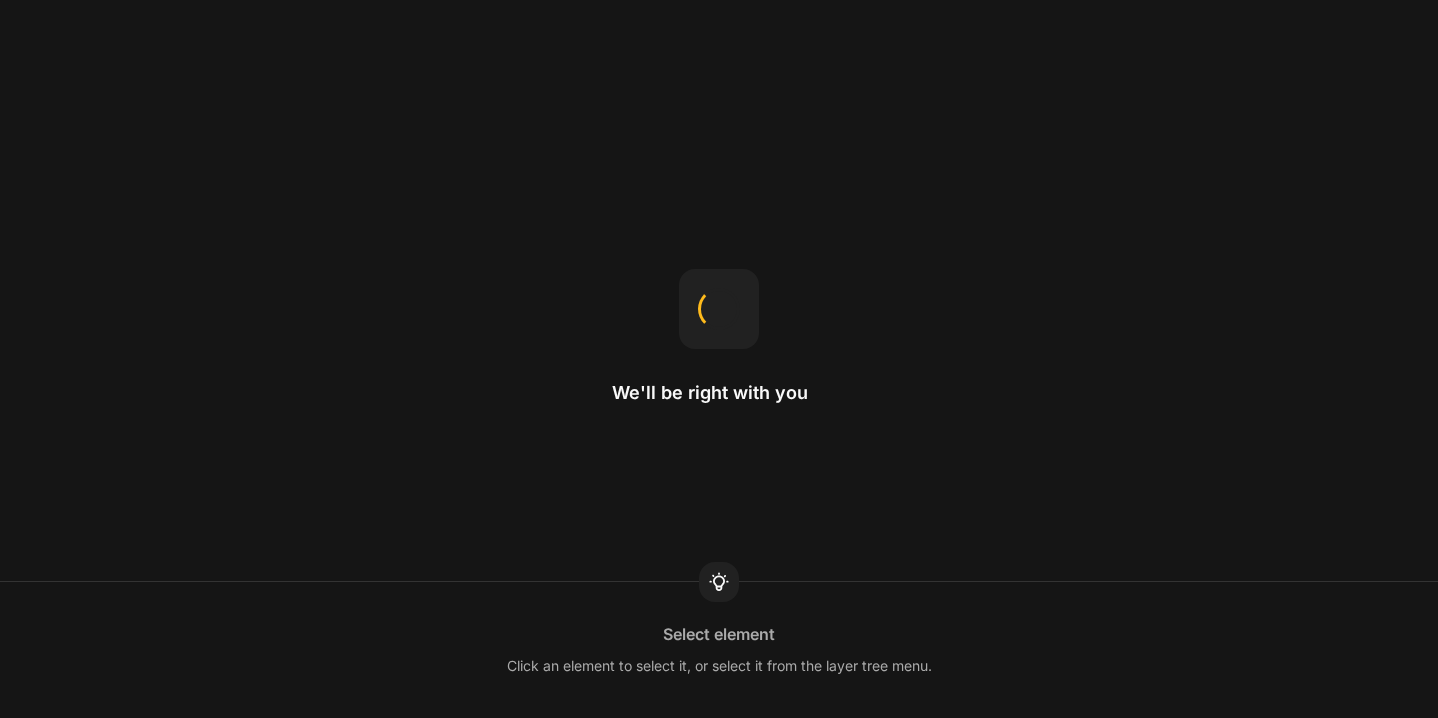 scroll, scrollTop: 0, scrollLeft: 0, axis: both 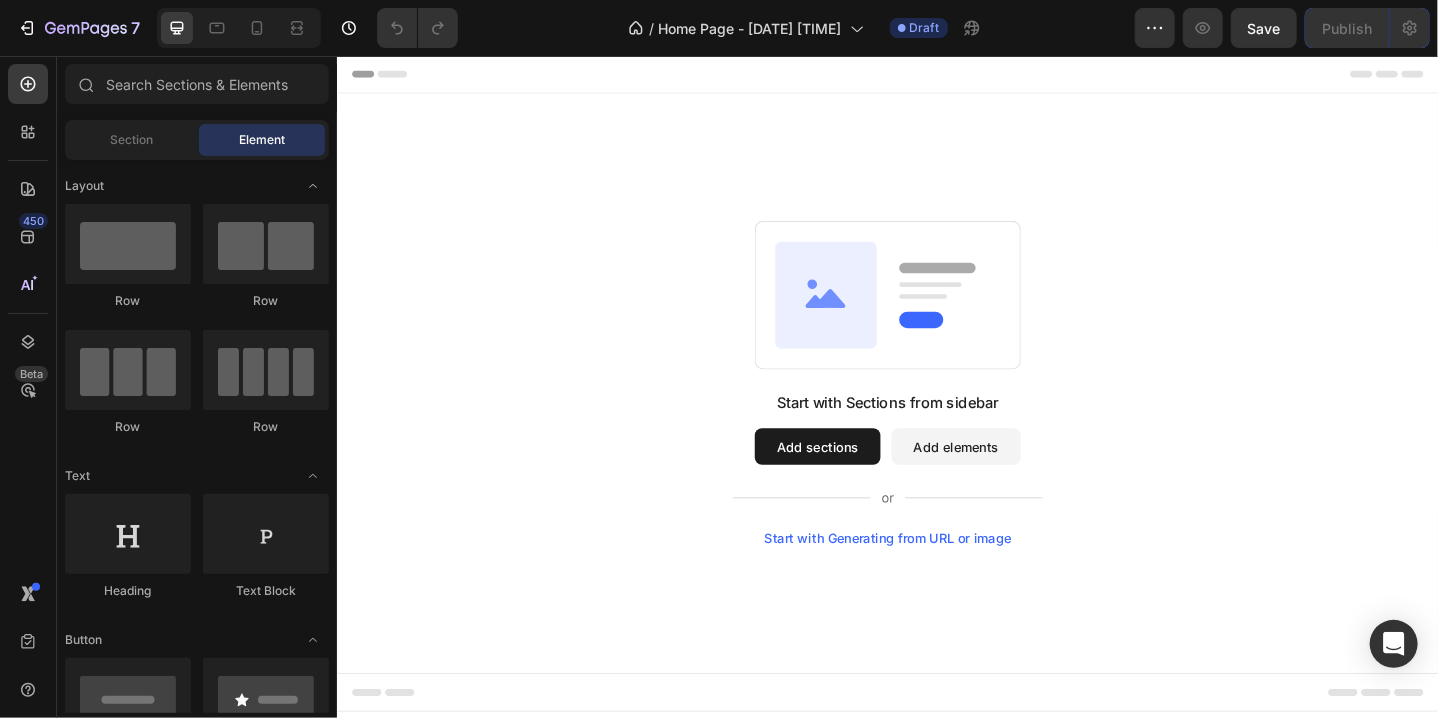 click on "Add sections" at bounding box center (859, 482) 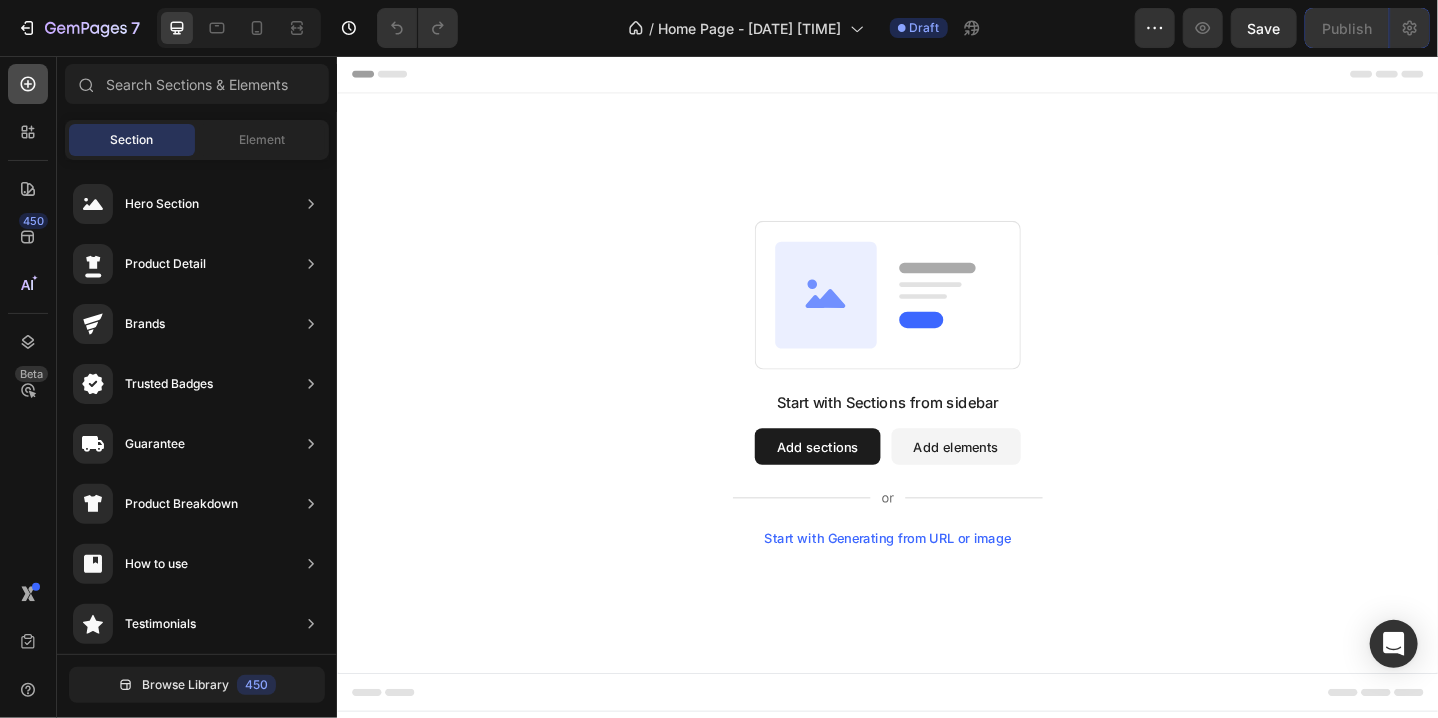 click 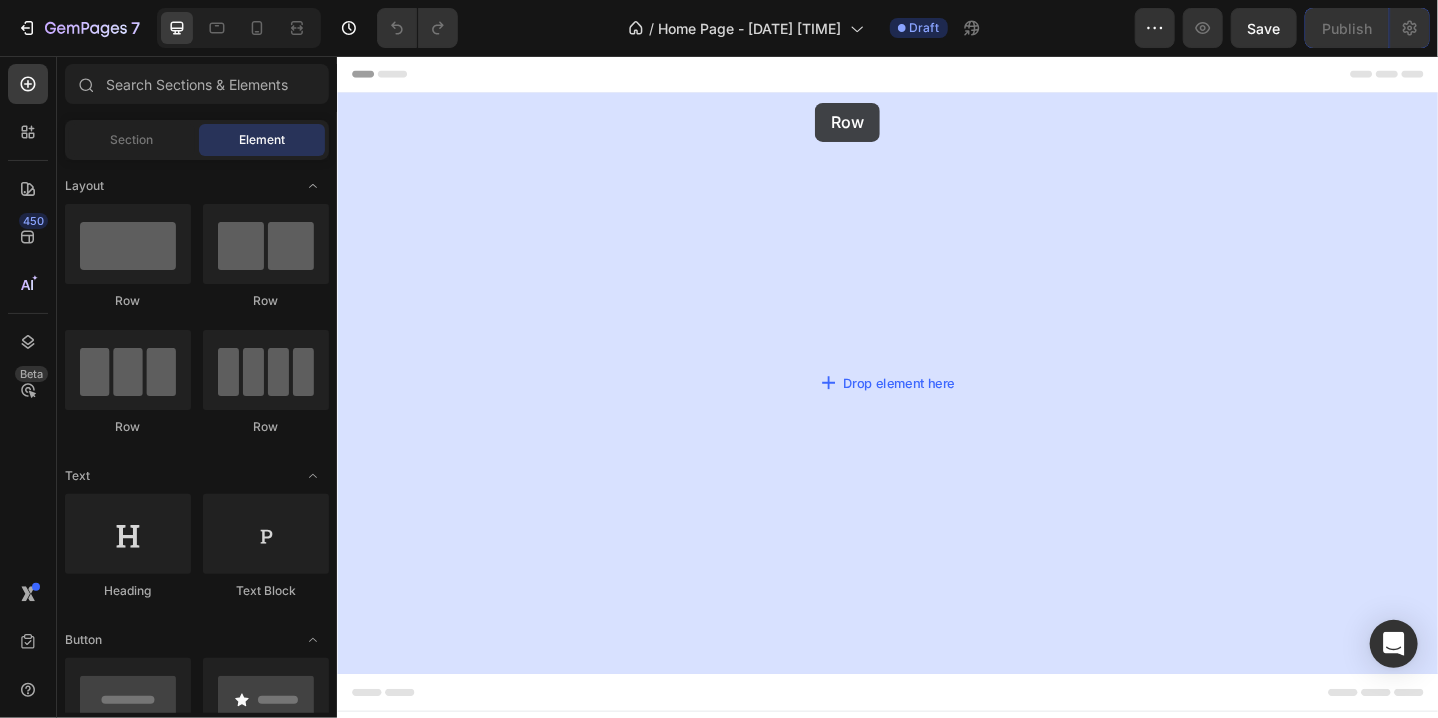 drag, startPoint x: 451, startPoint y: 316, endPoint x: 857, endPoint y: 107, distance: 456.63663 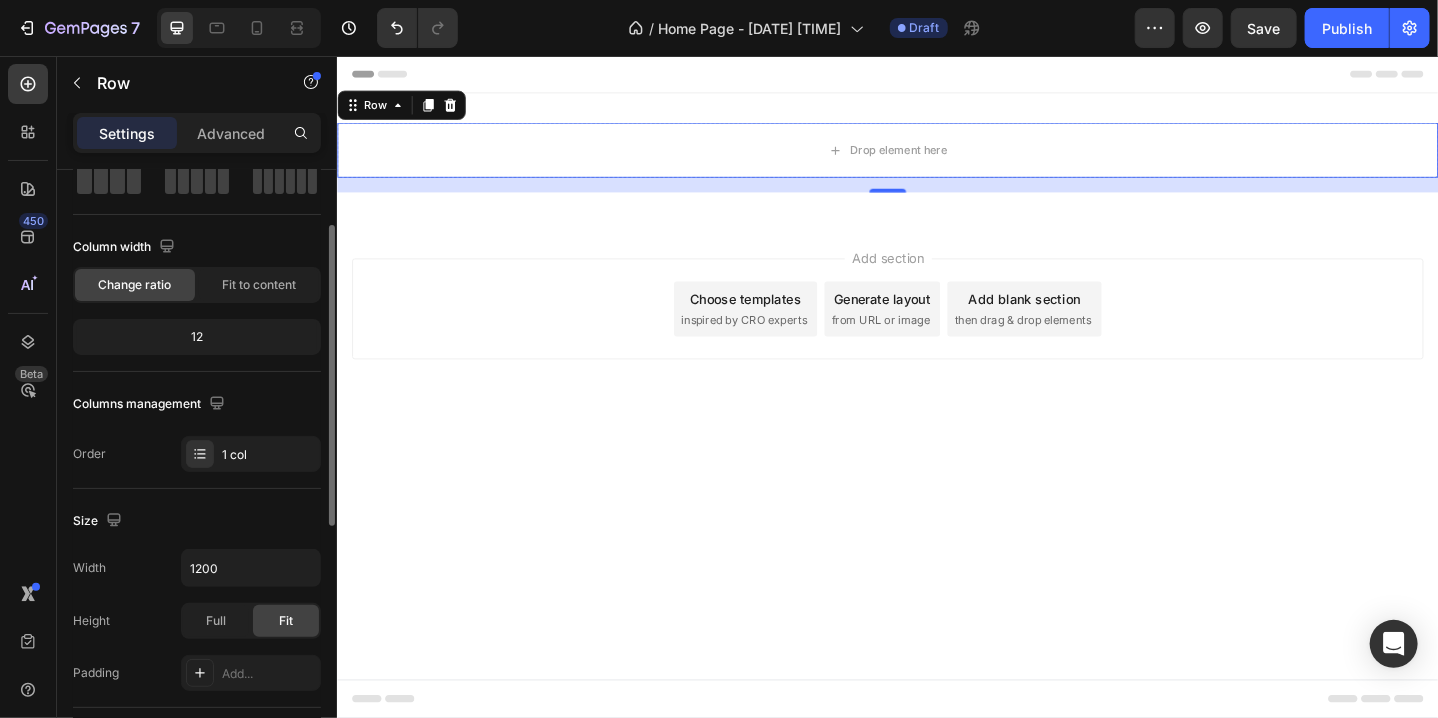 scroll, scrollTop: 0, scrollLeft: 0, axis: both 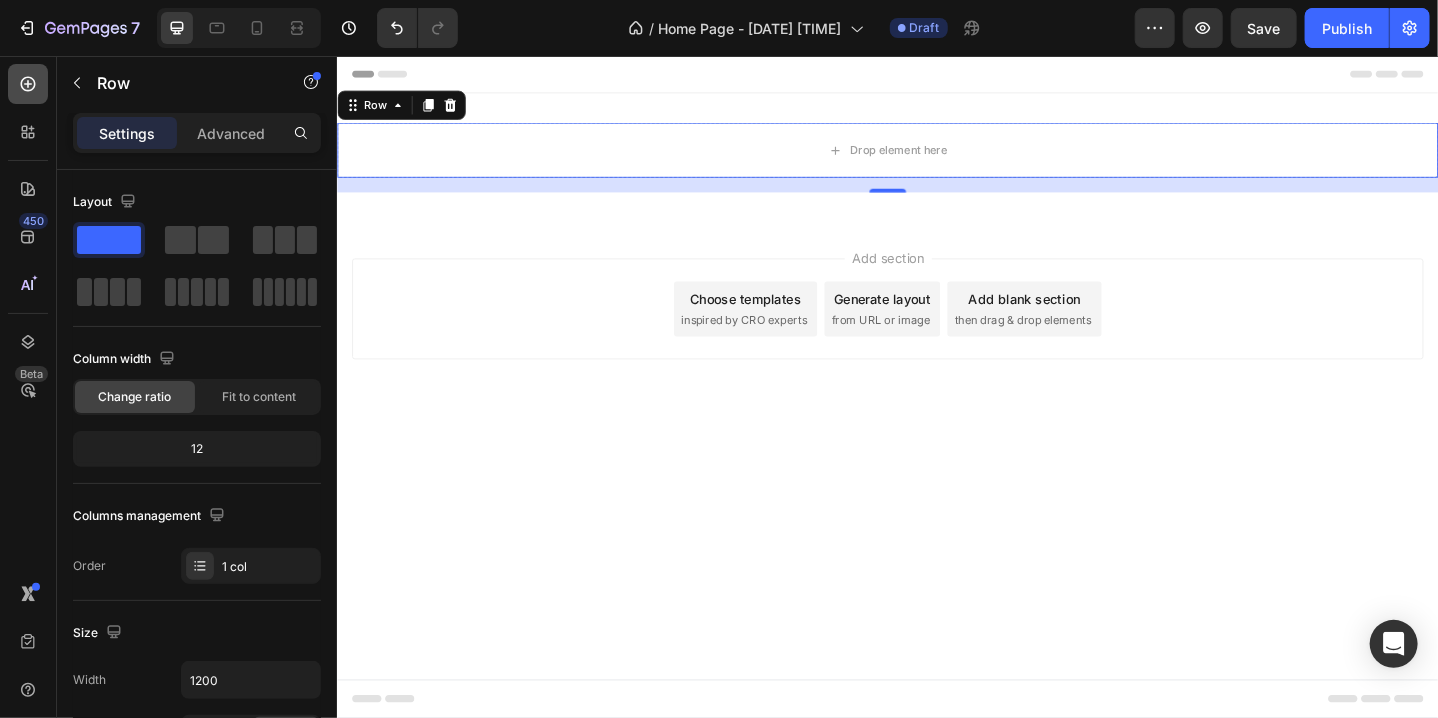 click 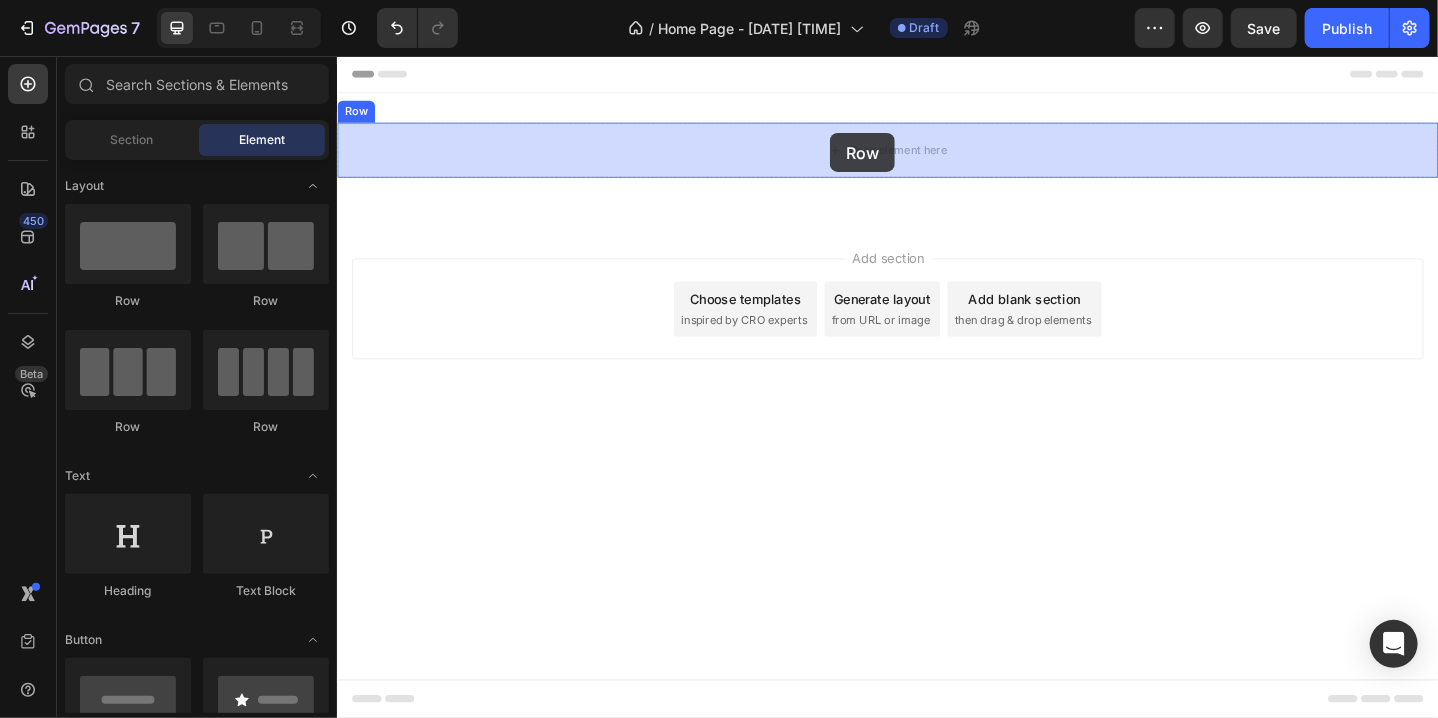 drag, startPoint x: 478, startPoint y: 319, endPoint x: 890, endPoint y: 140, distance: 449.20486 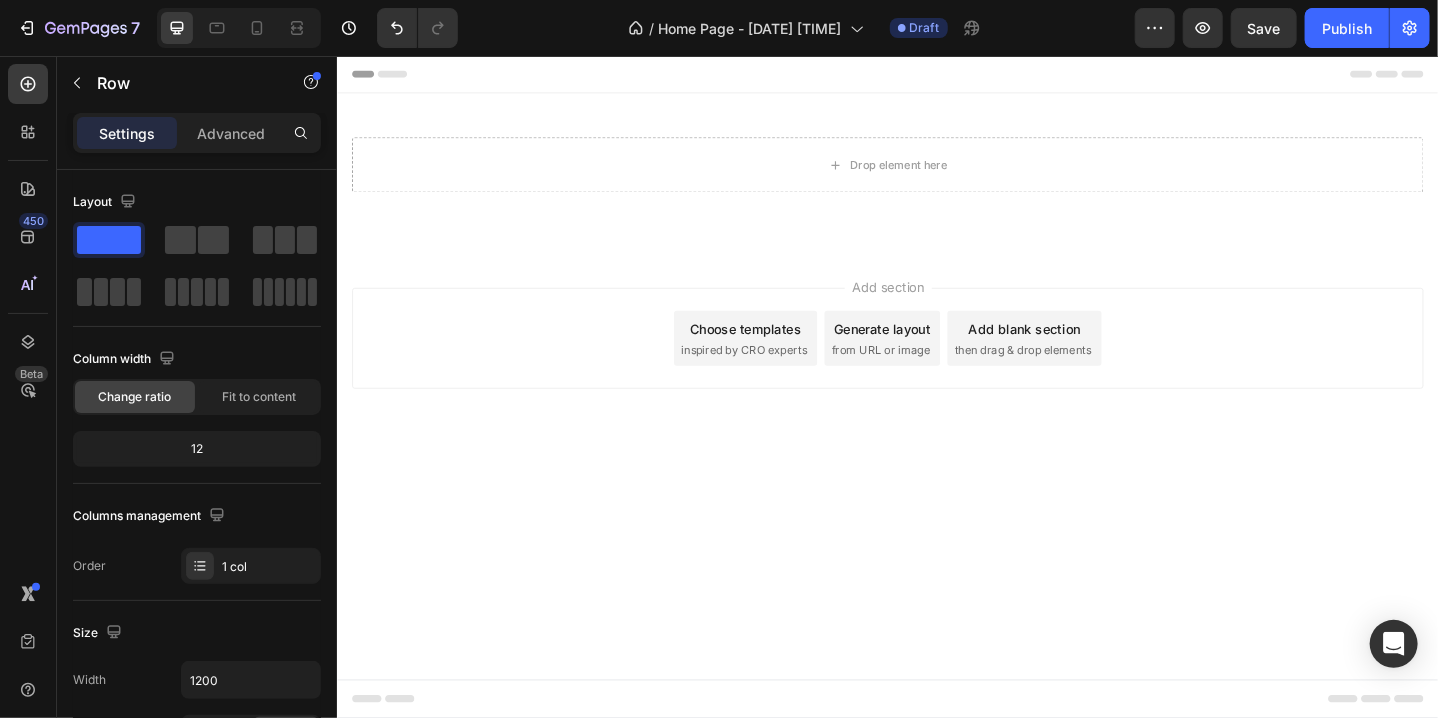 click on "Header" at bounding box center (393, 76) 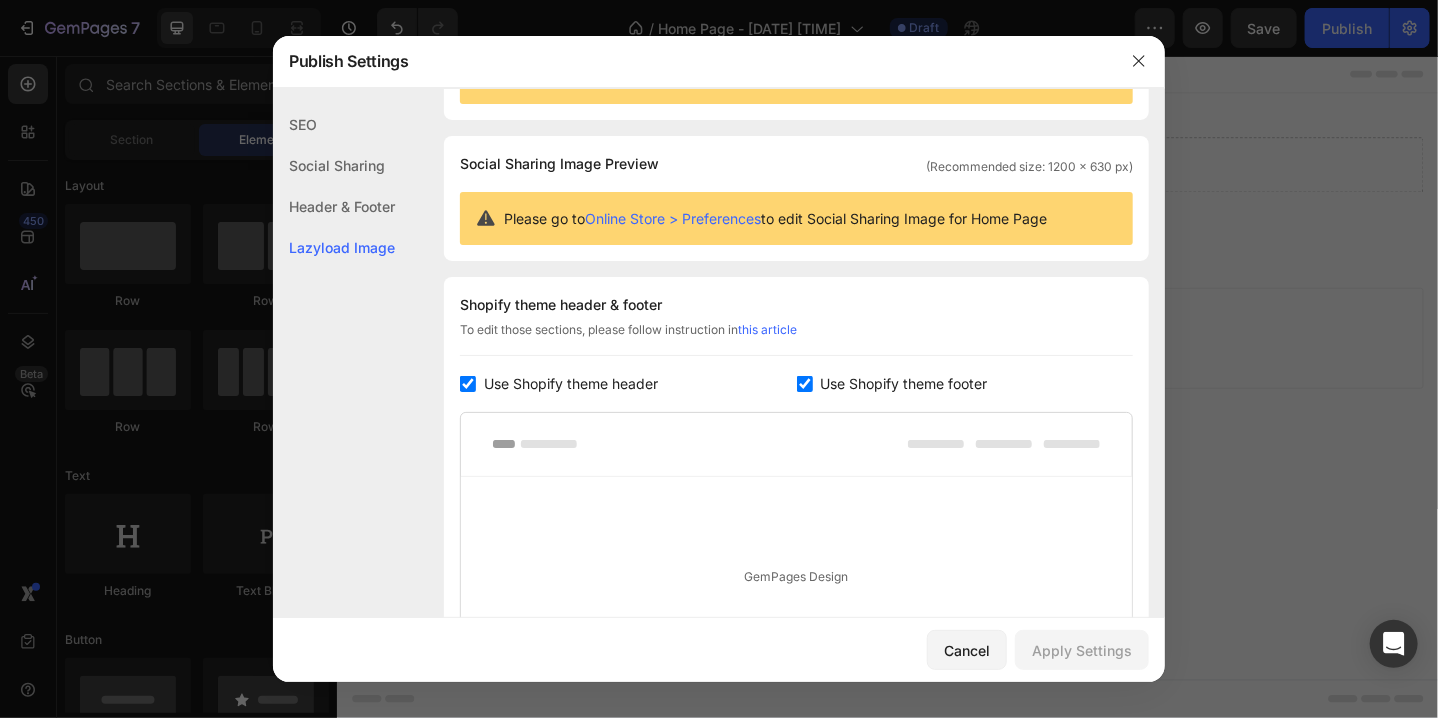 scroll, scrollTop: 88, scrollLeft: 0, axis: vertical 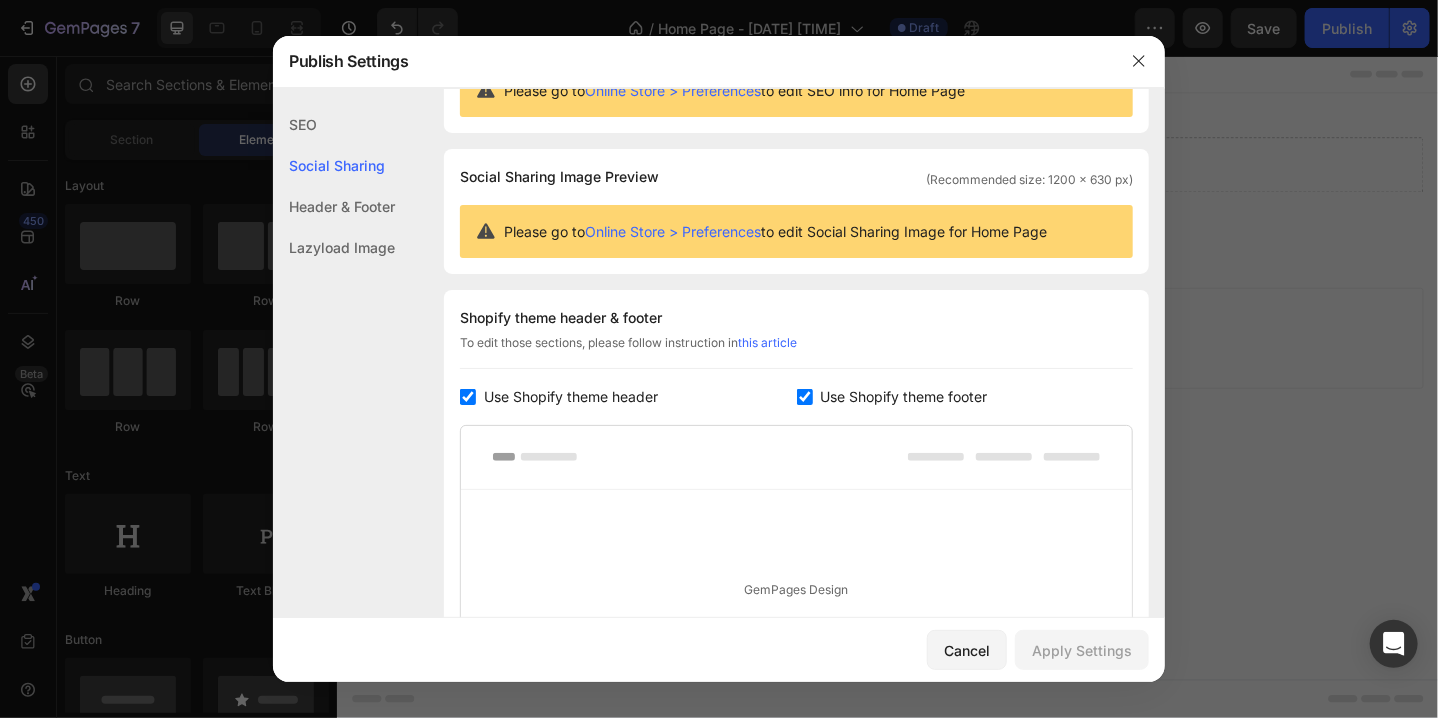 click on "Header & Footer" 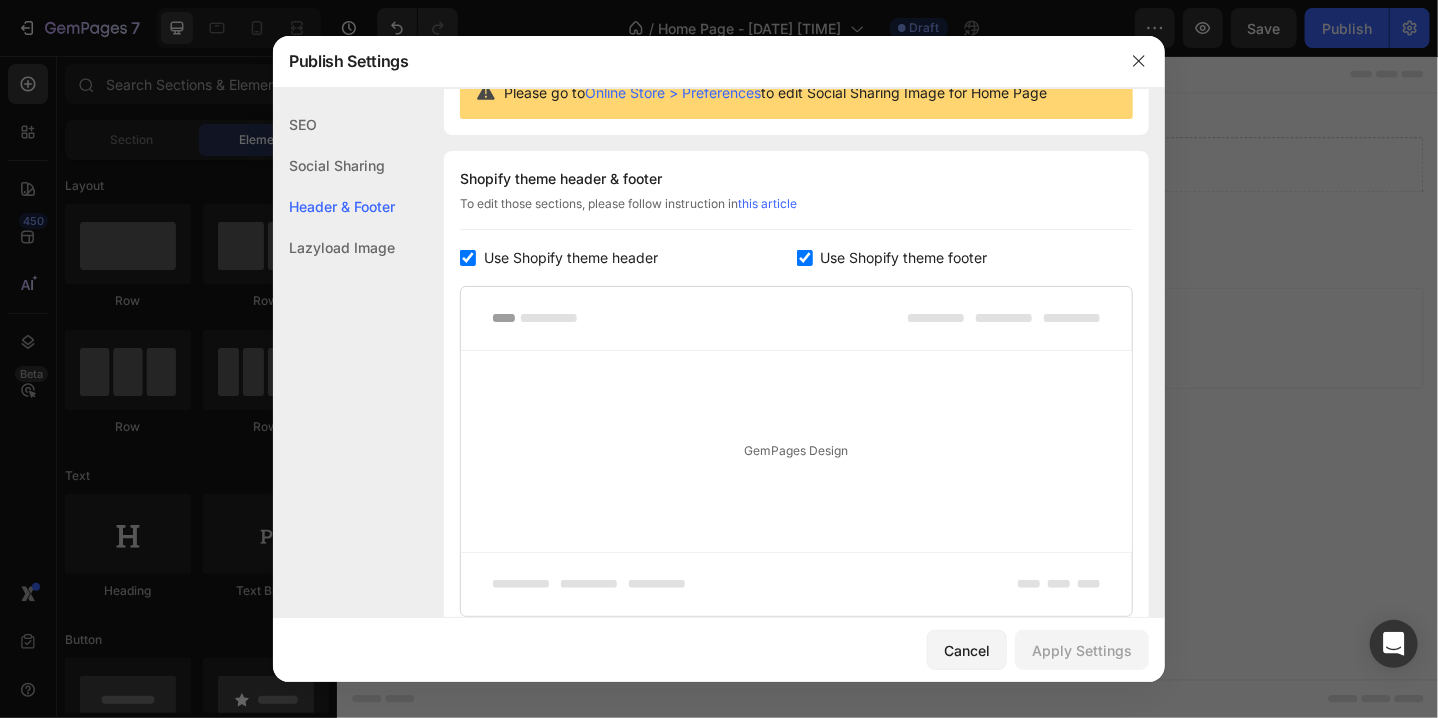scroll, scrollTop: 270, scrollLeft: 0, axis: vertical 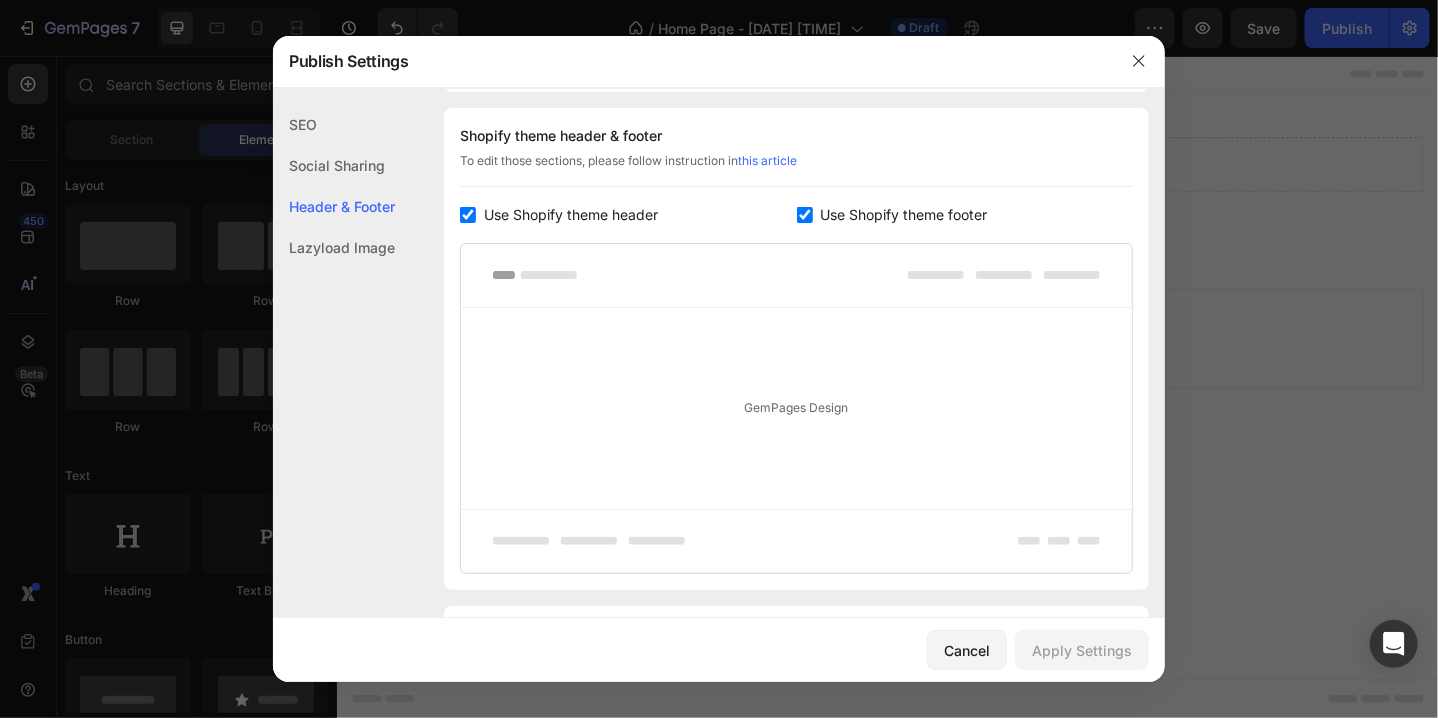 click 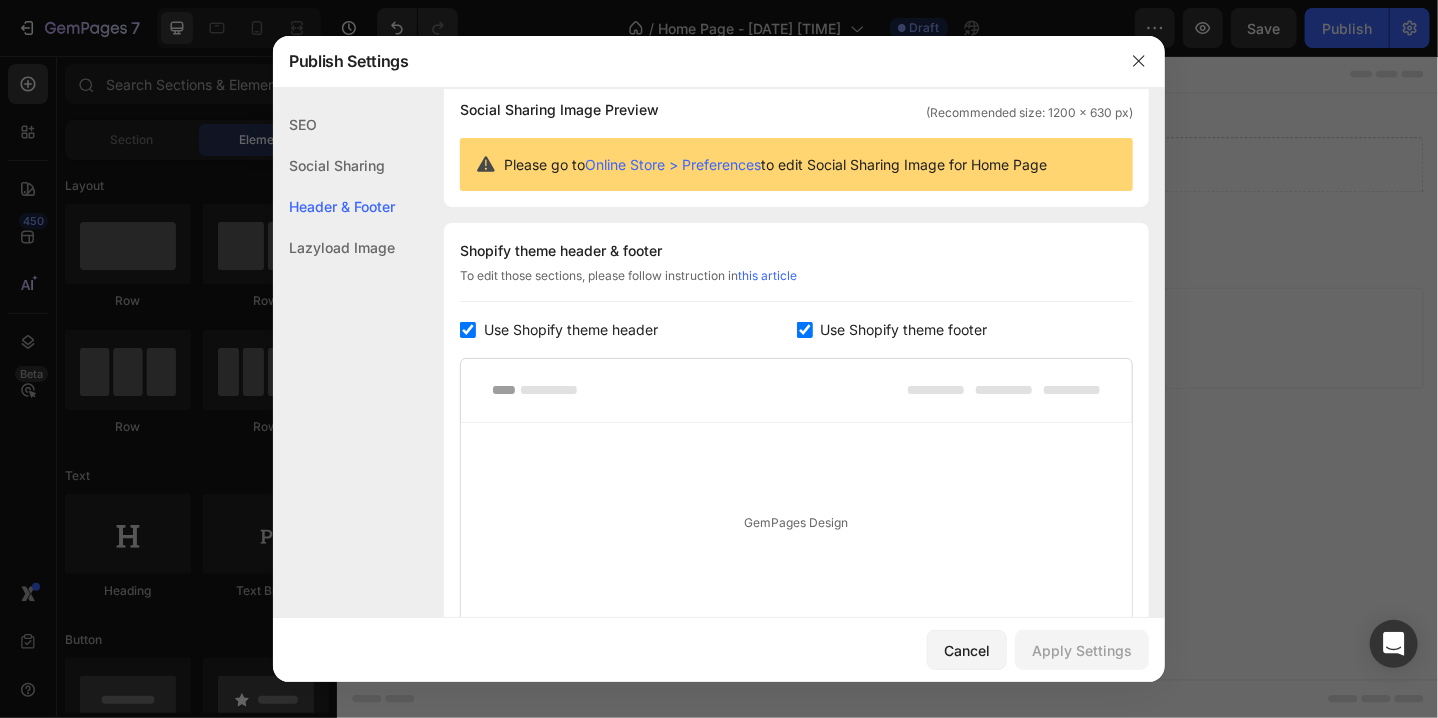 scroll, scrollTop: 88, scrollLeft: 0, axis: vertical 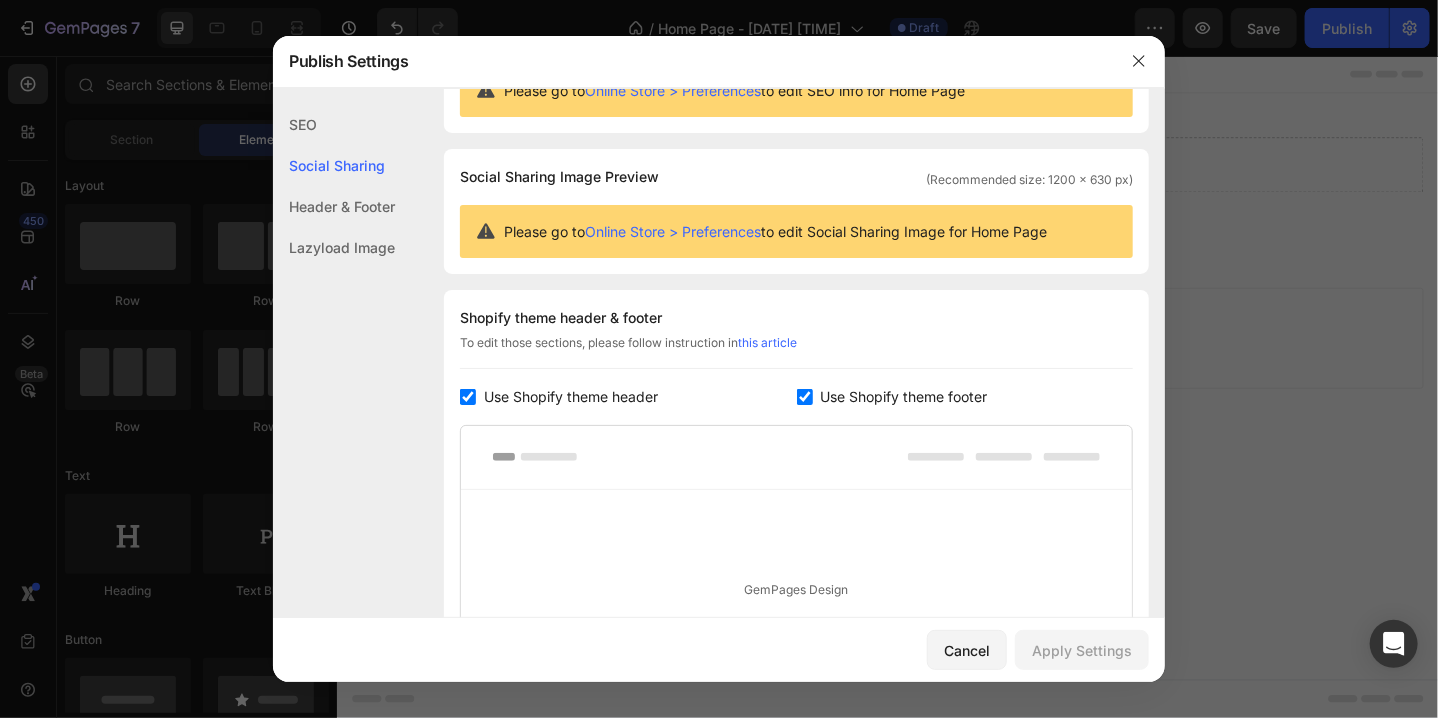 click at bounding box center [468, 397] 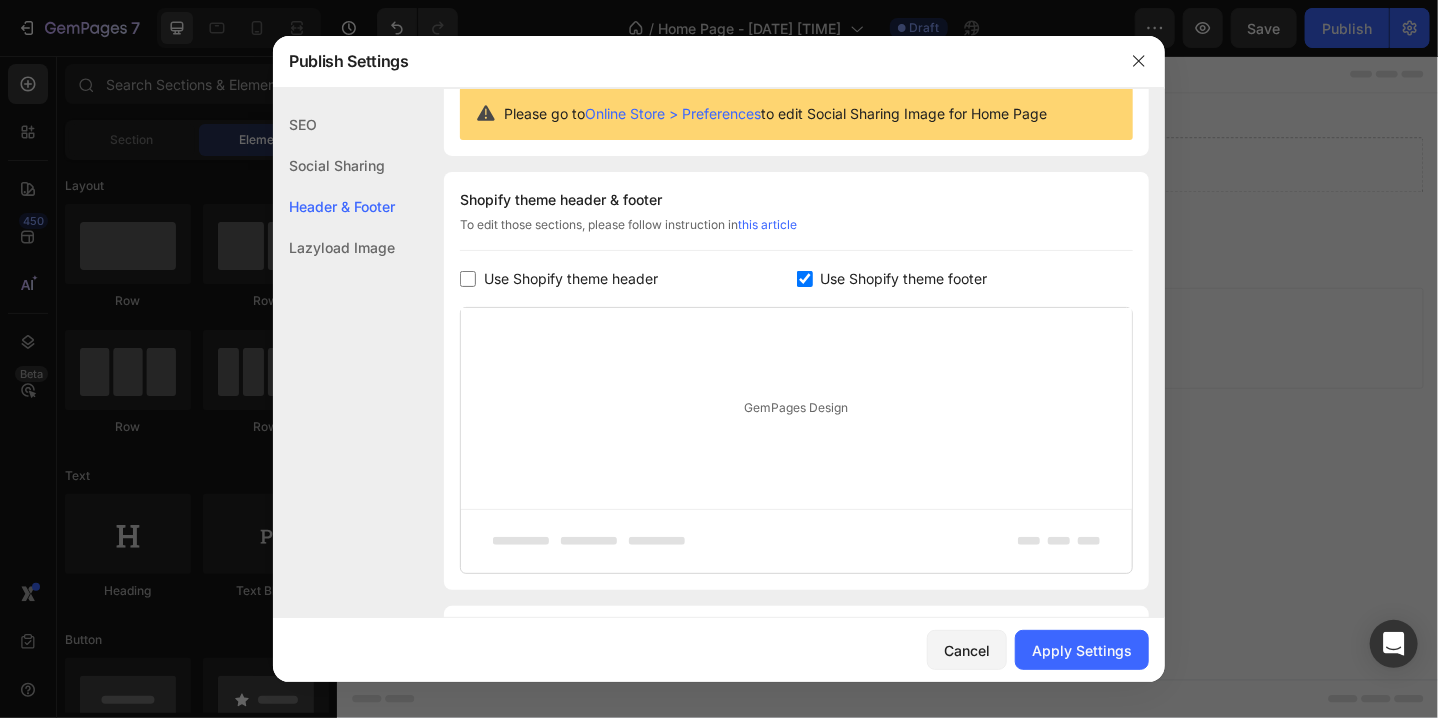 scroll, scrollTop: 288, scrollLeft: 0, axis: vertical 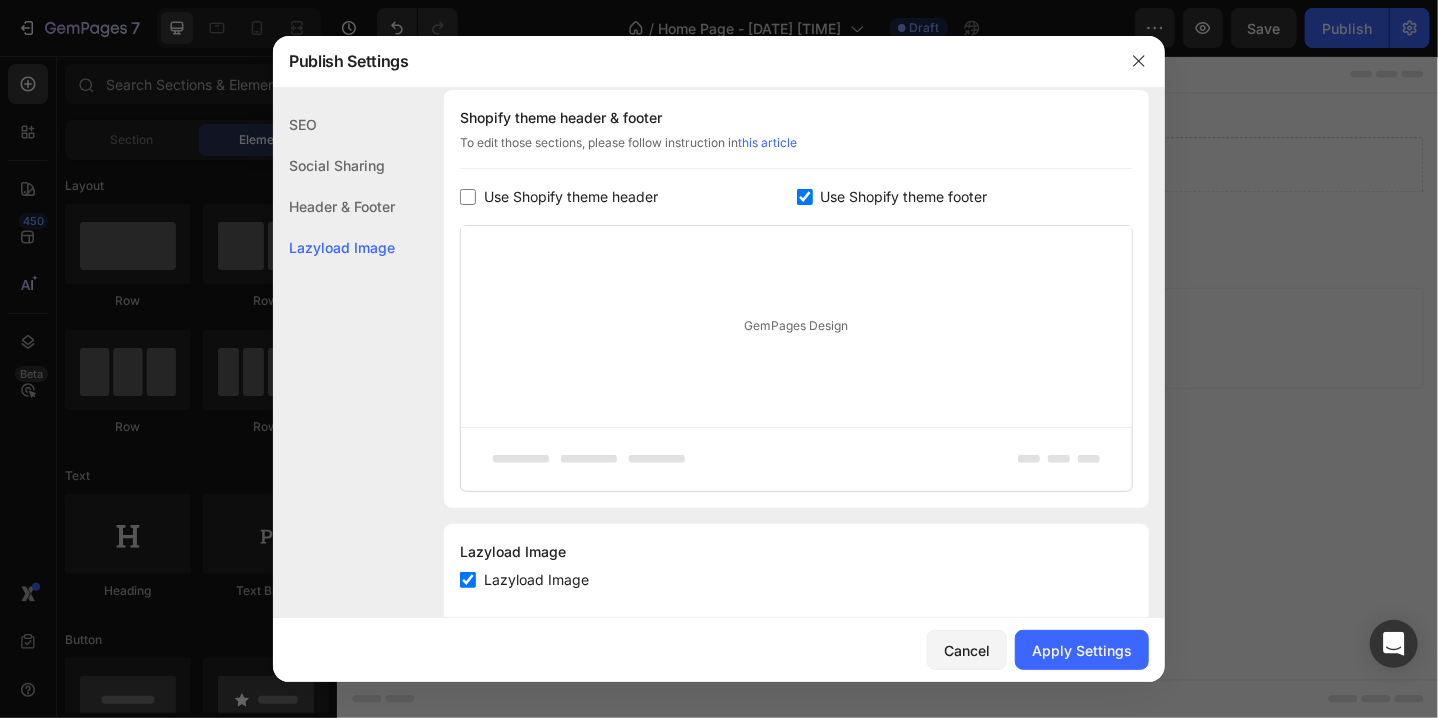 click on "GemPages Design" at bounding box center [796, 326] 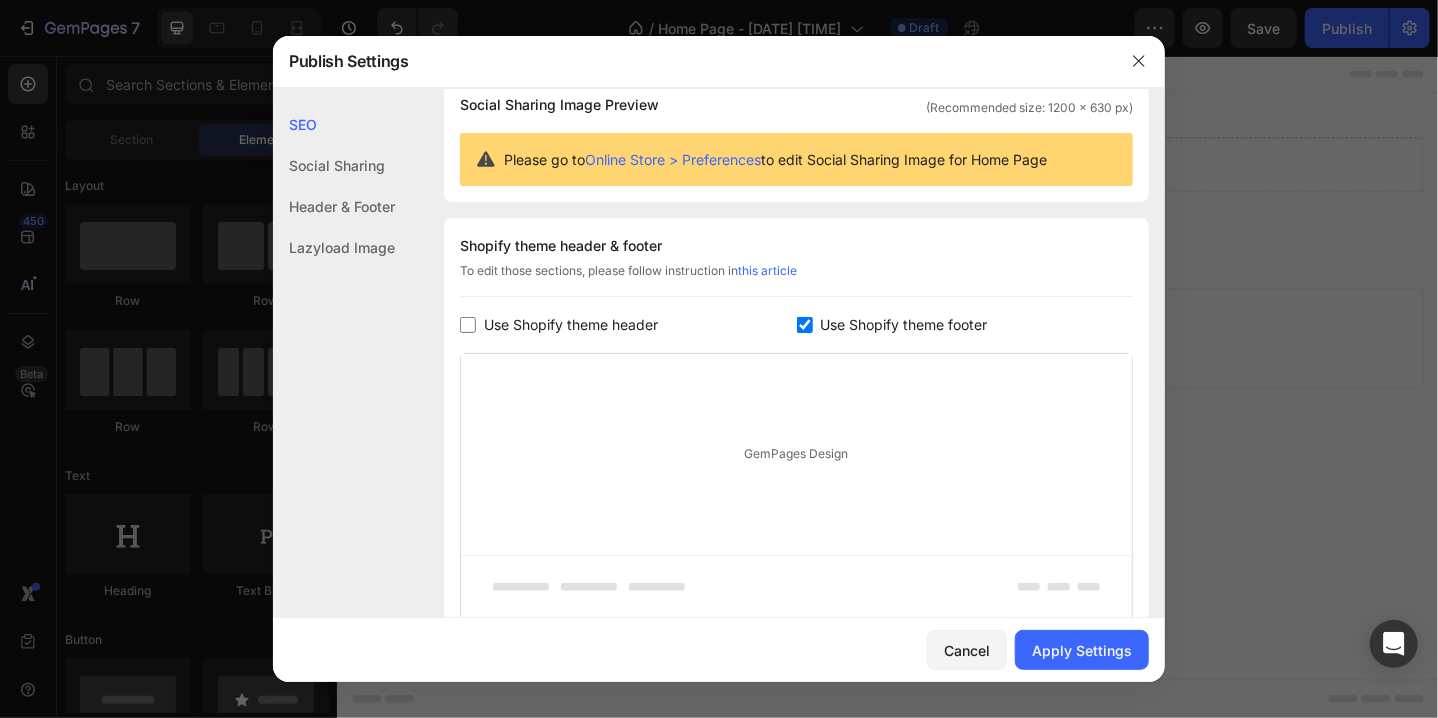 scroll, scrollTop: 0, scrollLeft: 0, axis: both 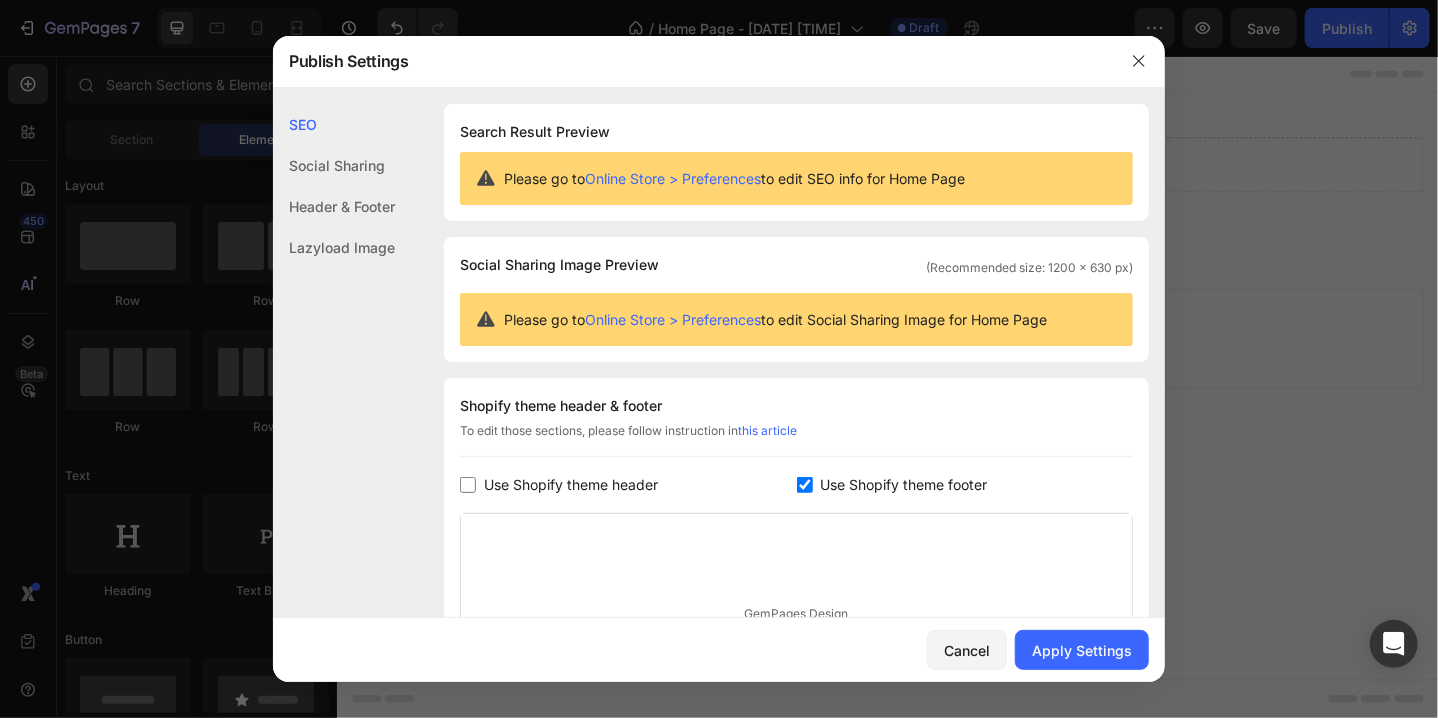 click at bounding box center [468, 485] 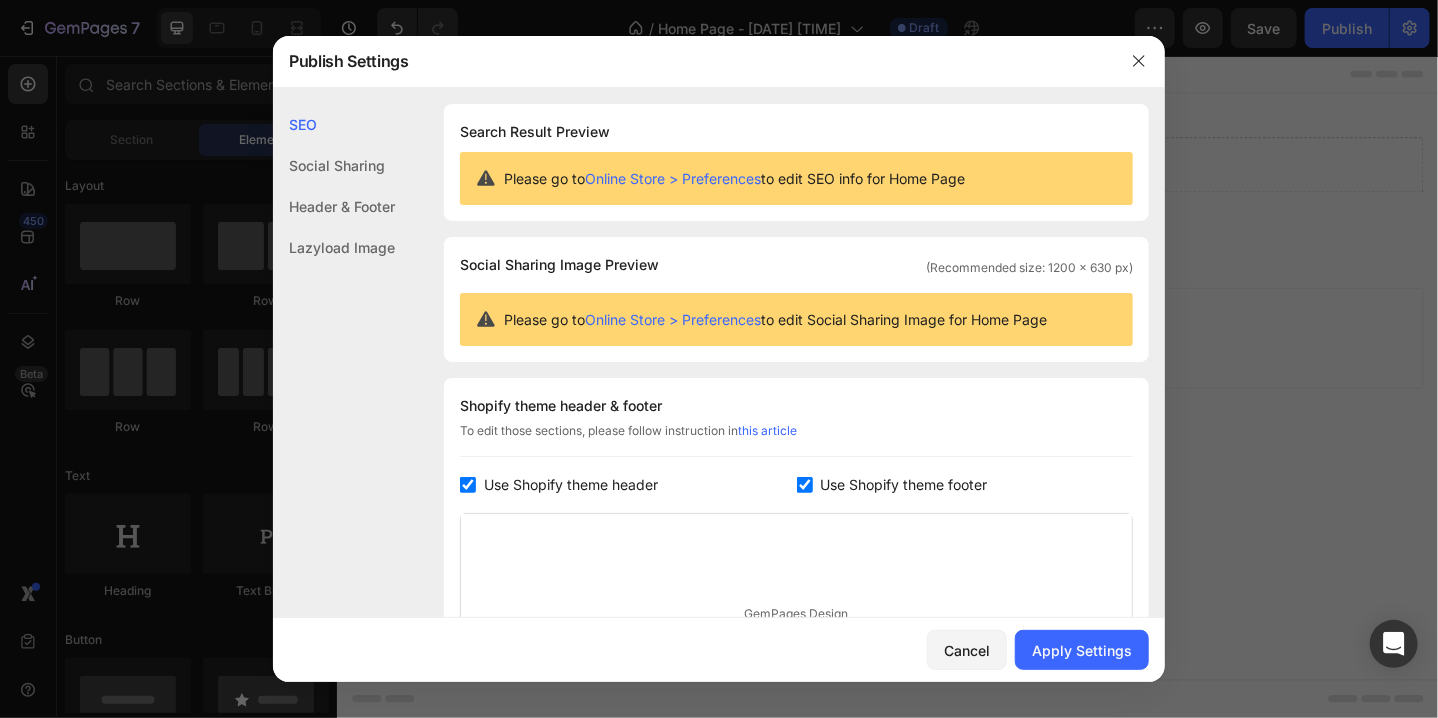 checkbox on "true" 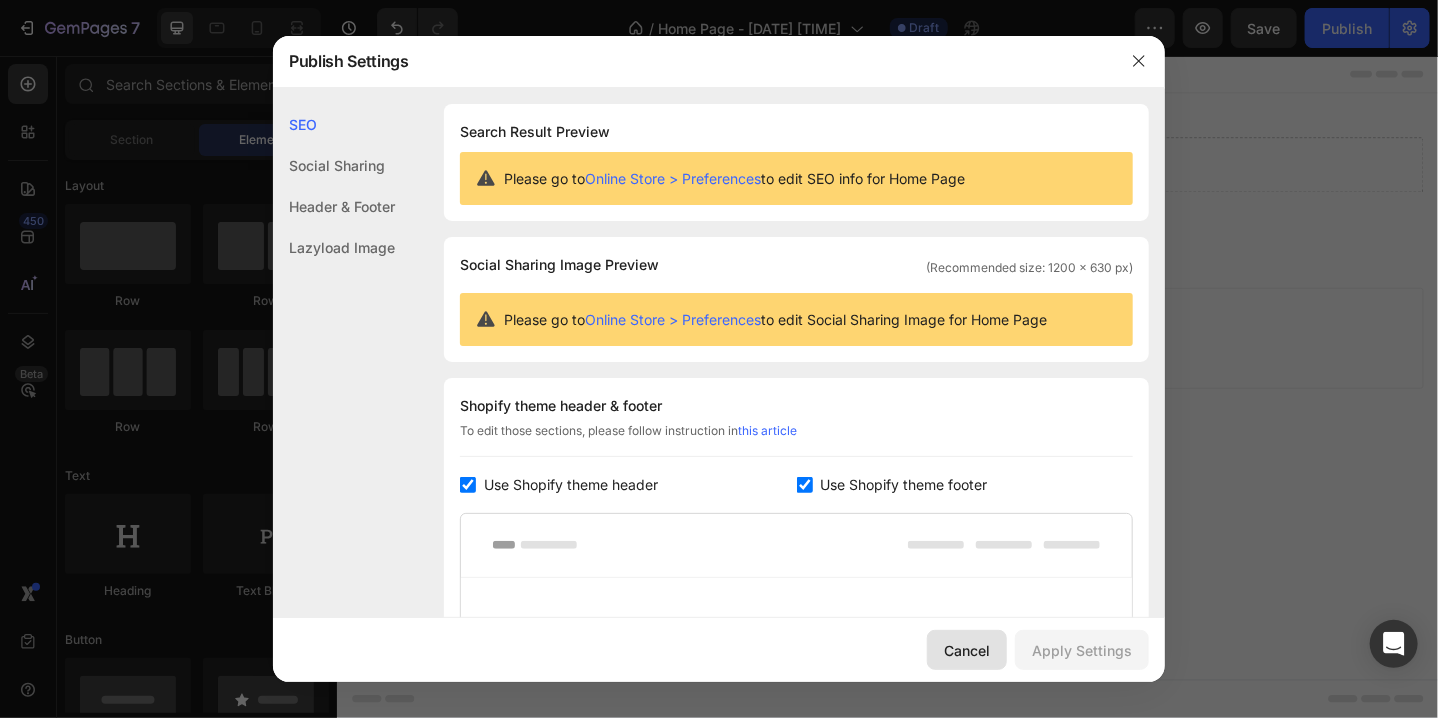 click on "Cancel" at bounding box center [967, 650] 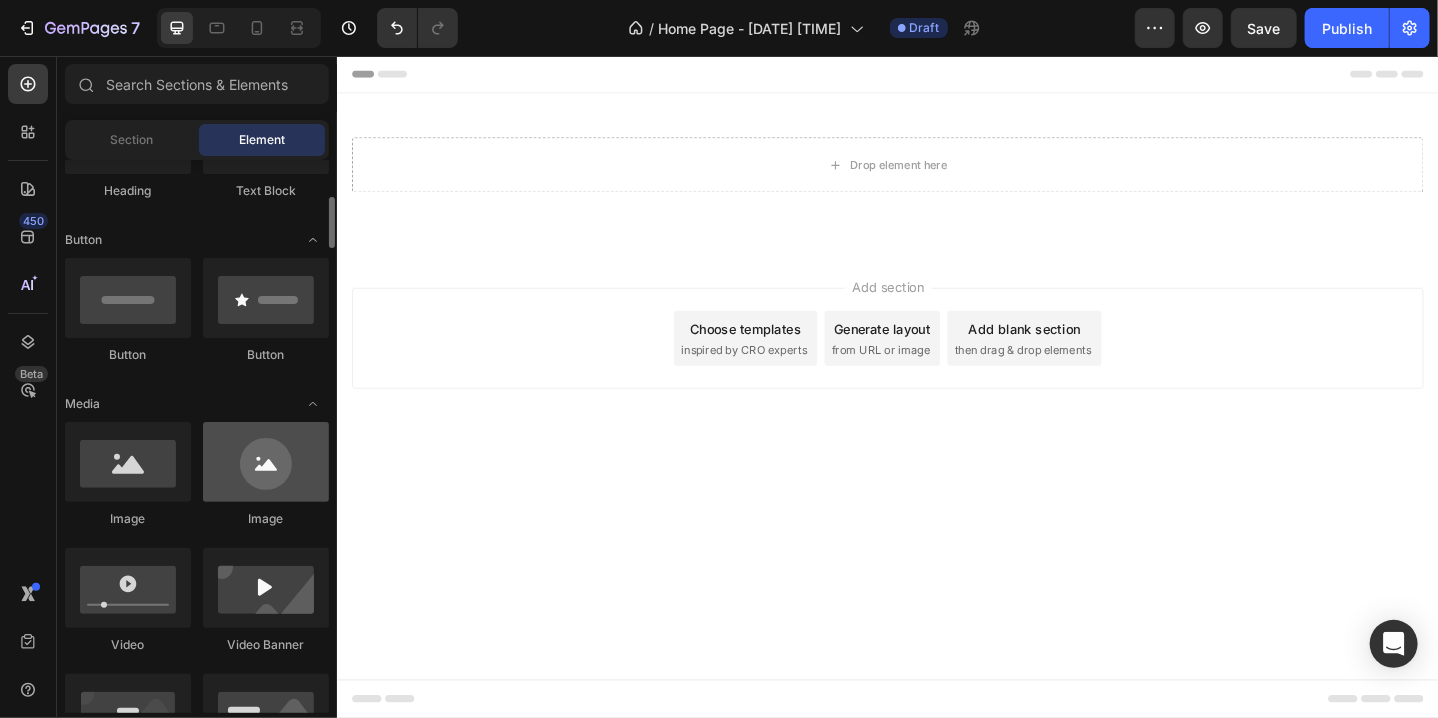 scroll, scrollTop: 500, scrollLeft: 0, axis: vertical 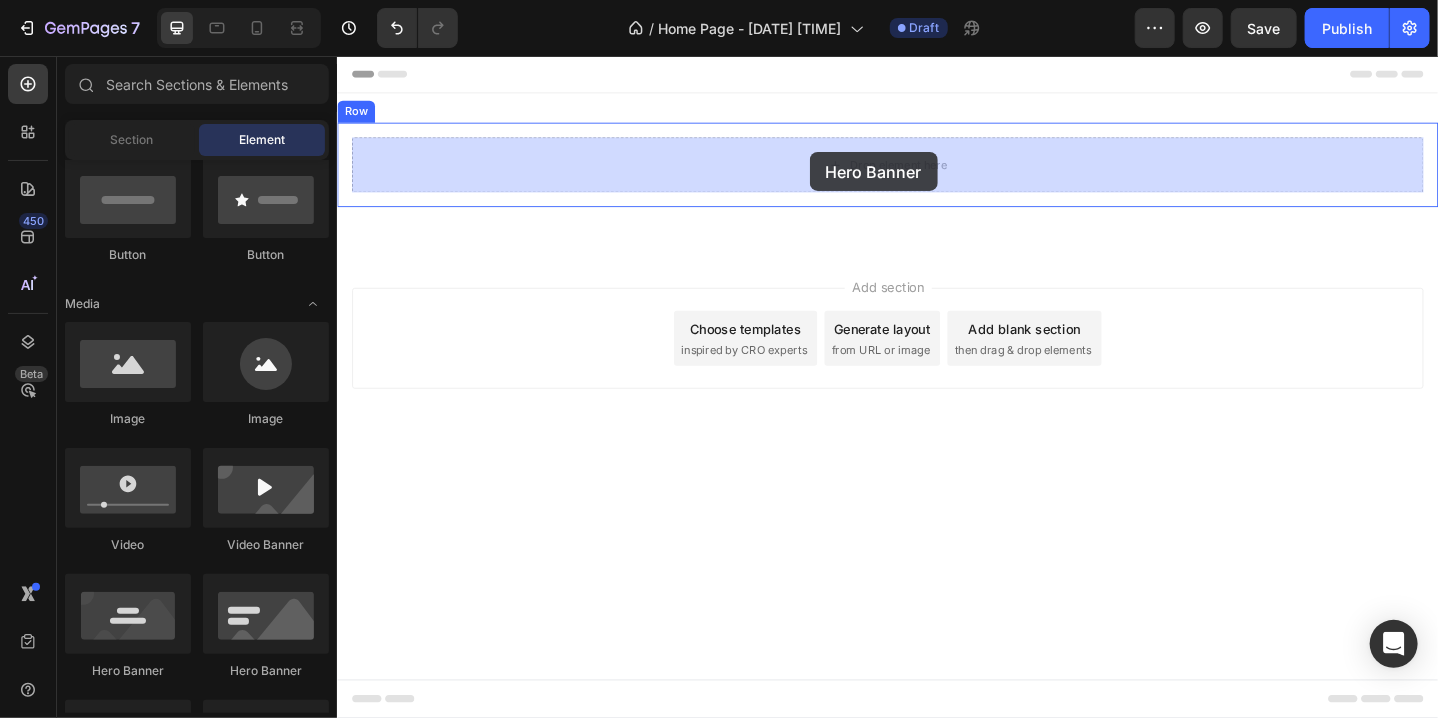 drag, startPoint x: 484, startPoint y: 679, endPoint x: 851, endPoint y: 161, distance: 634.83307 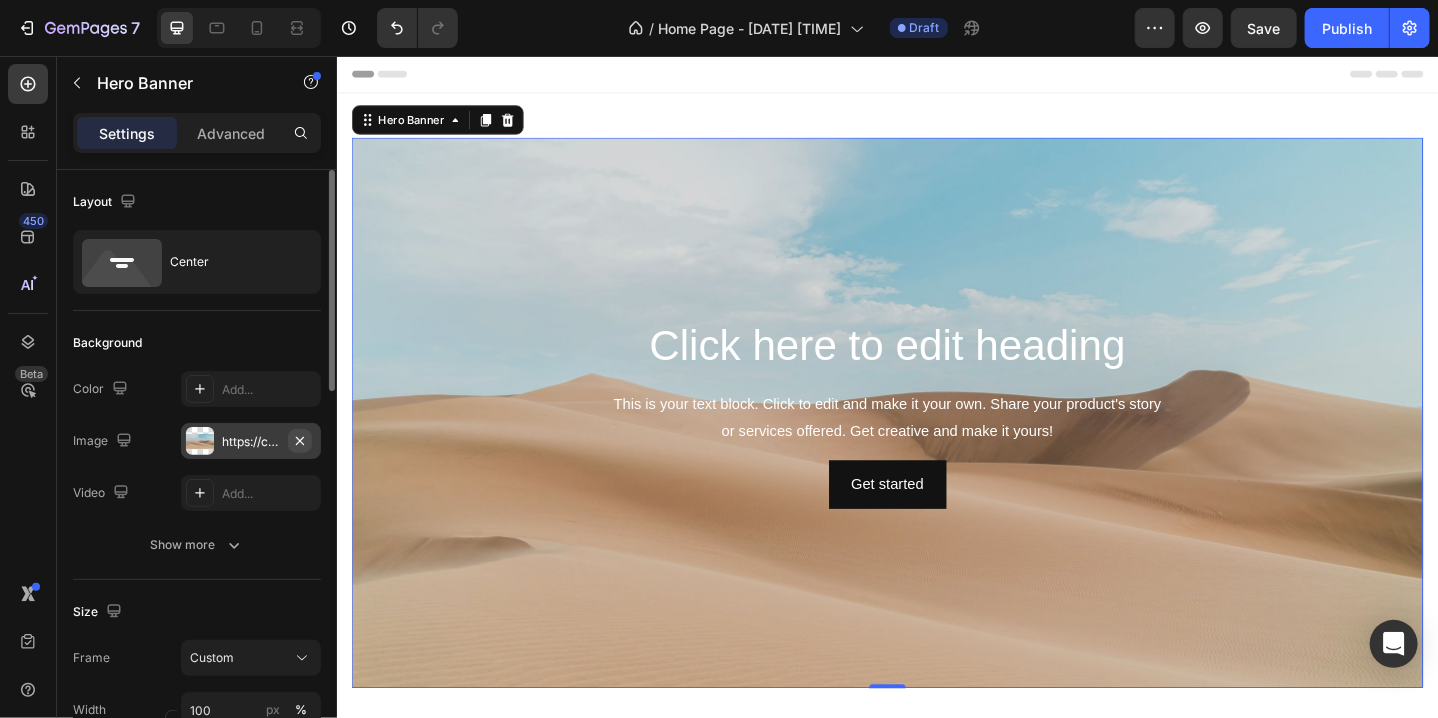 click 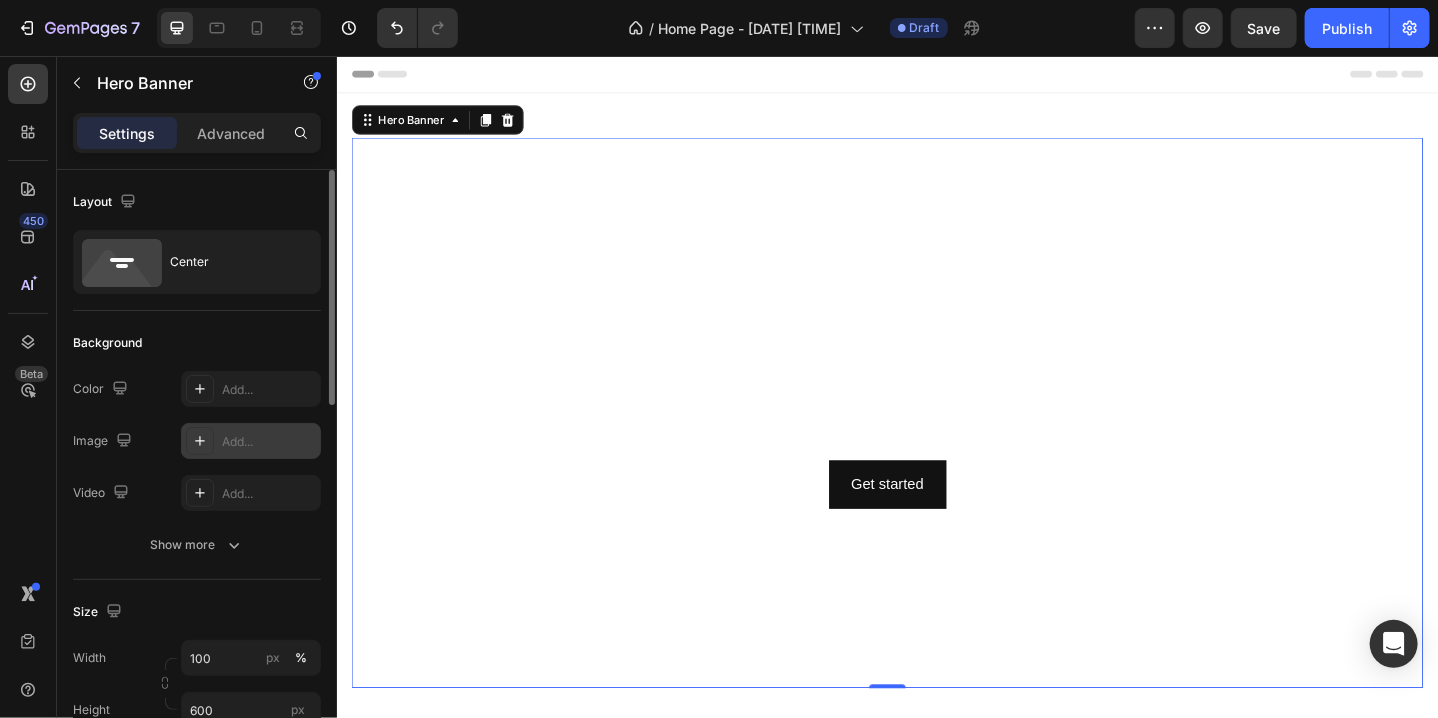 click on "Add..." at bounding box center [269, 442] 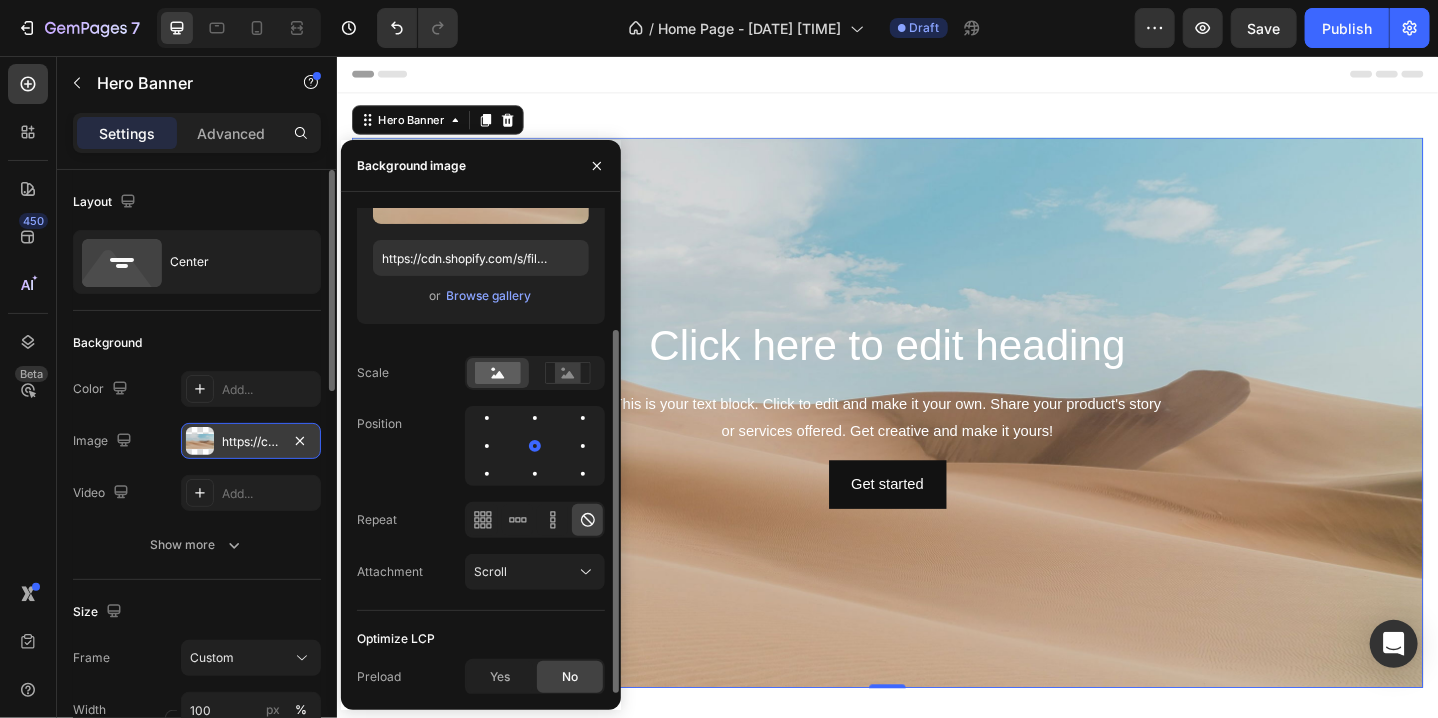 scroll, scrollTop: 0, scrollLeft: 0, axis: both 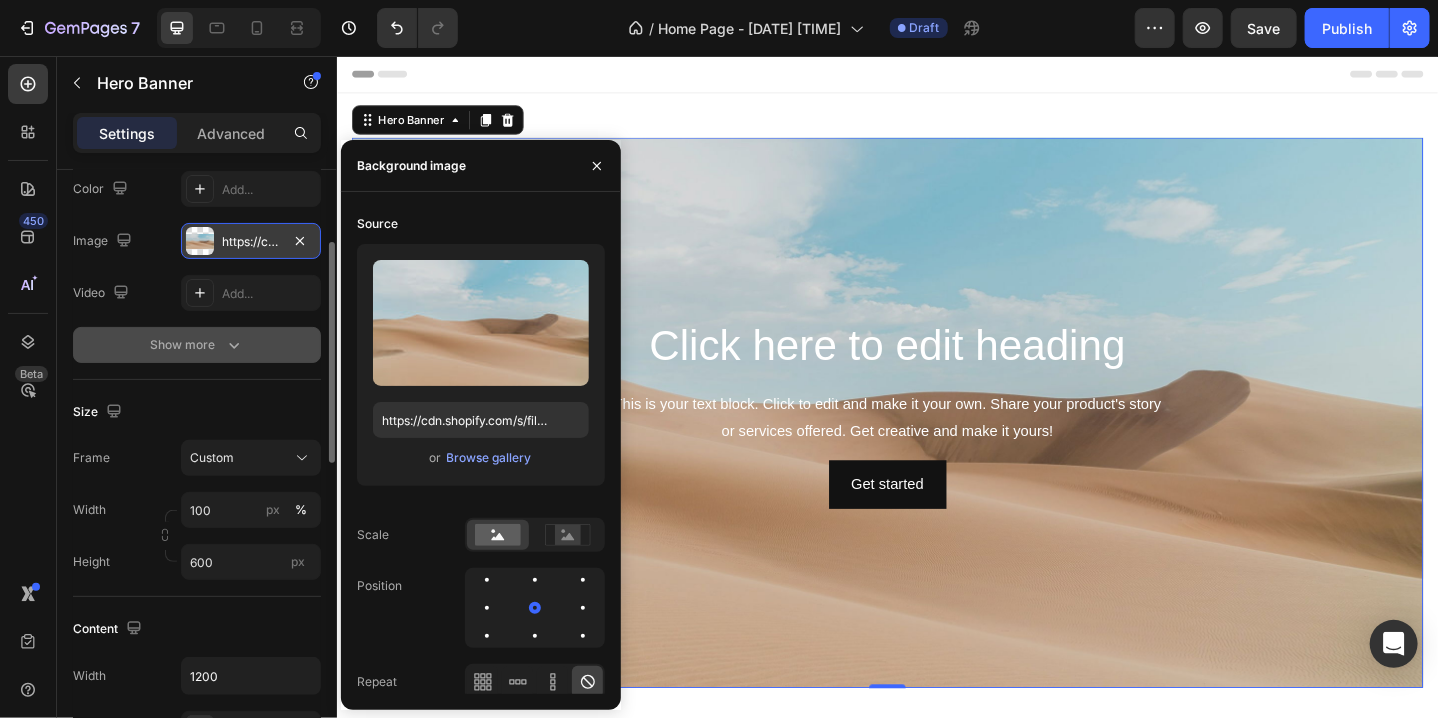 click on "Show more" at bounding box center (197, 345) 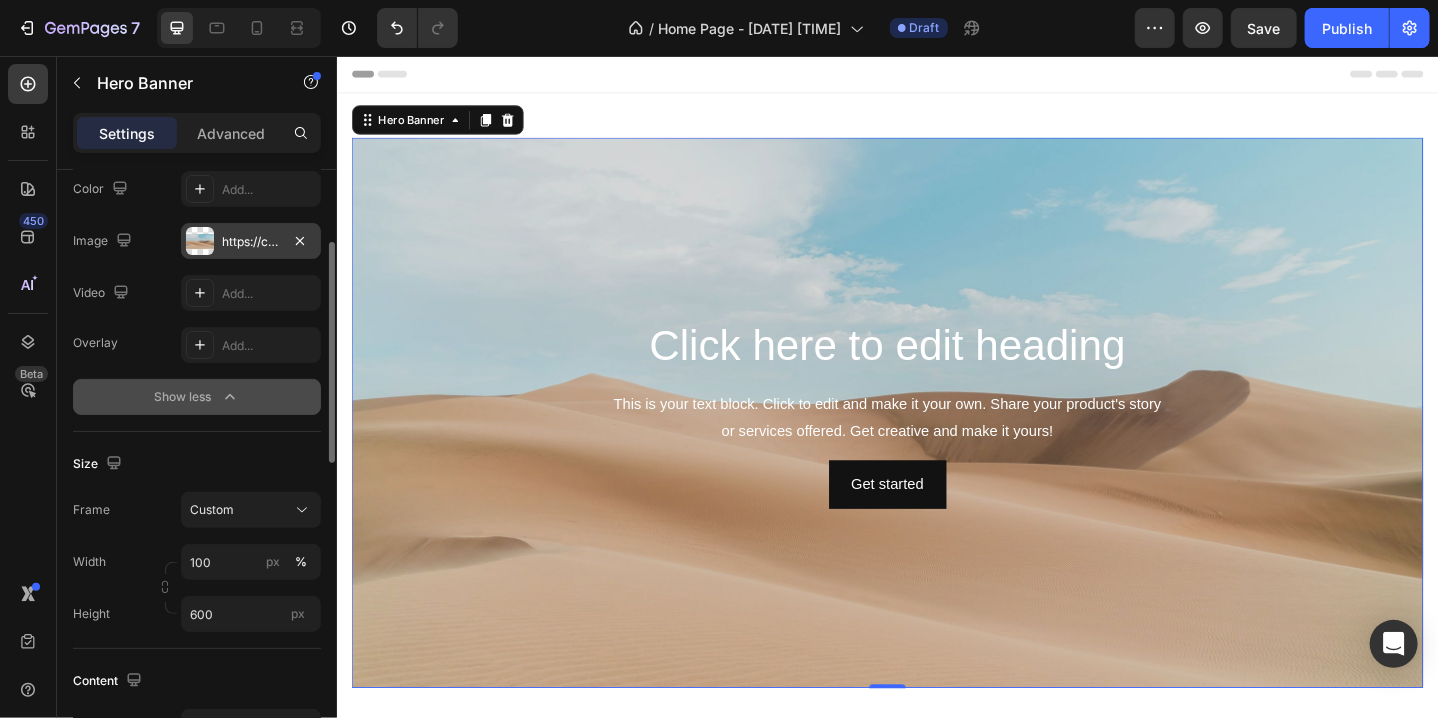 scroll, scrollTop: 100, scrollLeft: 0, axis: vertical 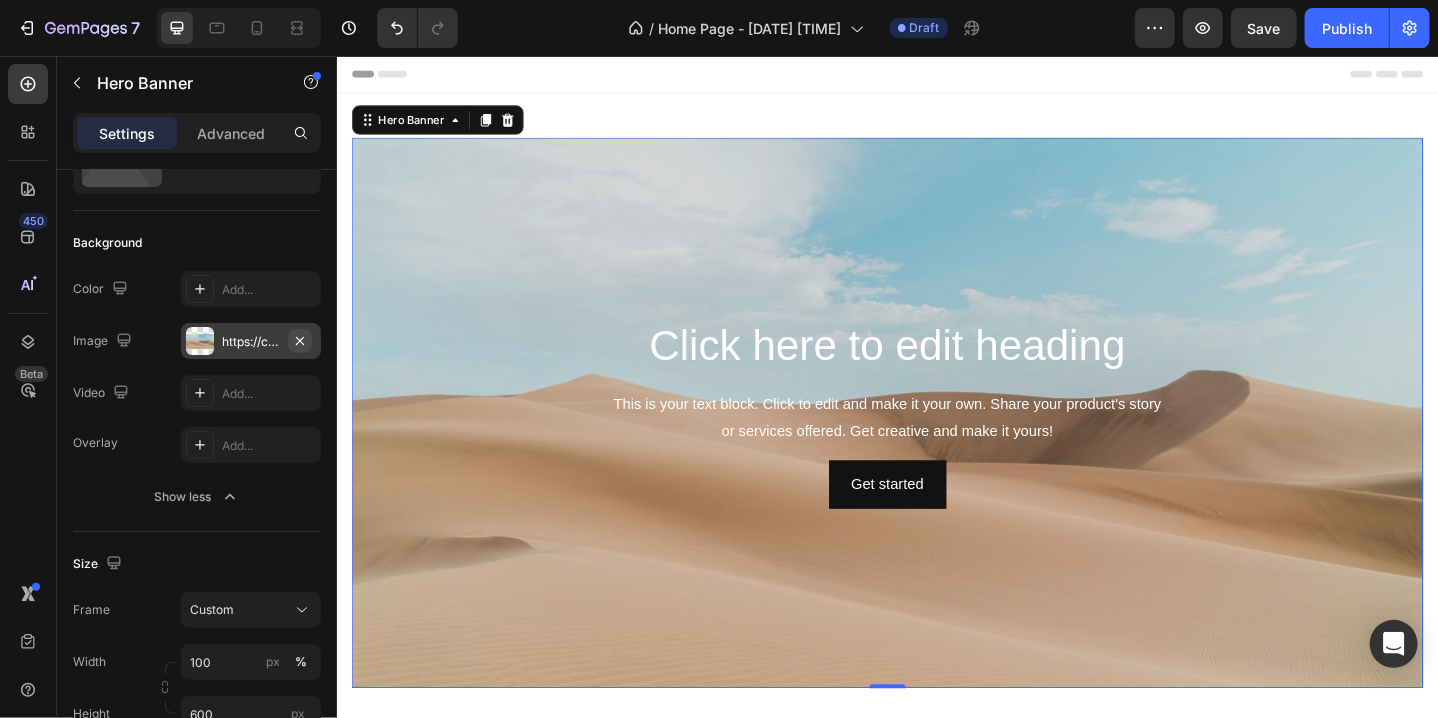 click 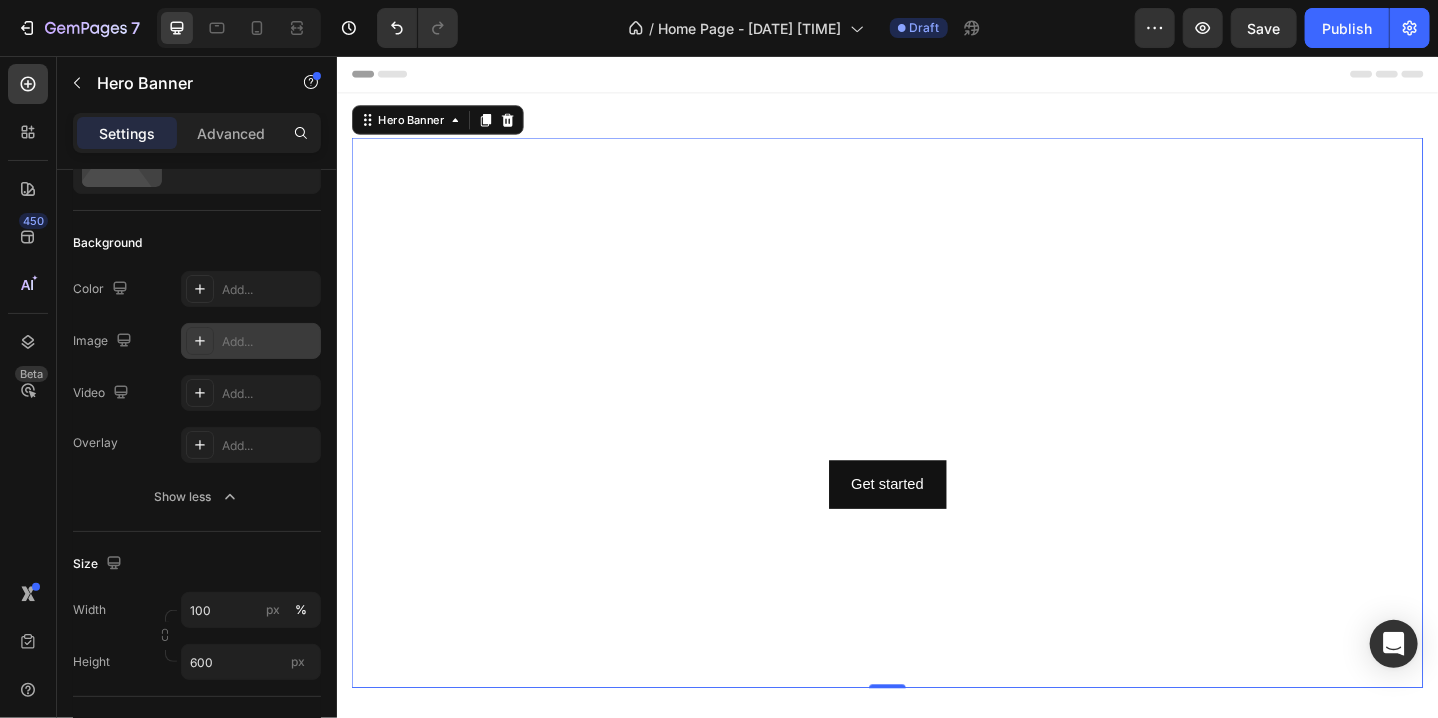click 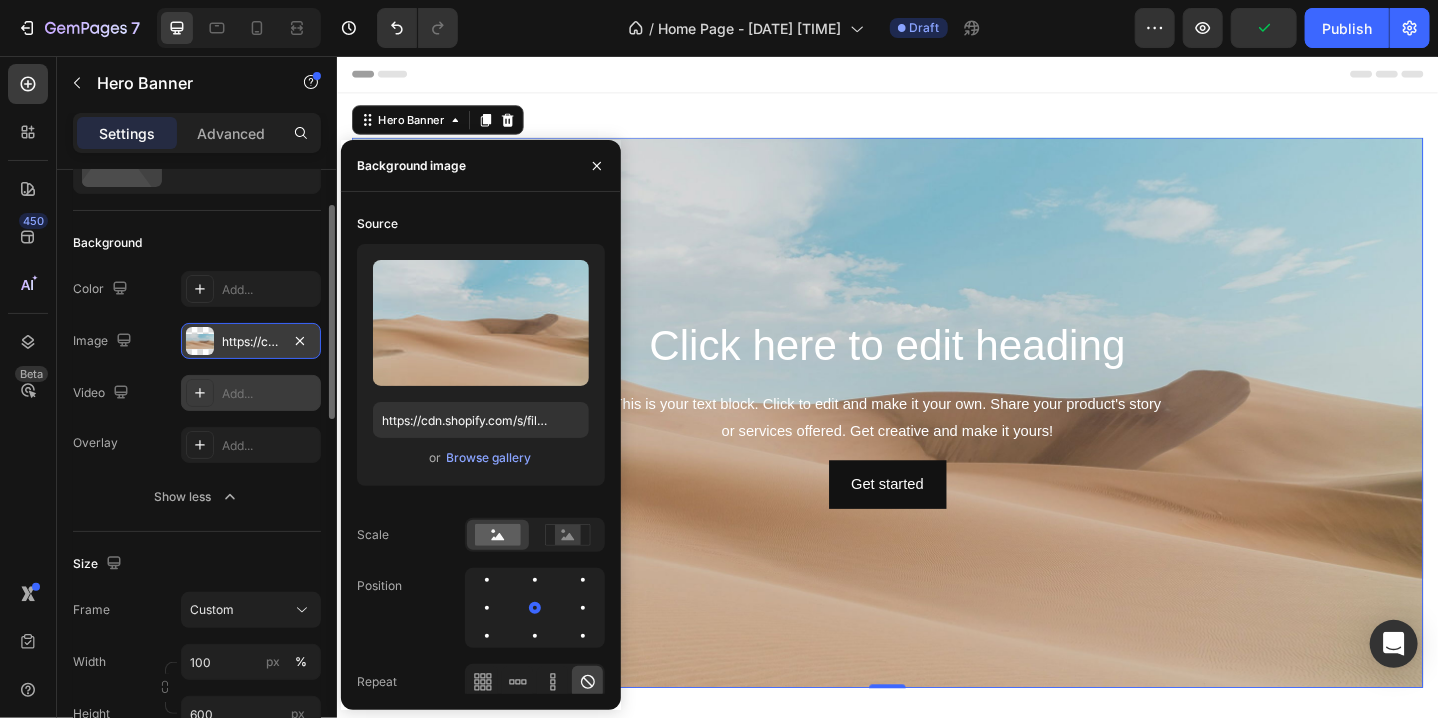scroll, scrollTop: 0, scrollLeft: 0, axis: both 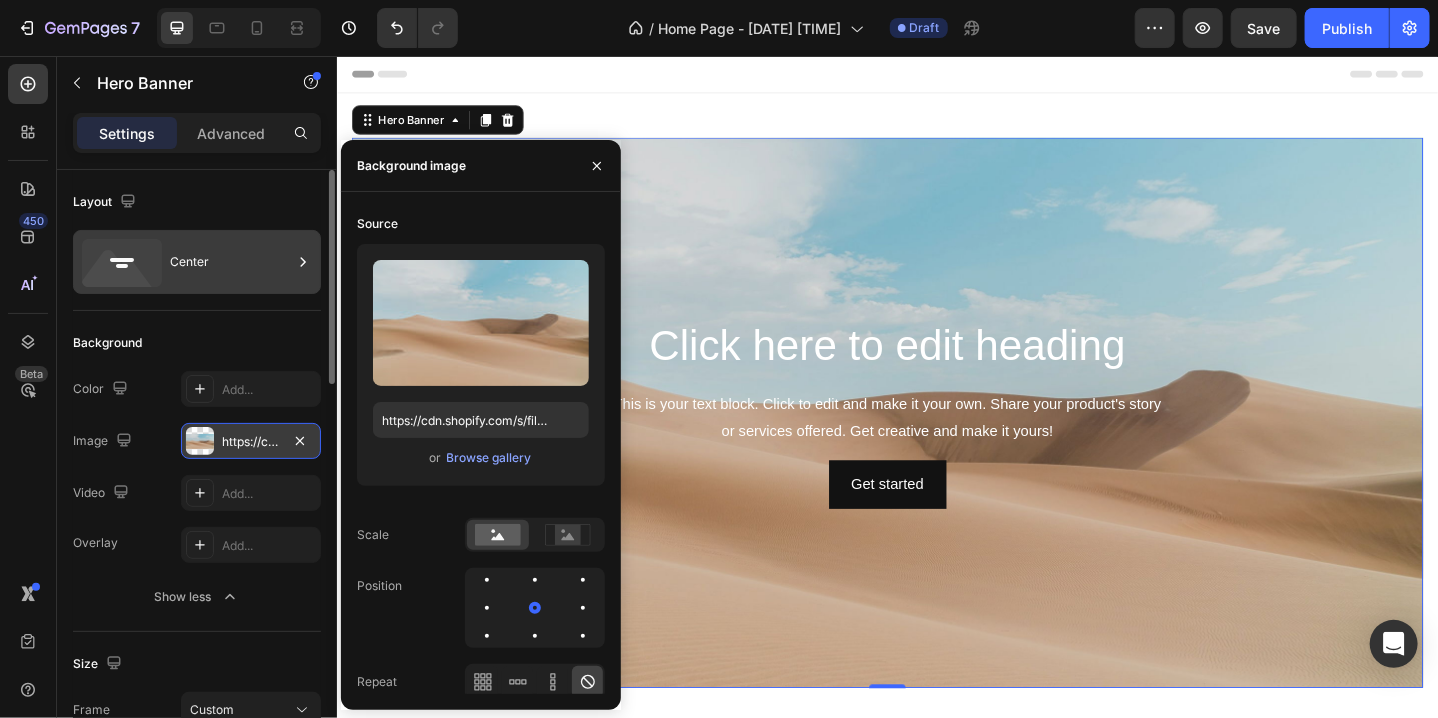 click on "Center" at bounding box center [231, 262] 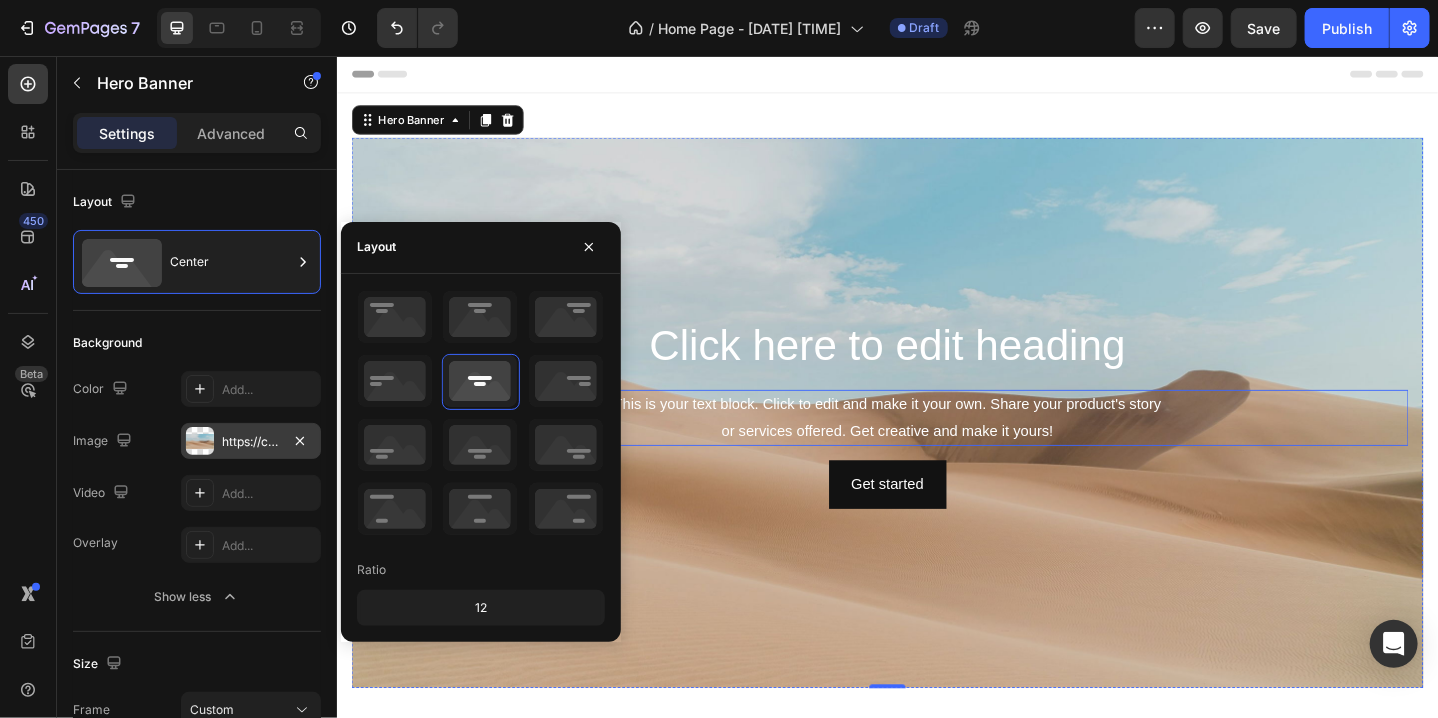 click on "This is your text block. Click to edit and make it your own. Share your product's story                   or services offered. Get creative and make it yours!" at bounding box center (936, 451) 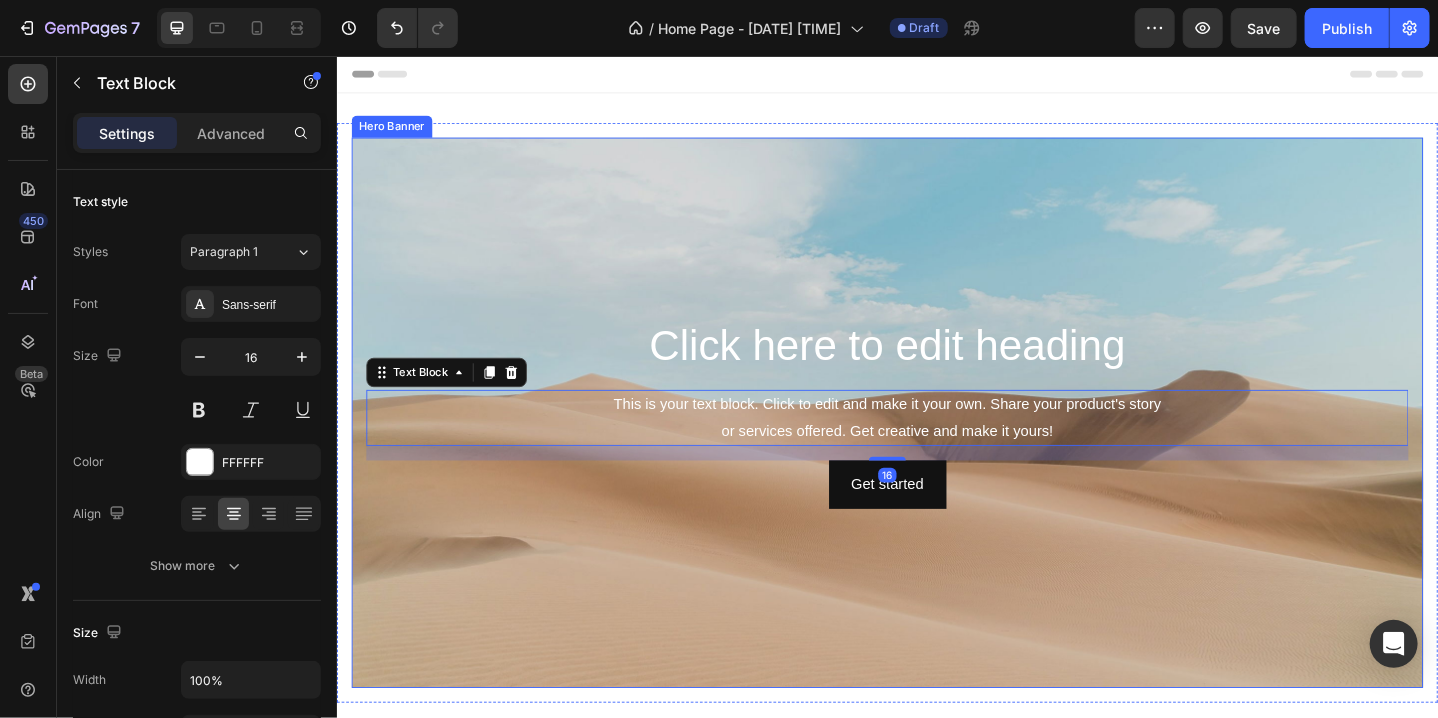 click at bounding box center [936, 445] 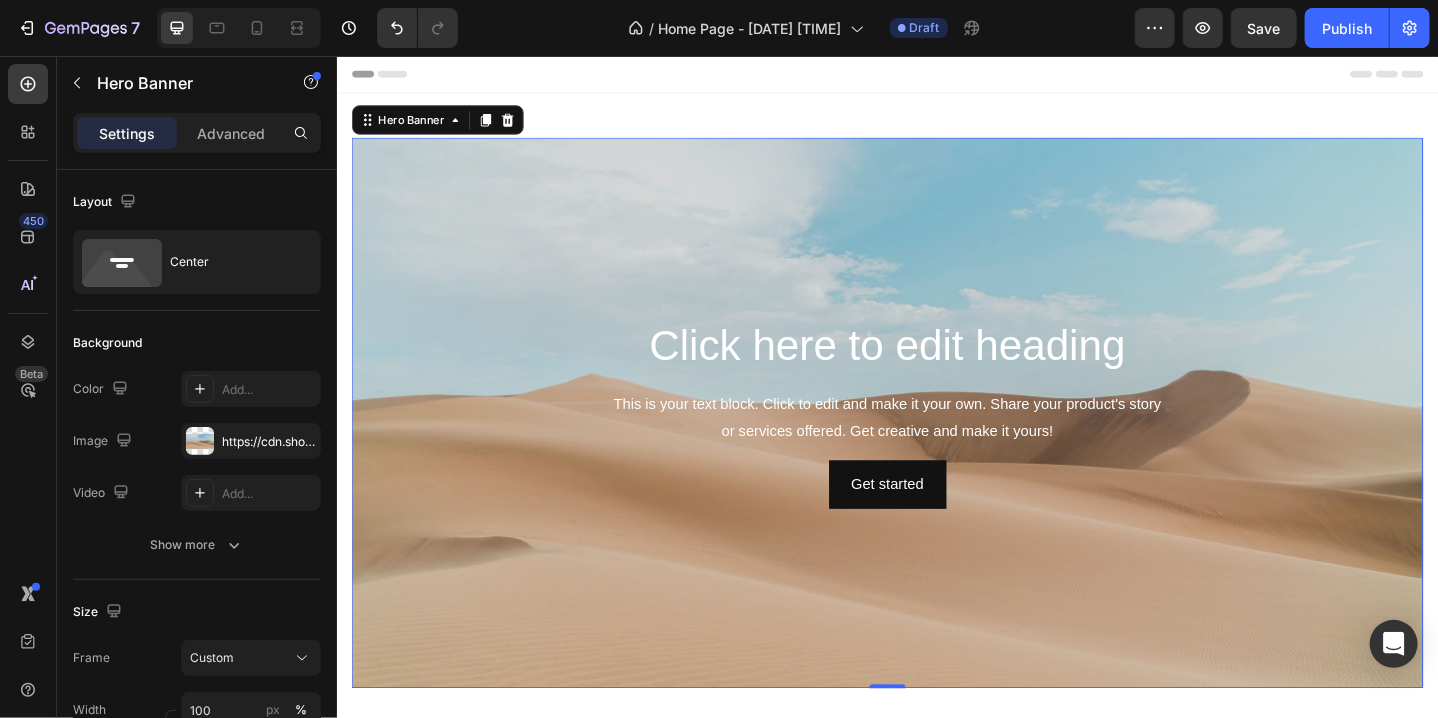 click at bounding box center [936, 445] 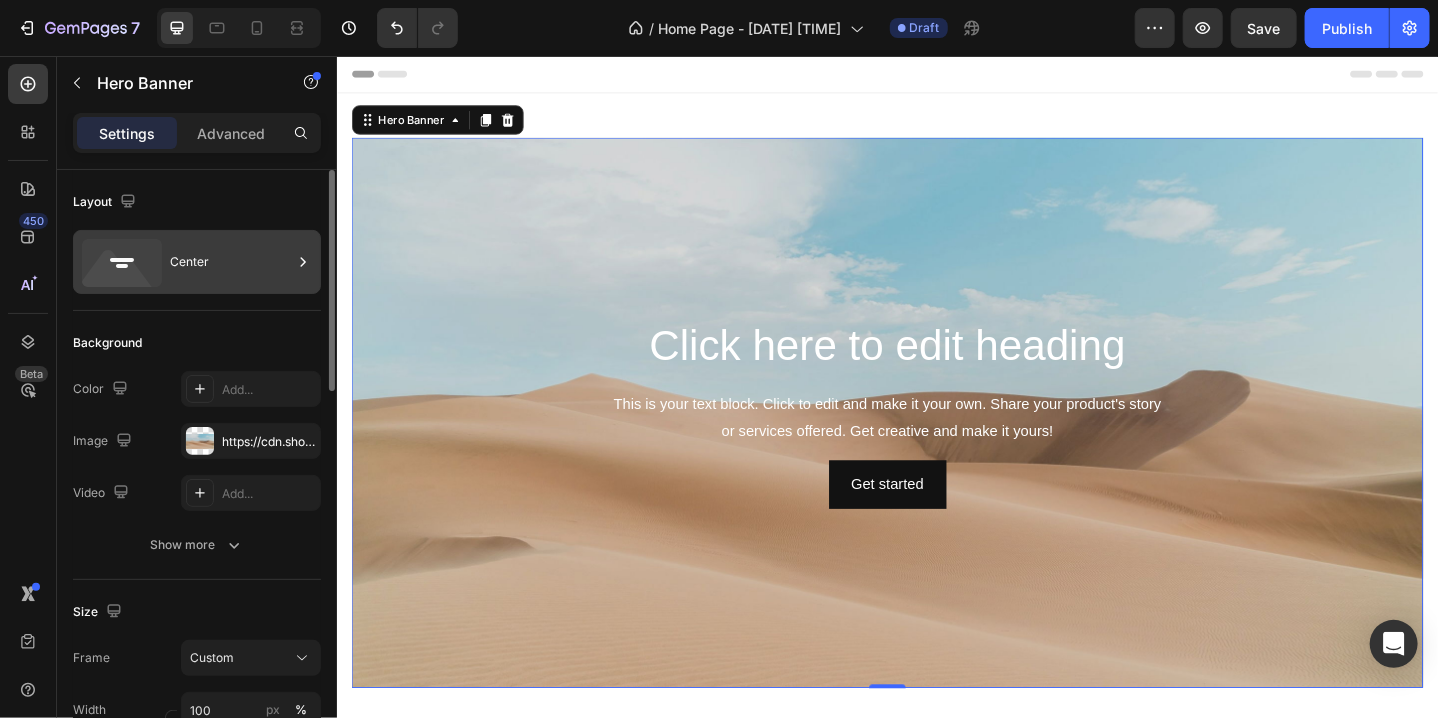 click 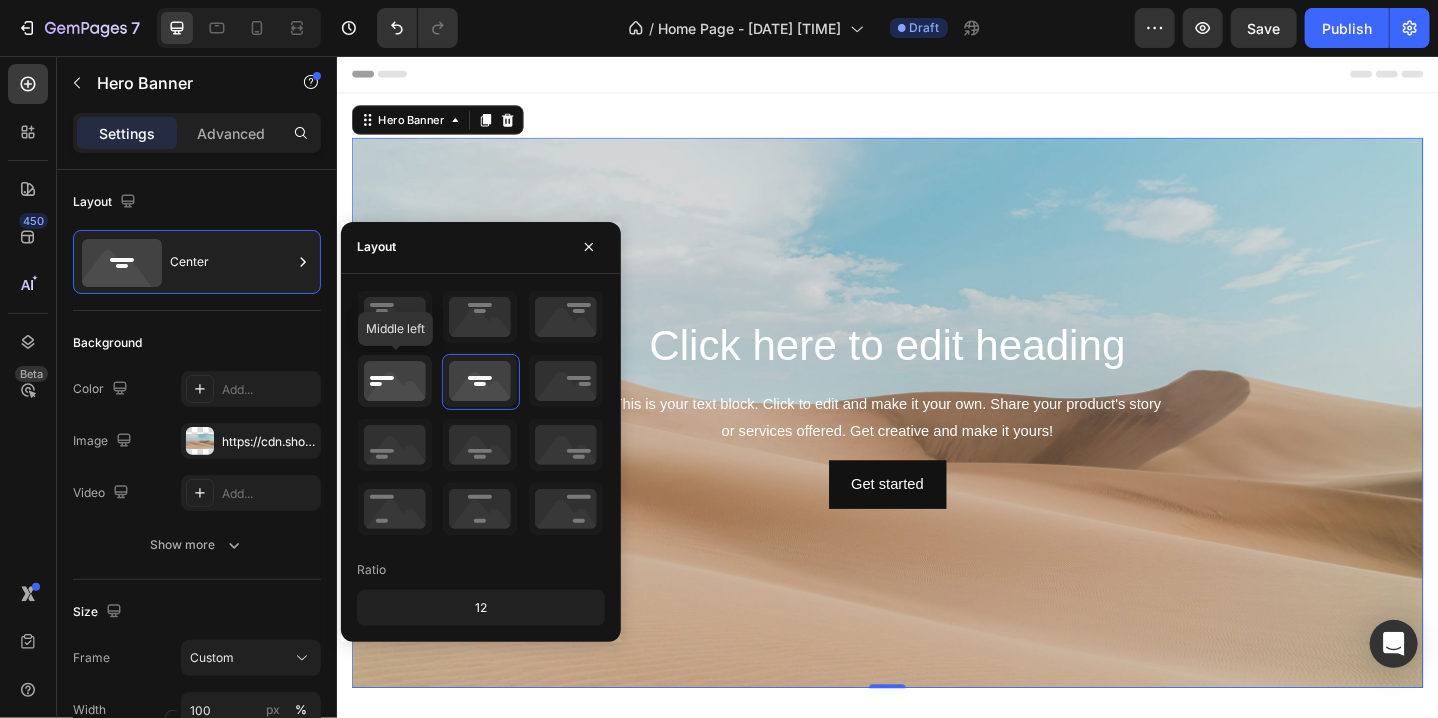 click 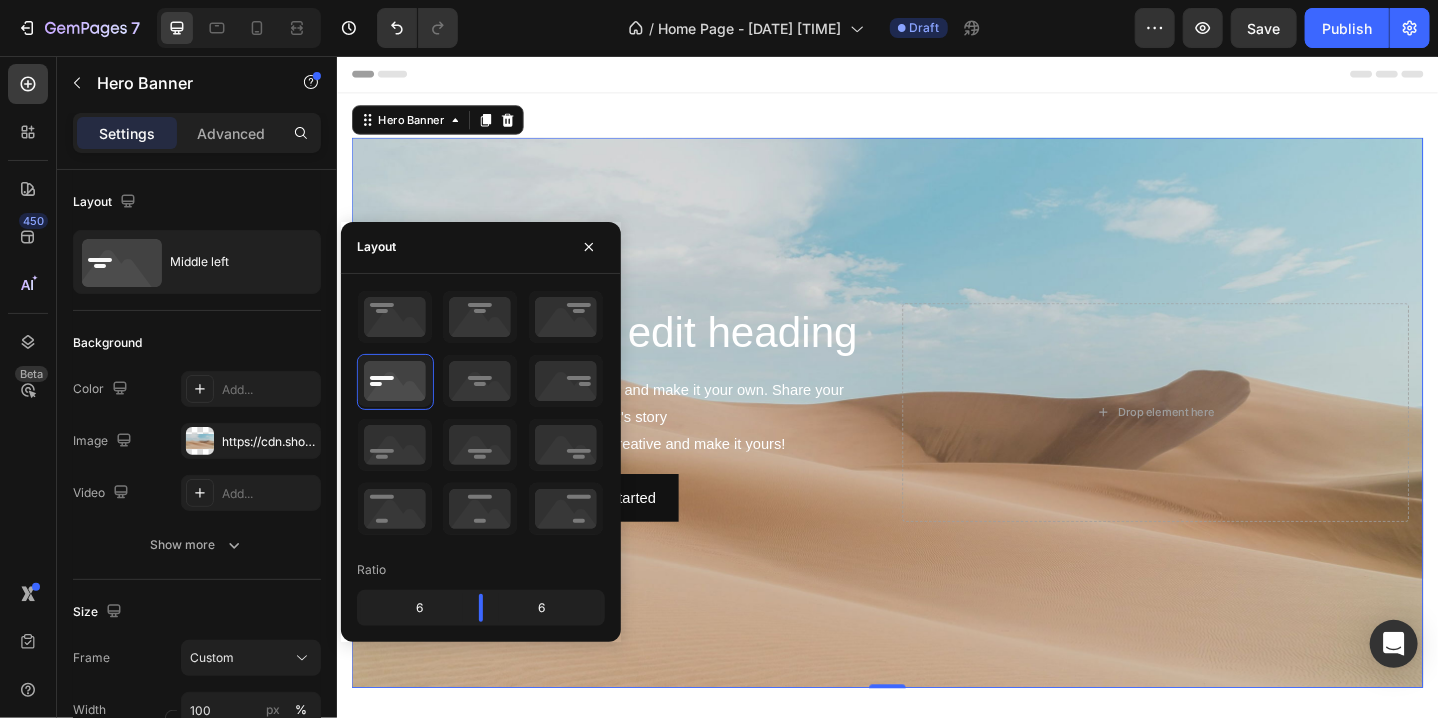 click at bounding box center (936, 445) 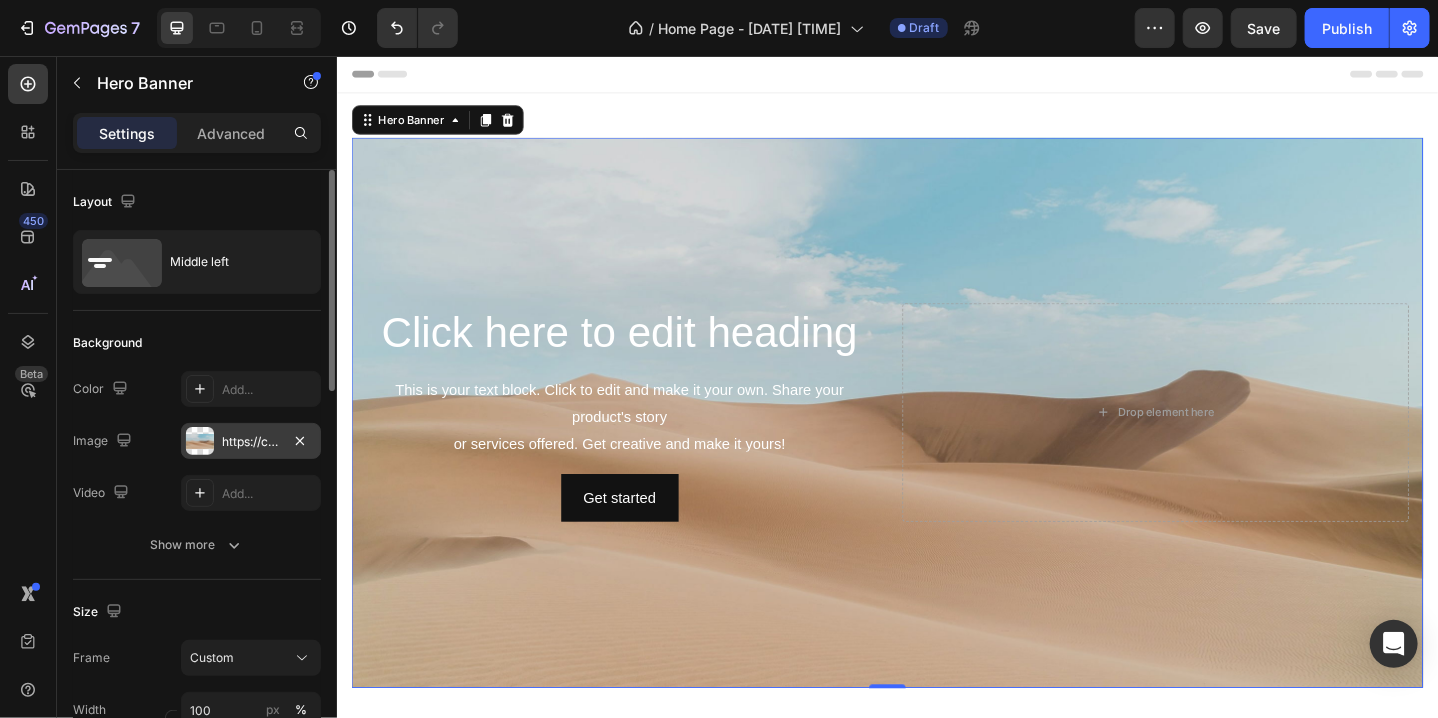 click on "https://cdn.shopify.com/s/files/1/2005/9307/files/background_settings.jpg" at bounding box center [251, 441] 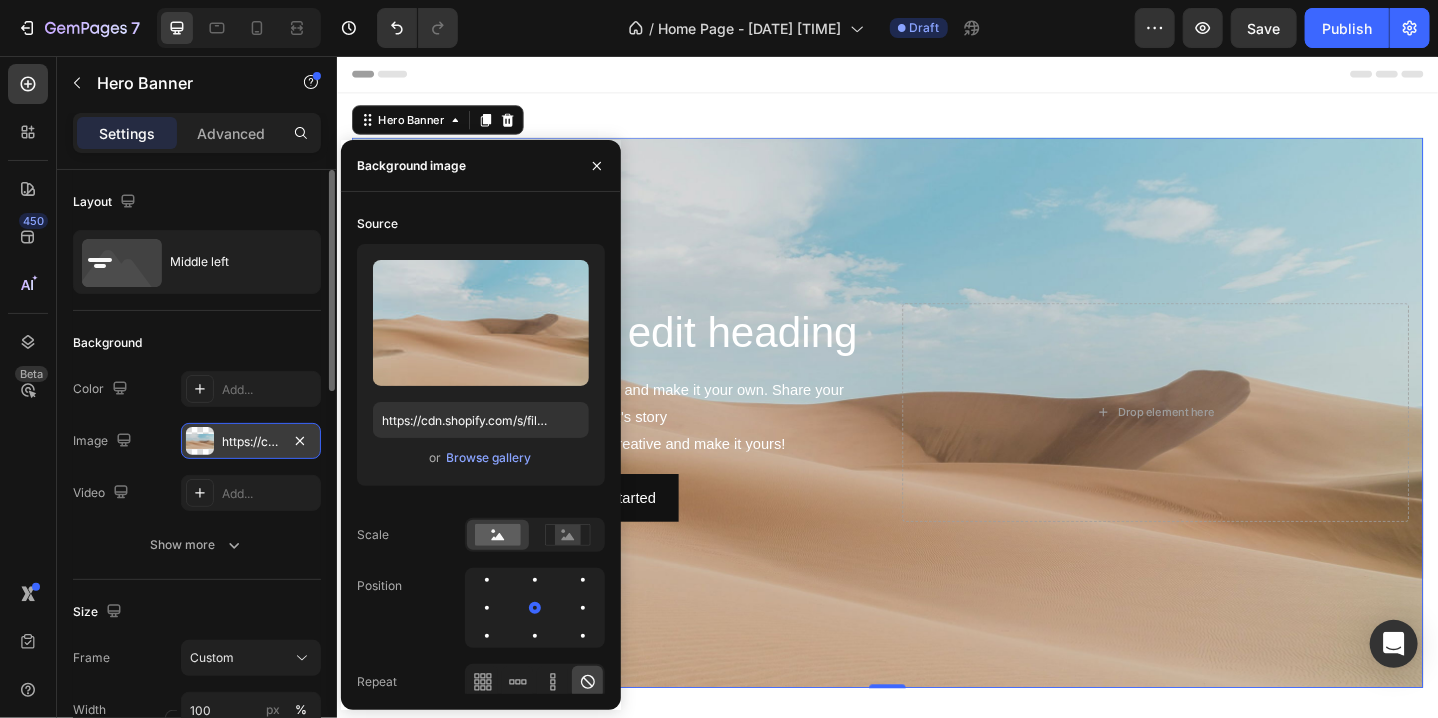 click on "https://cdn.shopify.com/s/files/1/2005/9307/files/background_settings.jpg" at bounding box center [251, 442] 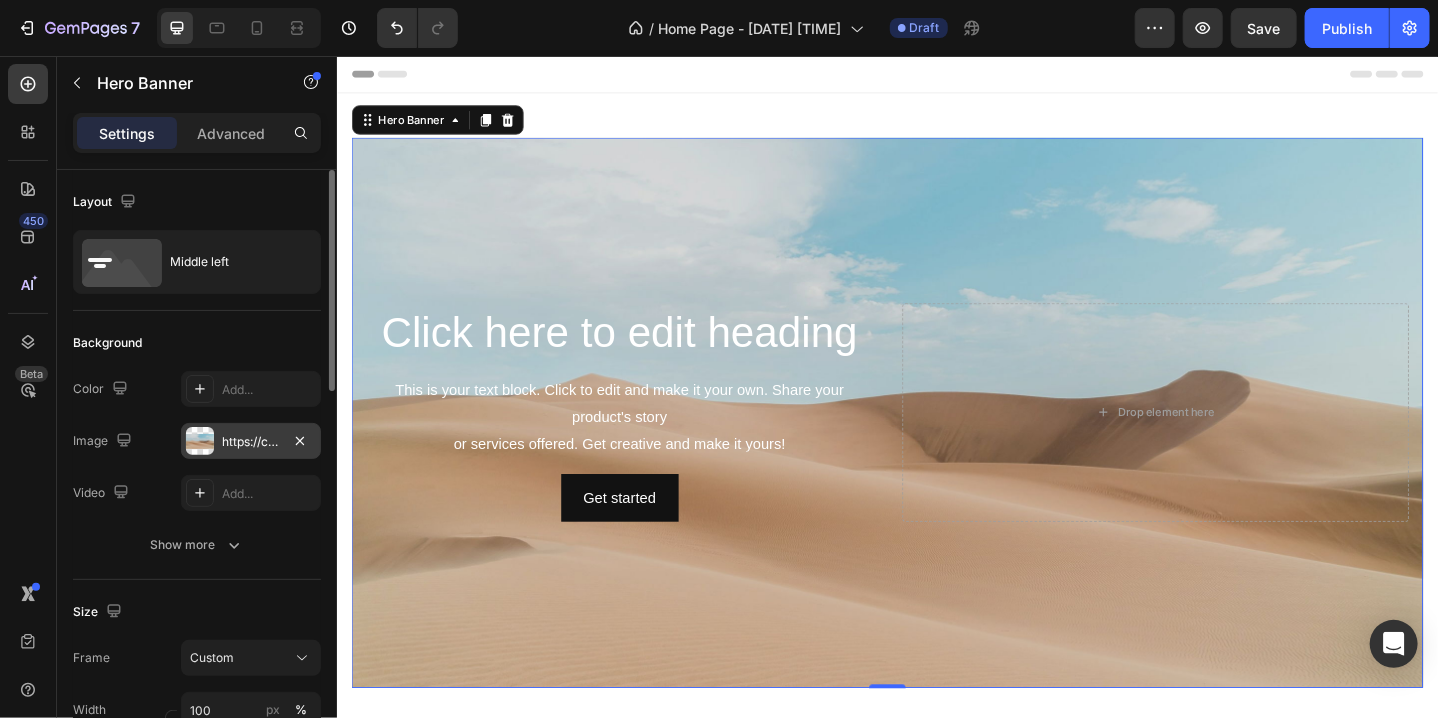 click on "https://cdn.shopify.com/s/files/1/2005/9307/files/background_settings.jpg" at bounding box center (251, 442) 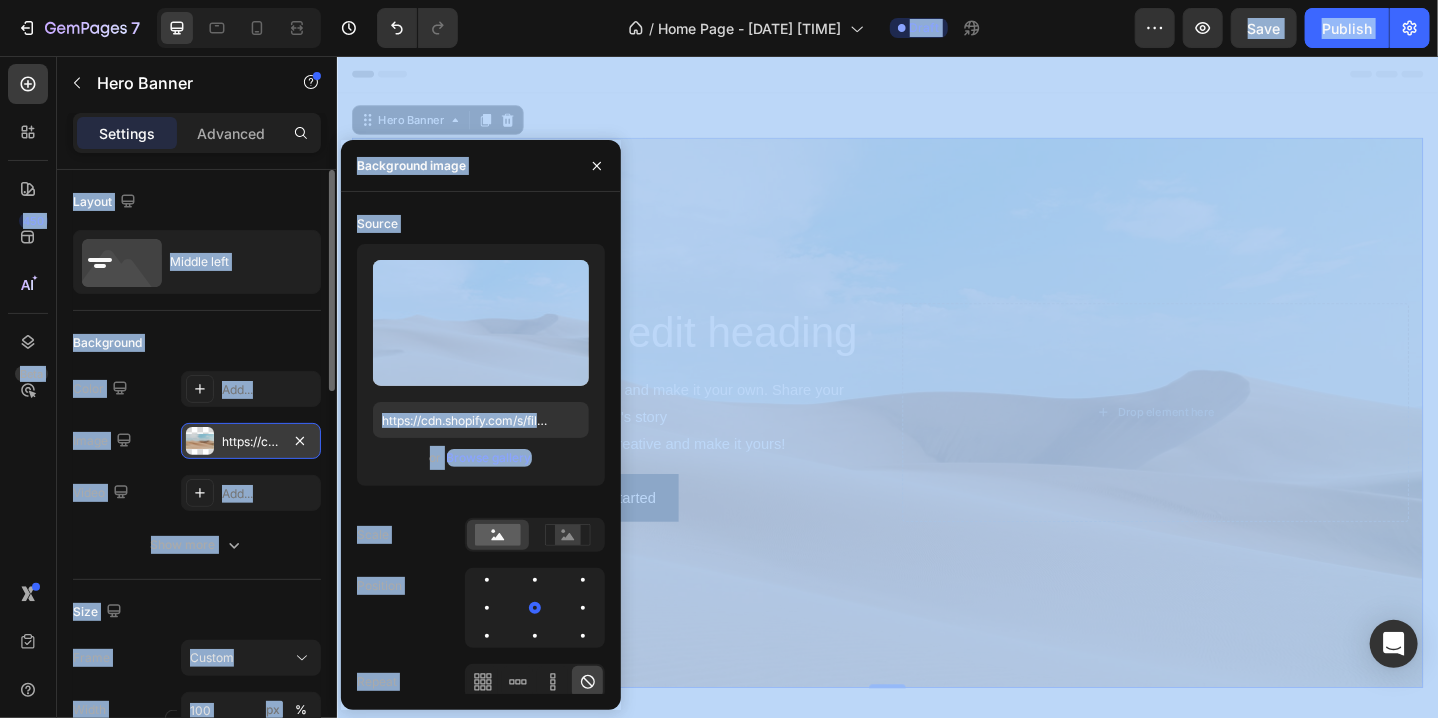 click on "https://cdn.shopify.com/s/files/1/2005/9307/files/background_settings.jpg" at bounding box center [251, 441] 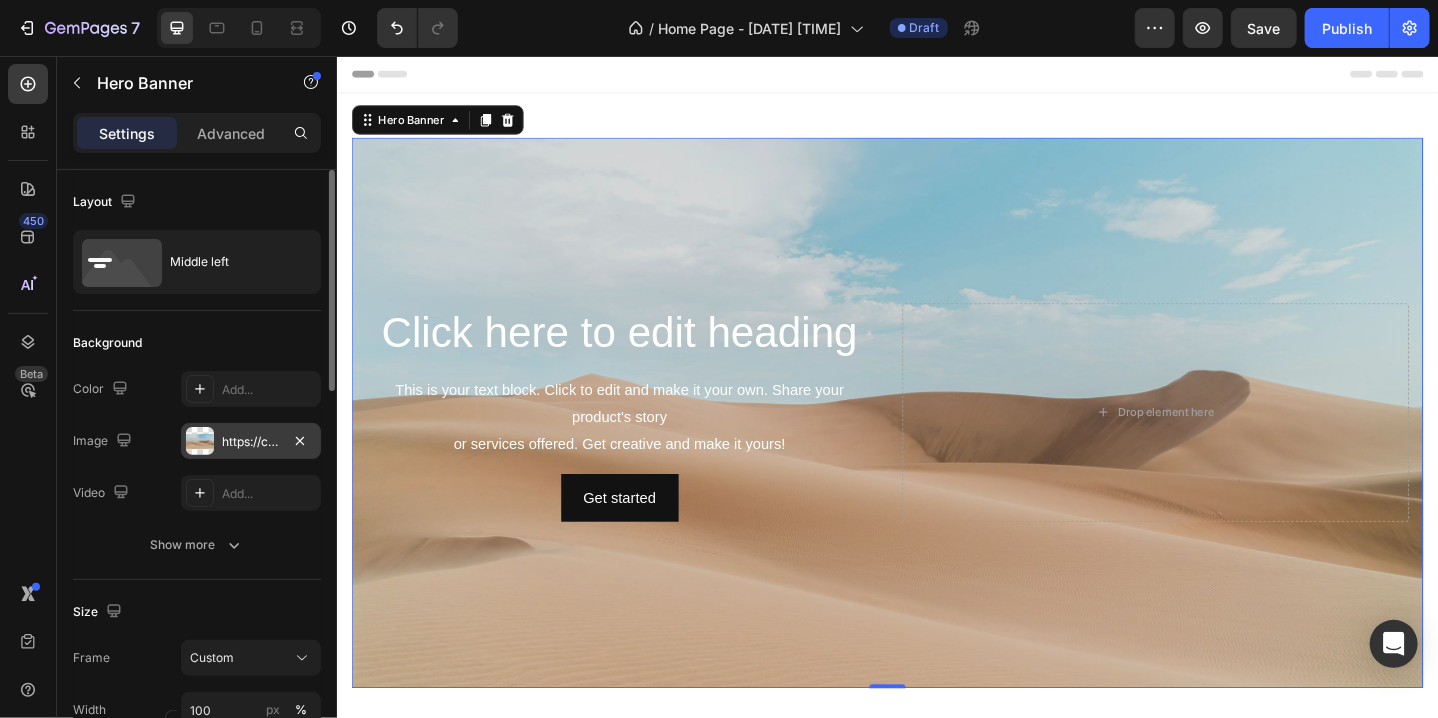 click on "https://cdn.shopify.com/s/files/1/2005/9307/files/background_settings.jpg" at bounding box center (251, 441) 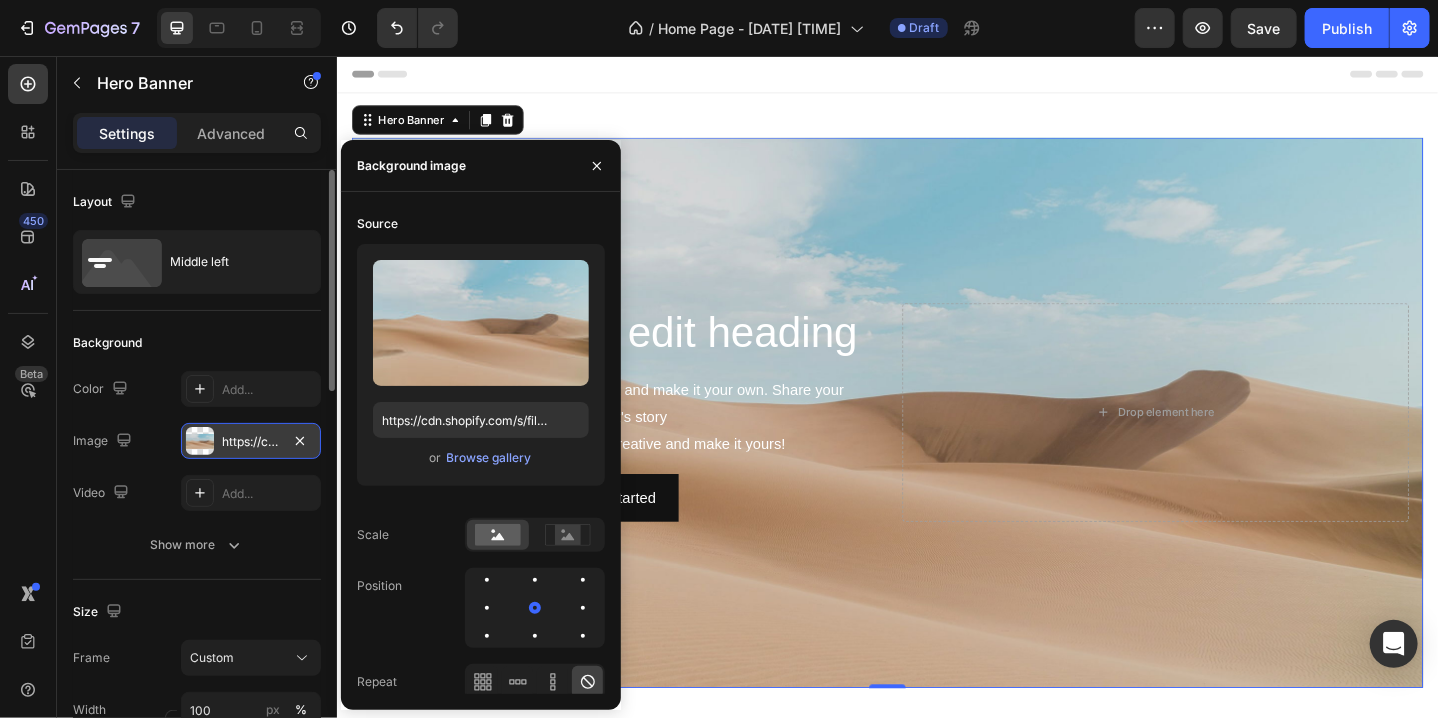 click on "https://cdn.shopify.com/s/files/1/2005/9307/files/background_settings.jpg" at bounding box center (251, 442) 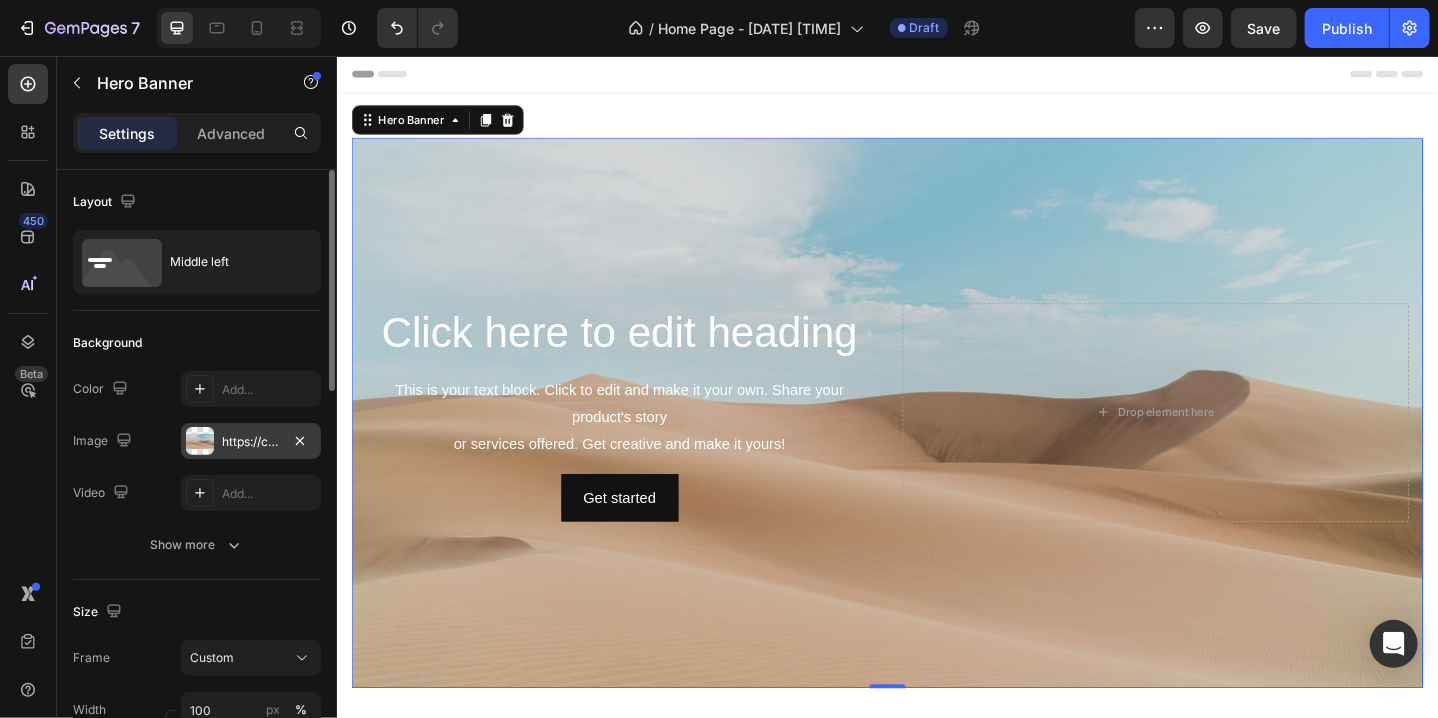 click on "https://cdn.shopify.com/s/files/1/2005/9307/files/background_settings.jpg" at bounding box center (251, 442) 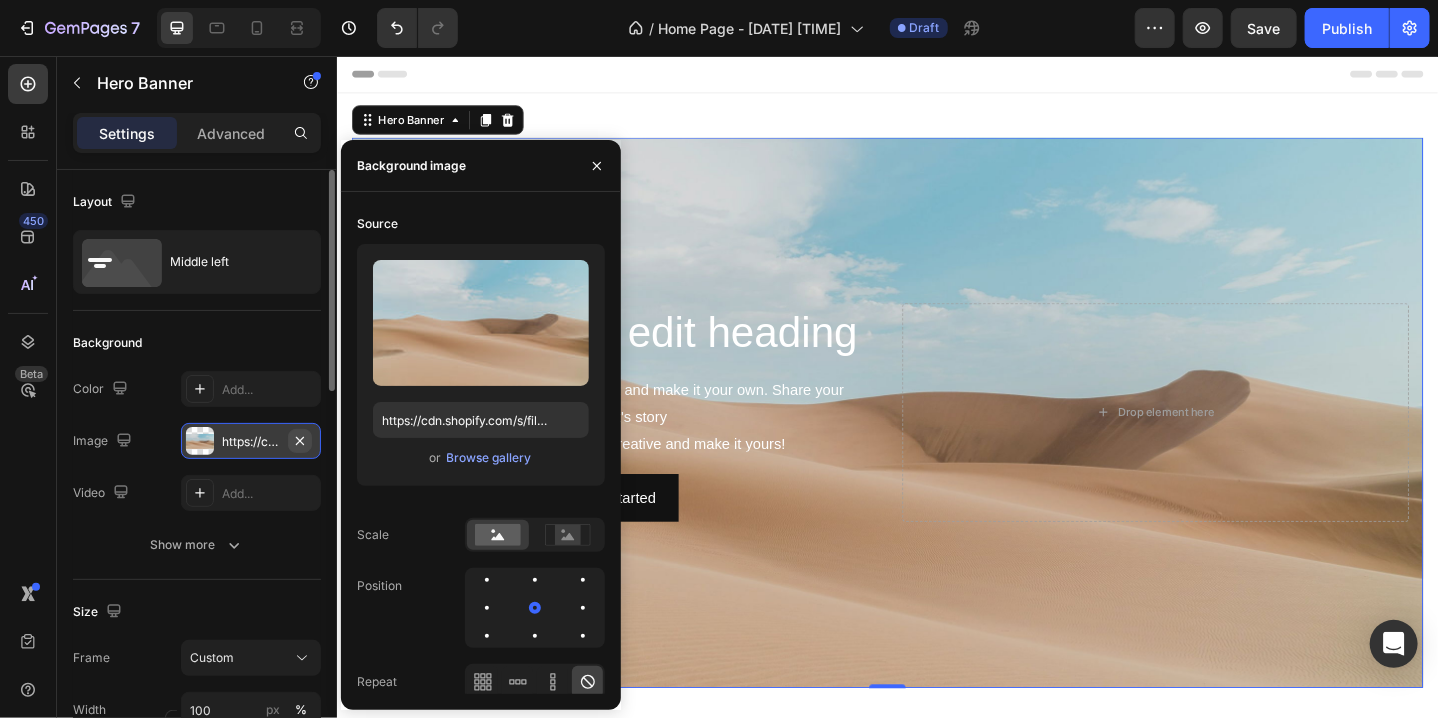click 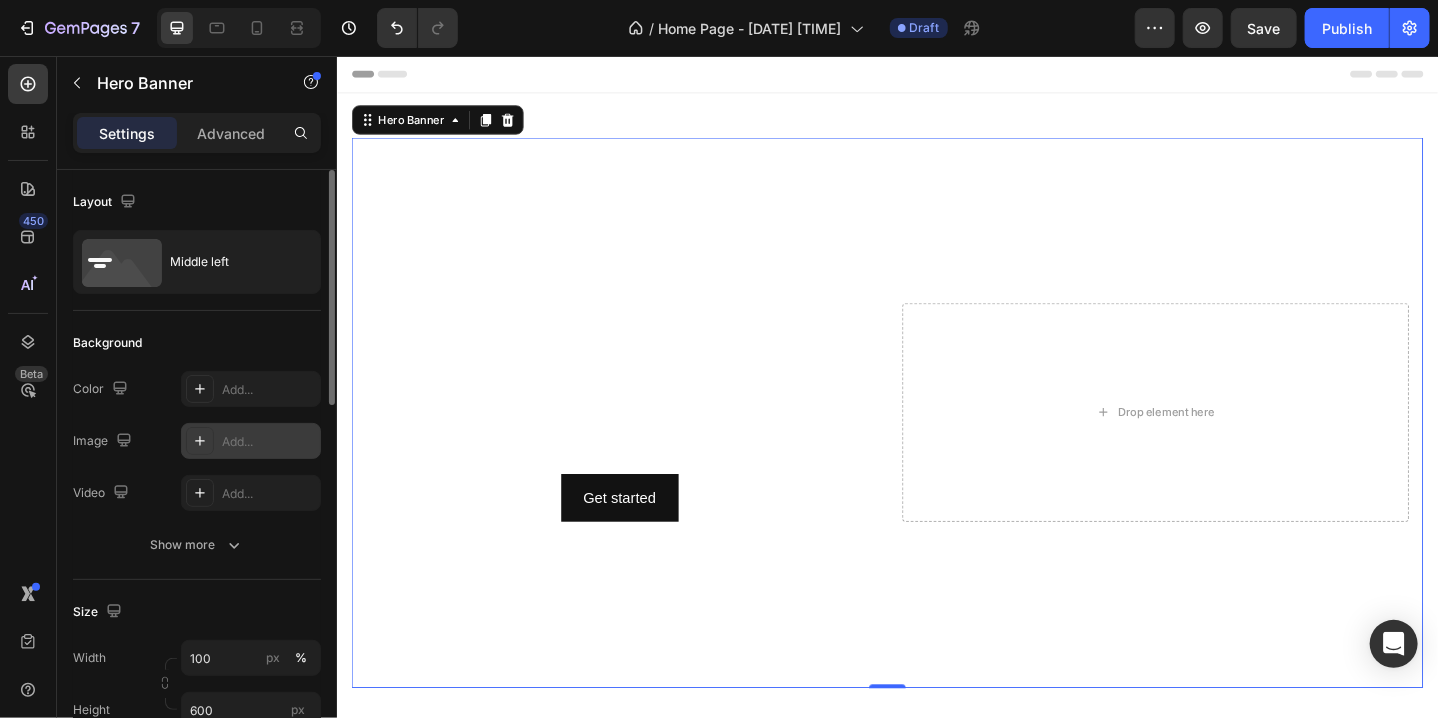 click on "Add..." at bounding box center (269, 442) 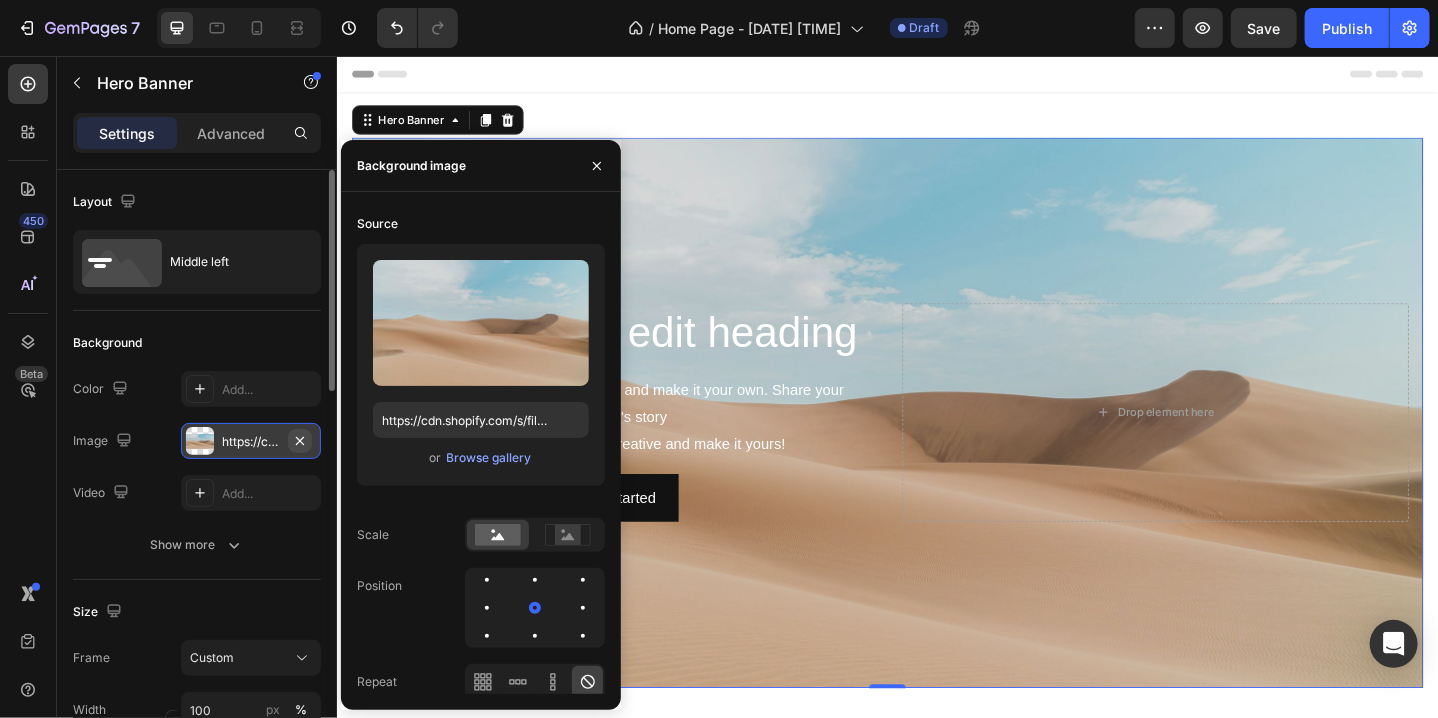 click 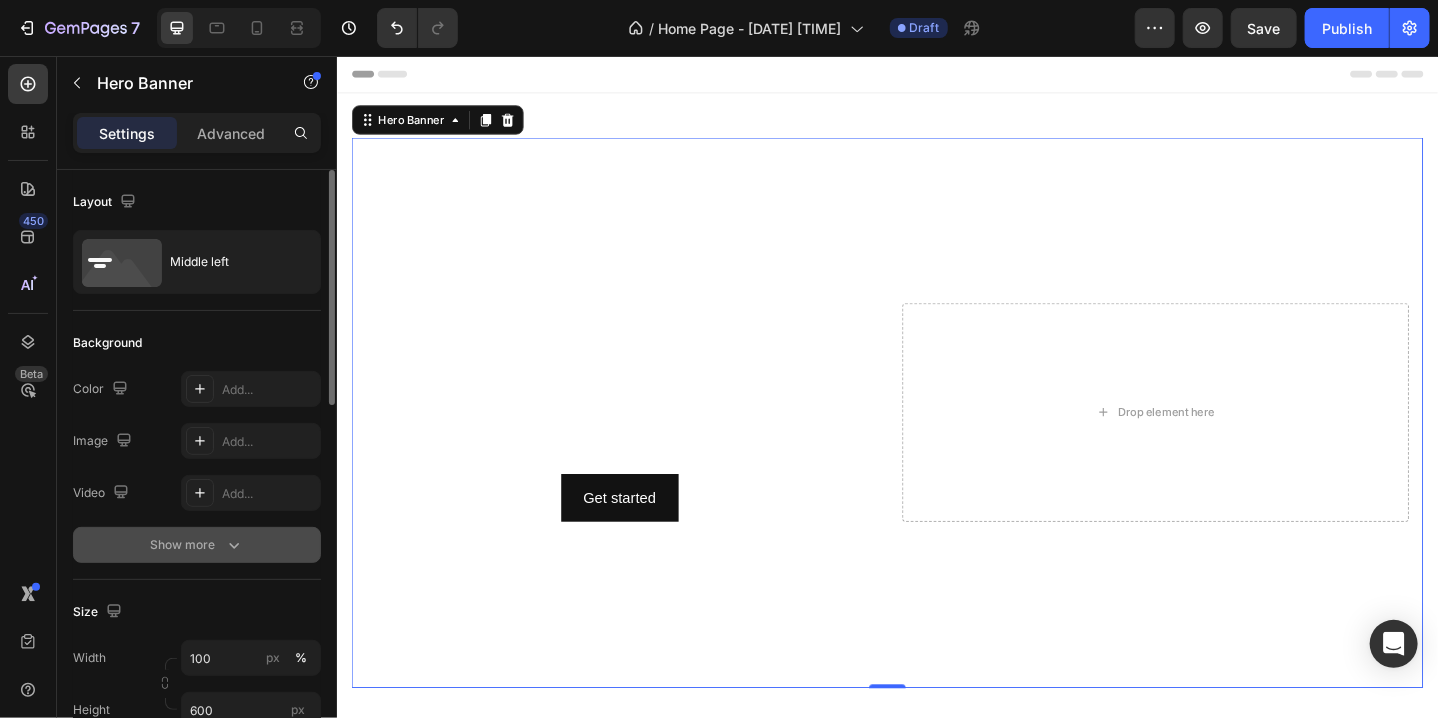 drag, startPoint x: 264, startPoint y: 438, endPoint x: 208, endPoint y: 543, distance: 119 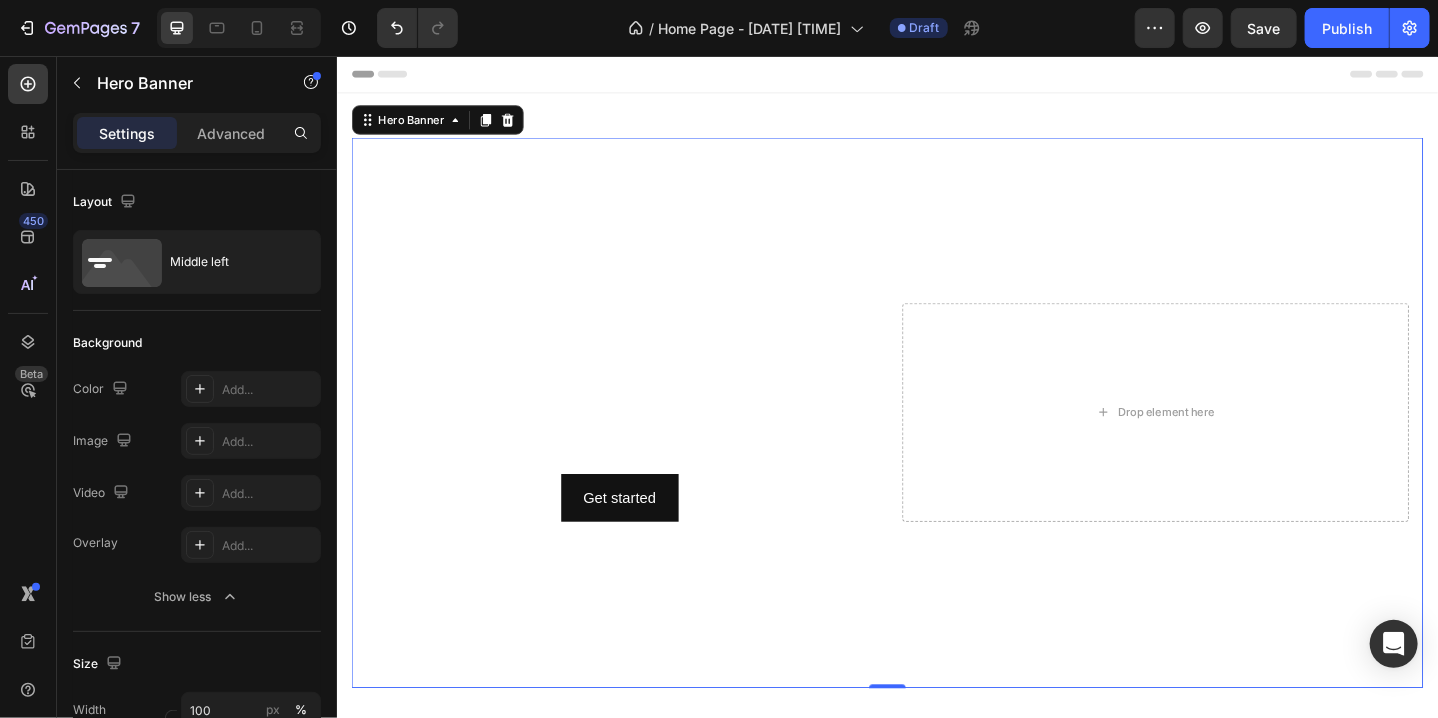 click at bounding box center [936, 445] 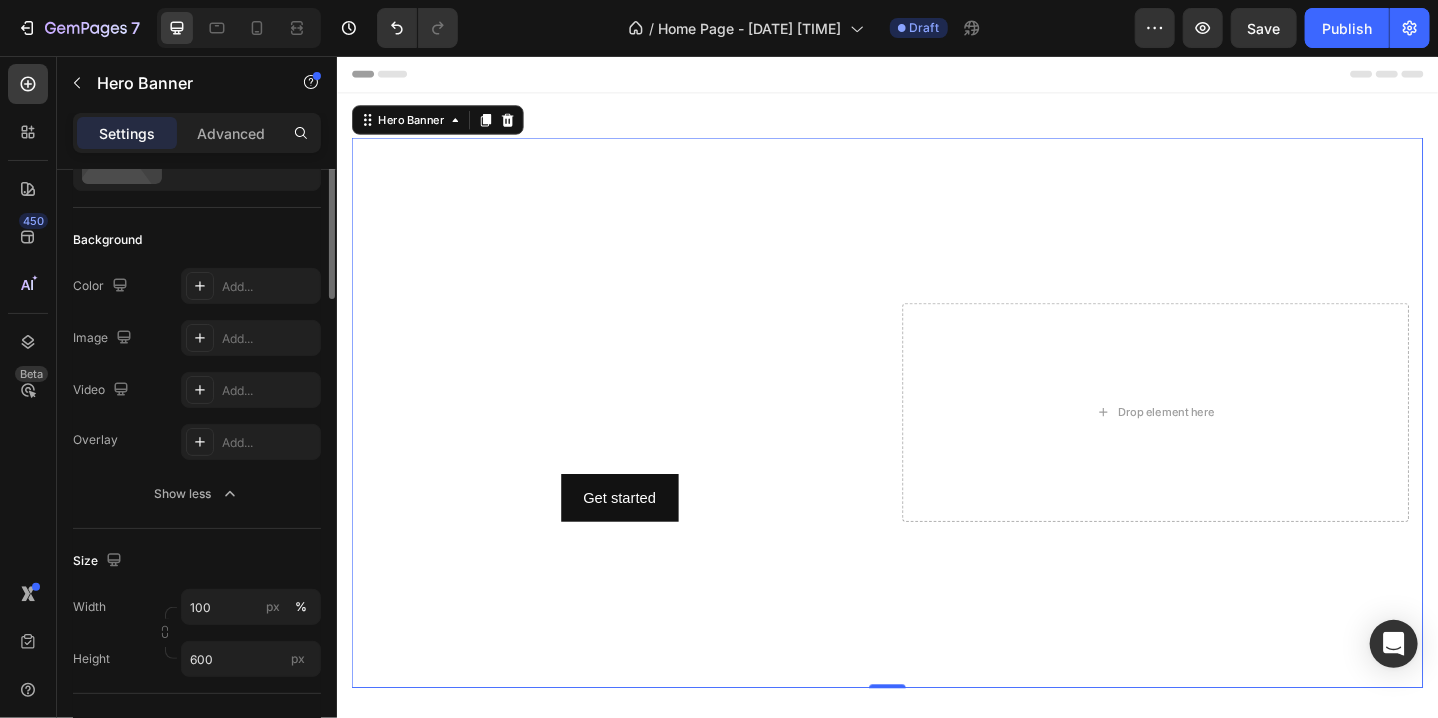 scroll, scrollTop: 0, scrollLeft: 0, axis: both 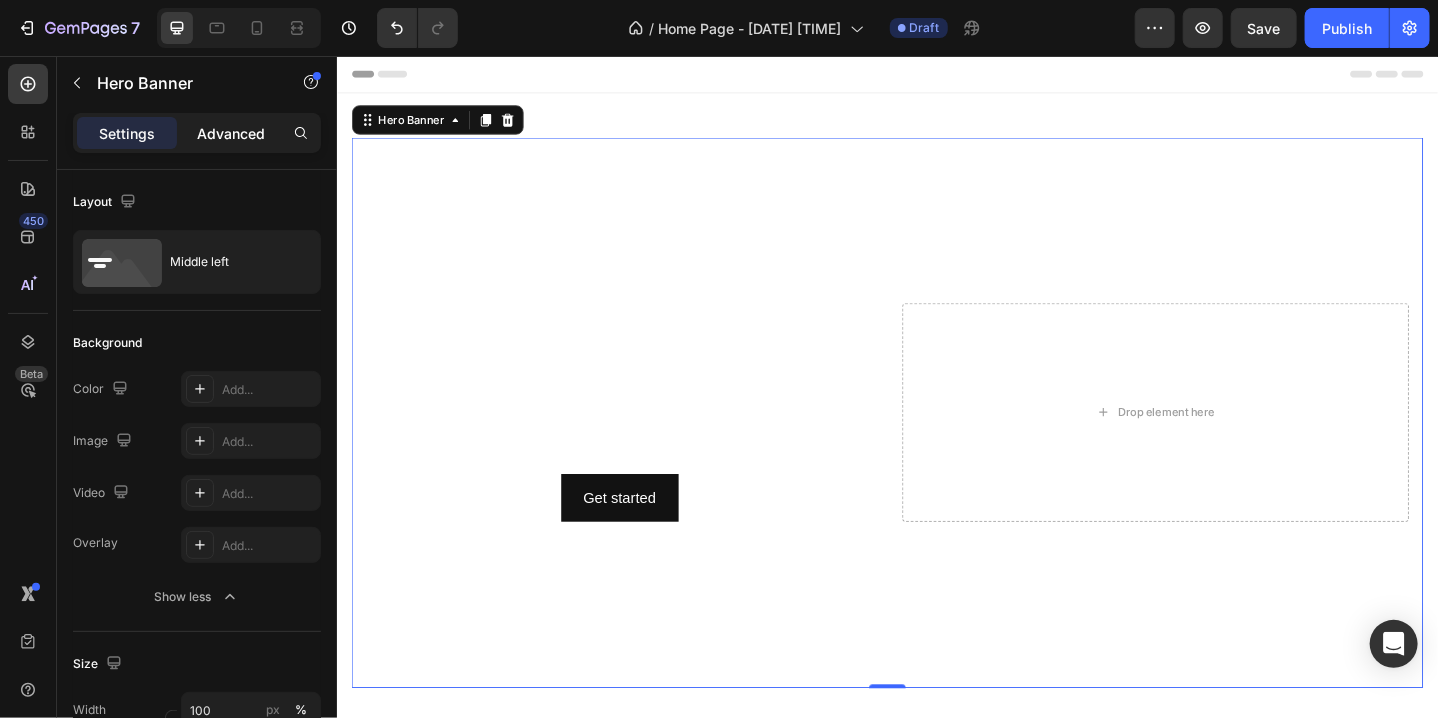 click on "Advanced" 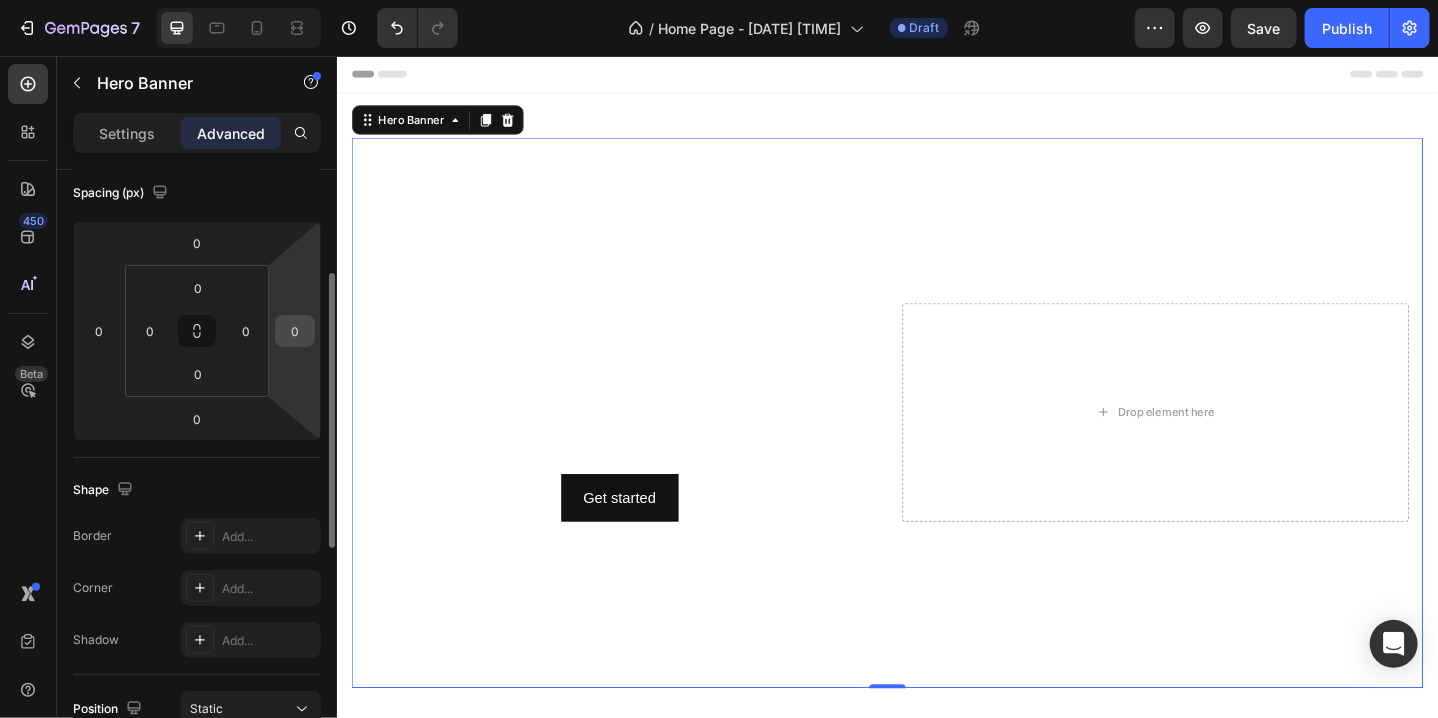 scroll, scrollTop: 0, scrollLeft: 0, axis: both 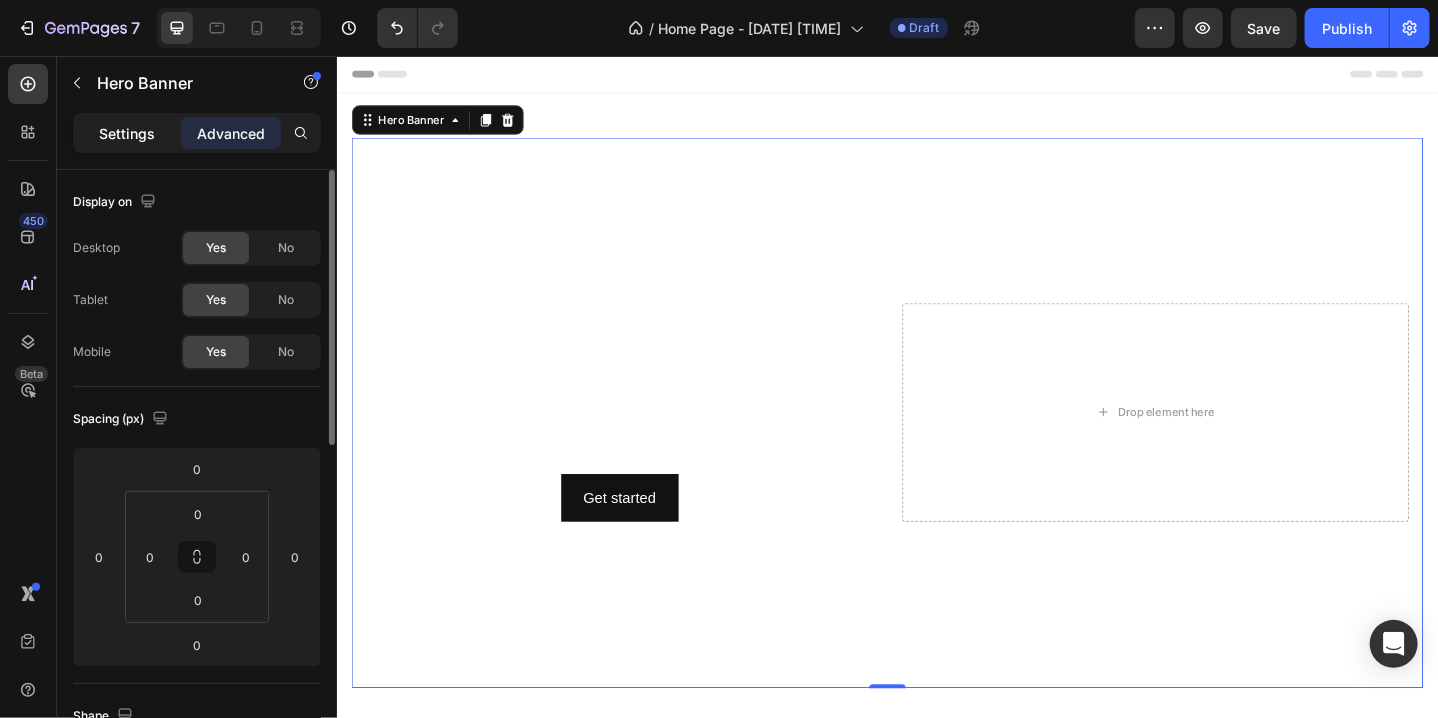 click on "Settings" at bounding box center [127, 133] 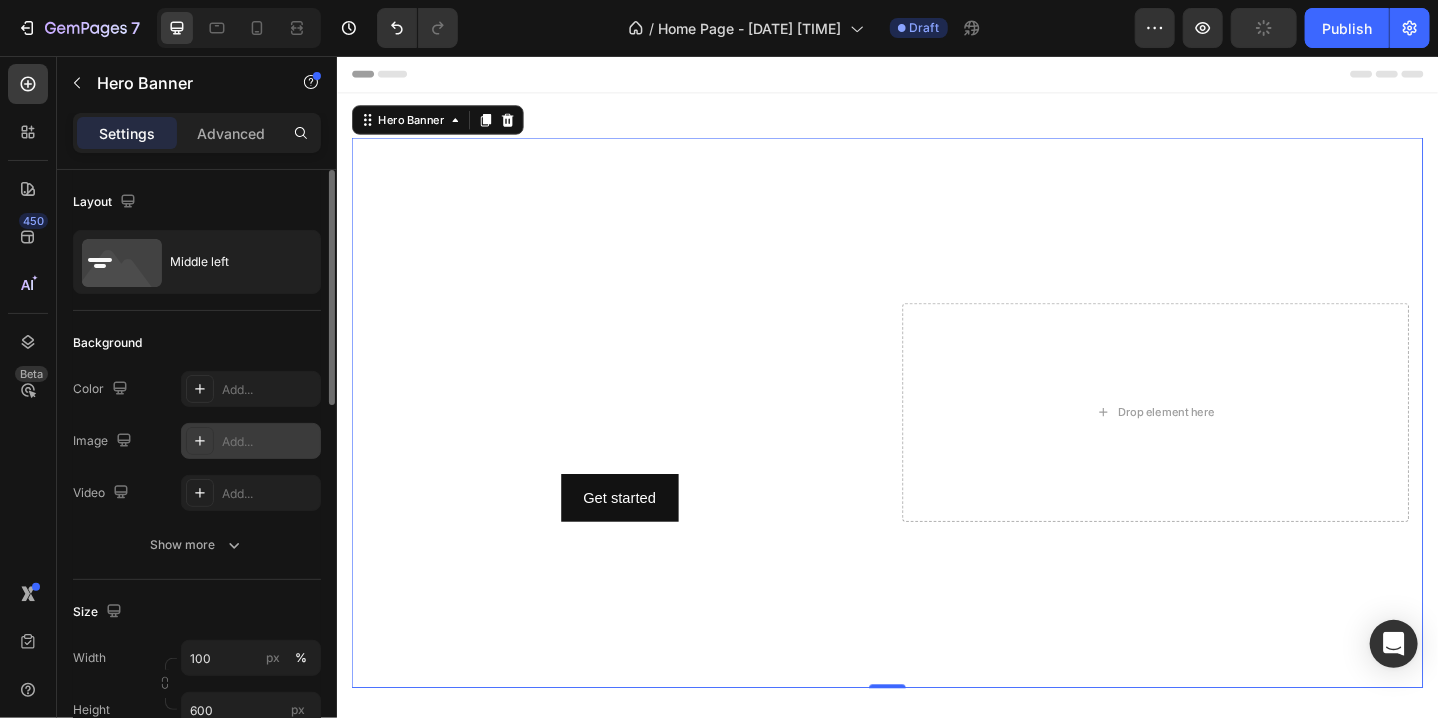 click on "Add..." at bounding box center [269, 442] 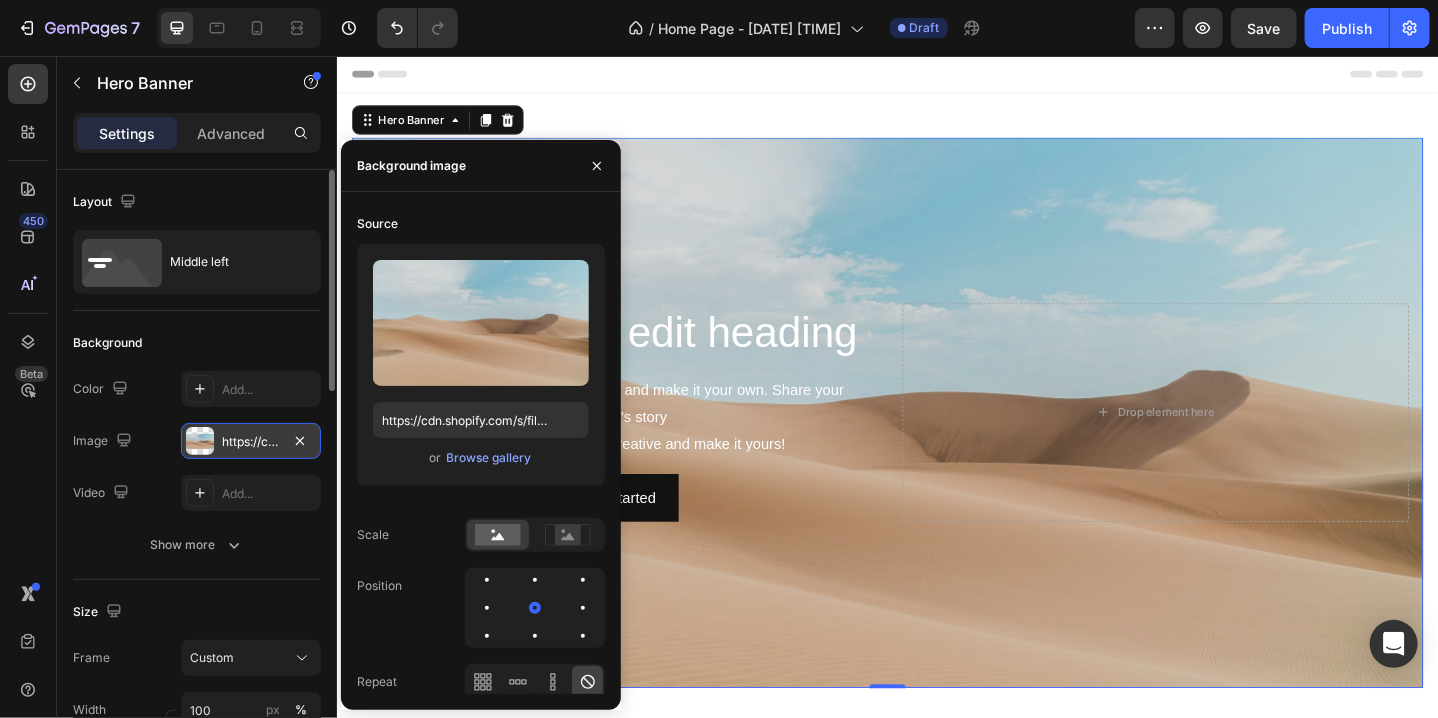 click on "https://cdn.shopify.com/s/files/1/2005/9307/files/background_settings.jpg" at bounding box center (251, 442) 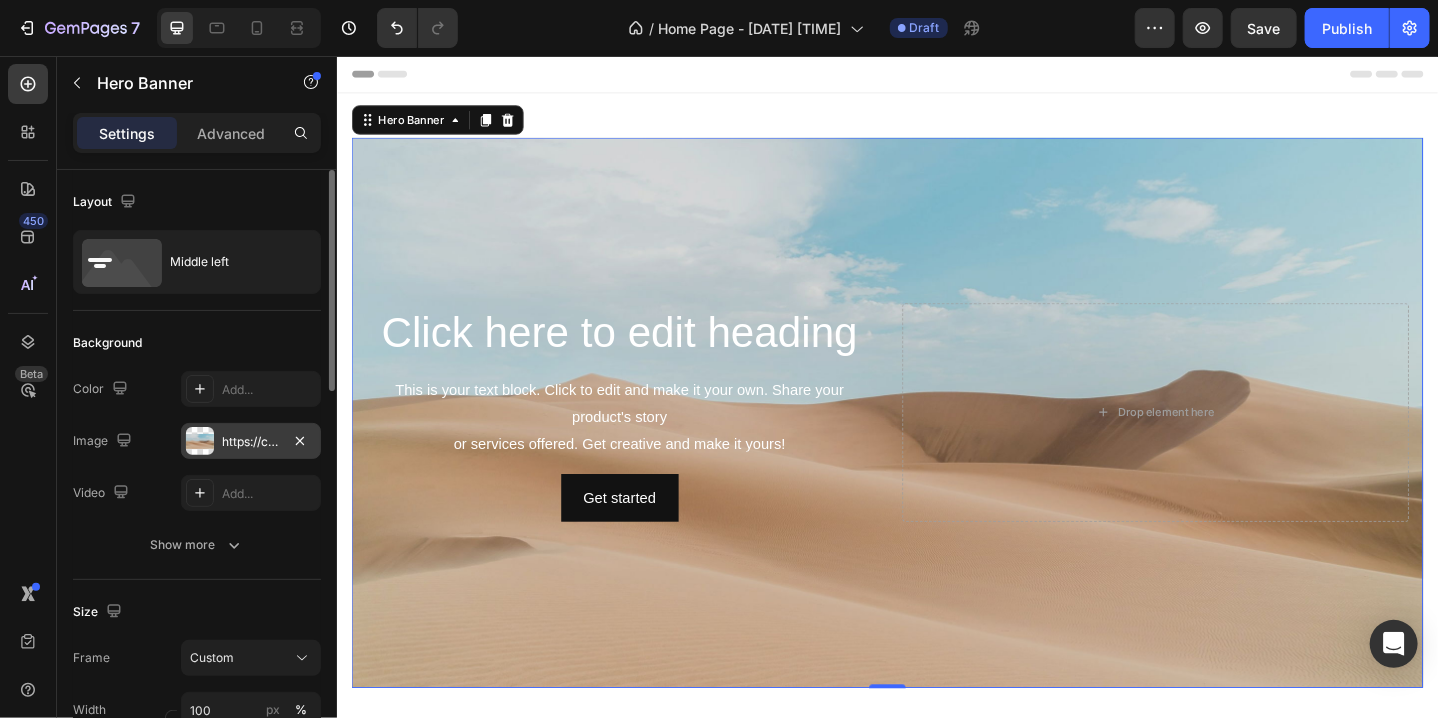 drag, startPoint x: 263, startPoint y: 439, endPoint x: 240, endPoint y: 445, distance: 23.769728 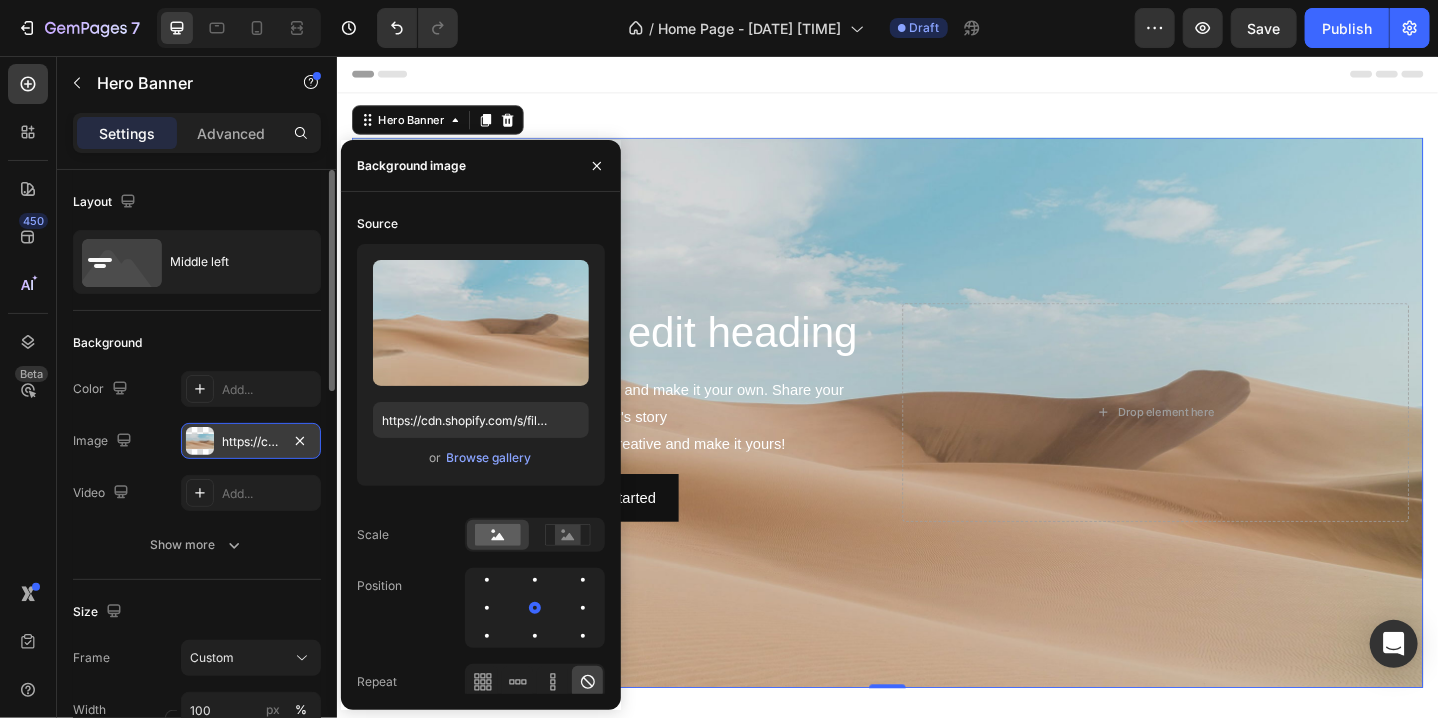 click on "https://cdn.shopify.com/s/files/1/2005/9307/files/background_settings.jpg" at bounding box center [251, 442] 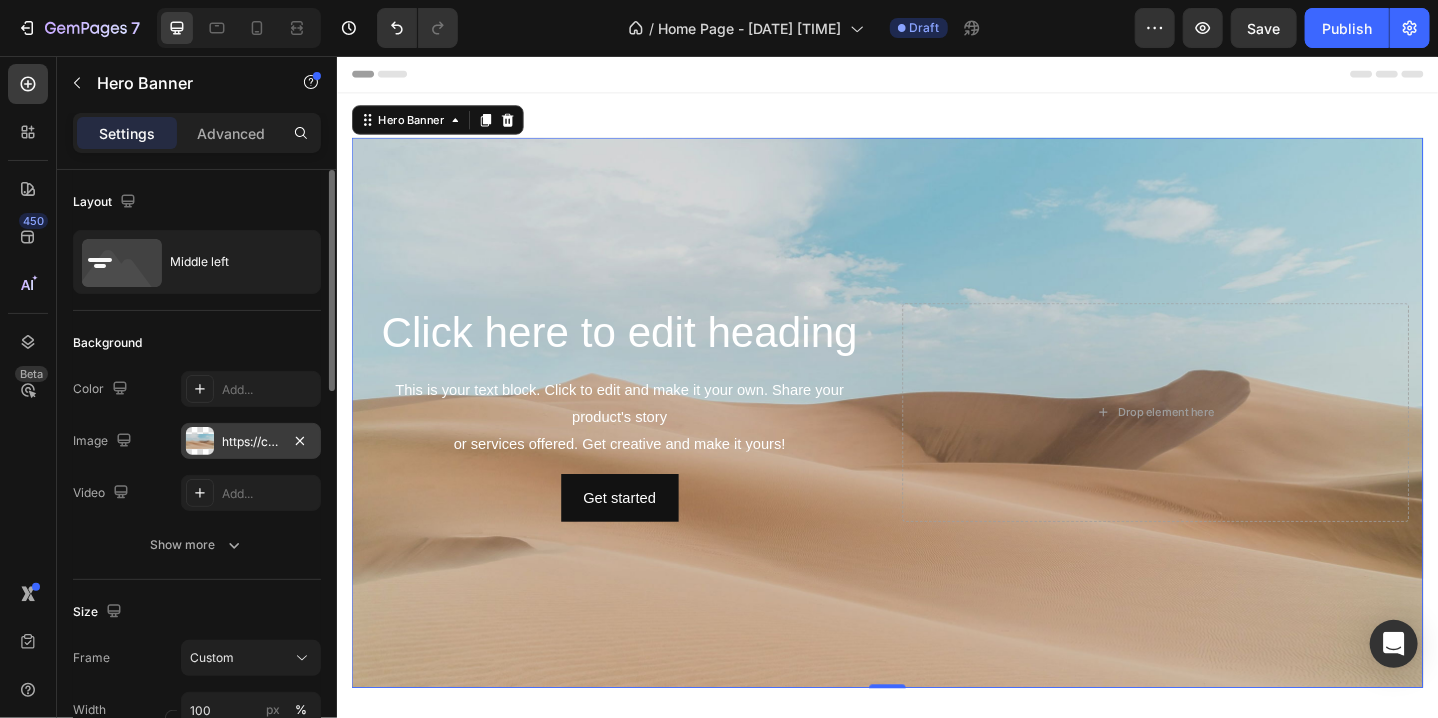 click on "https://cdn.shopify.com/s/files/1/2005/9307/files/background_settings.jpg" at bounding box center (251, 442) 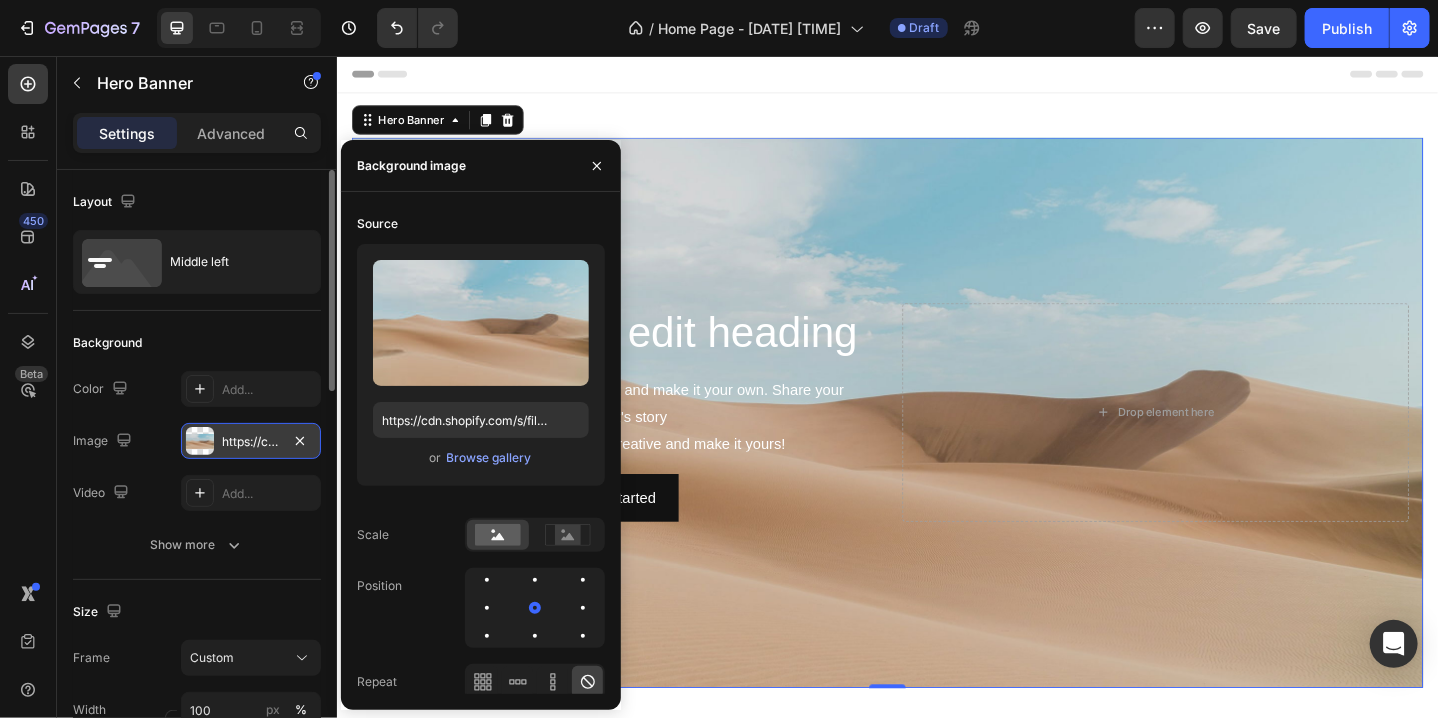 drag, startPoint x: 244, startPoint y: 439, endPoint x: 224, endPoint y: 445, distance: 20.880613 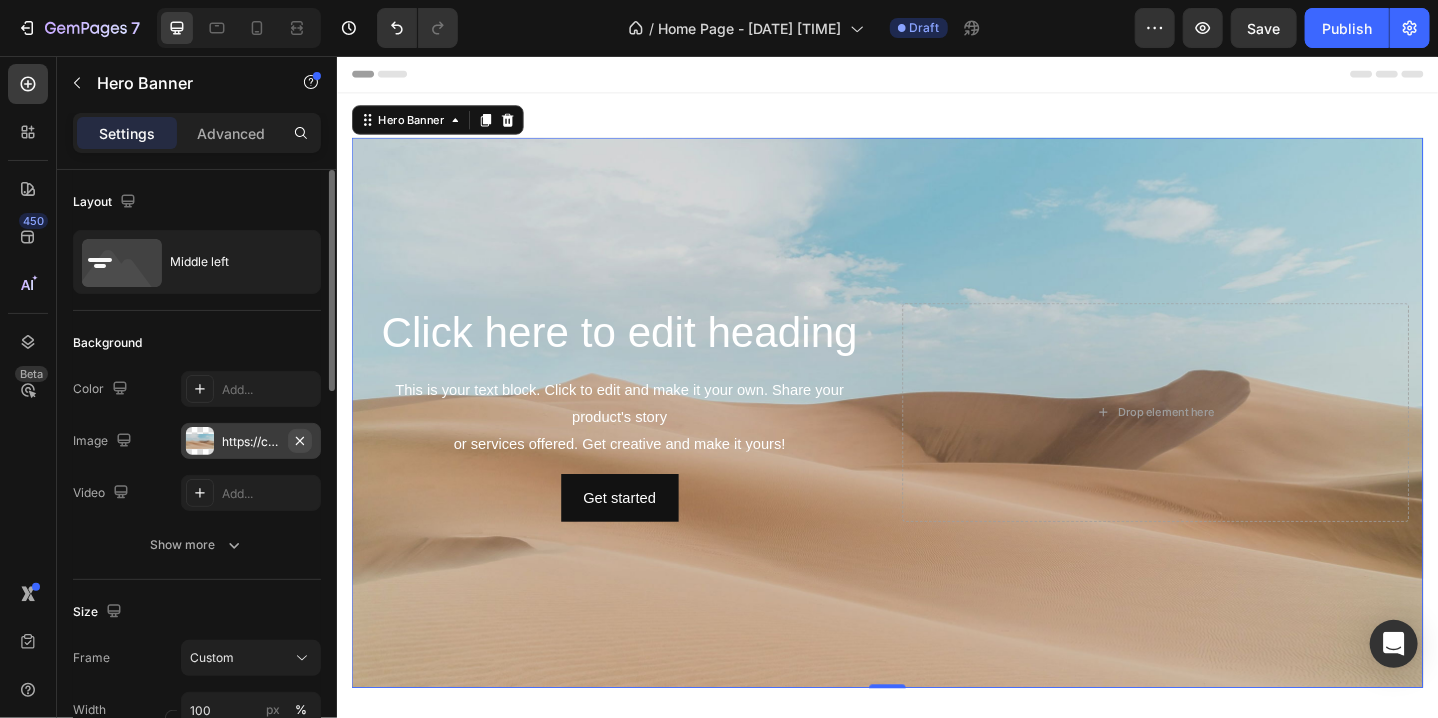 click 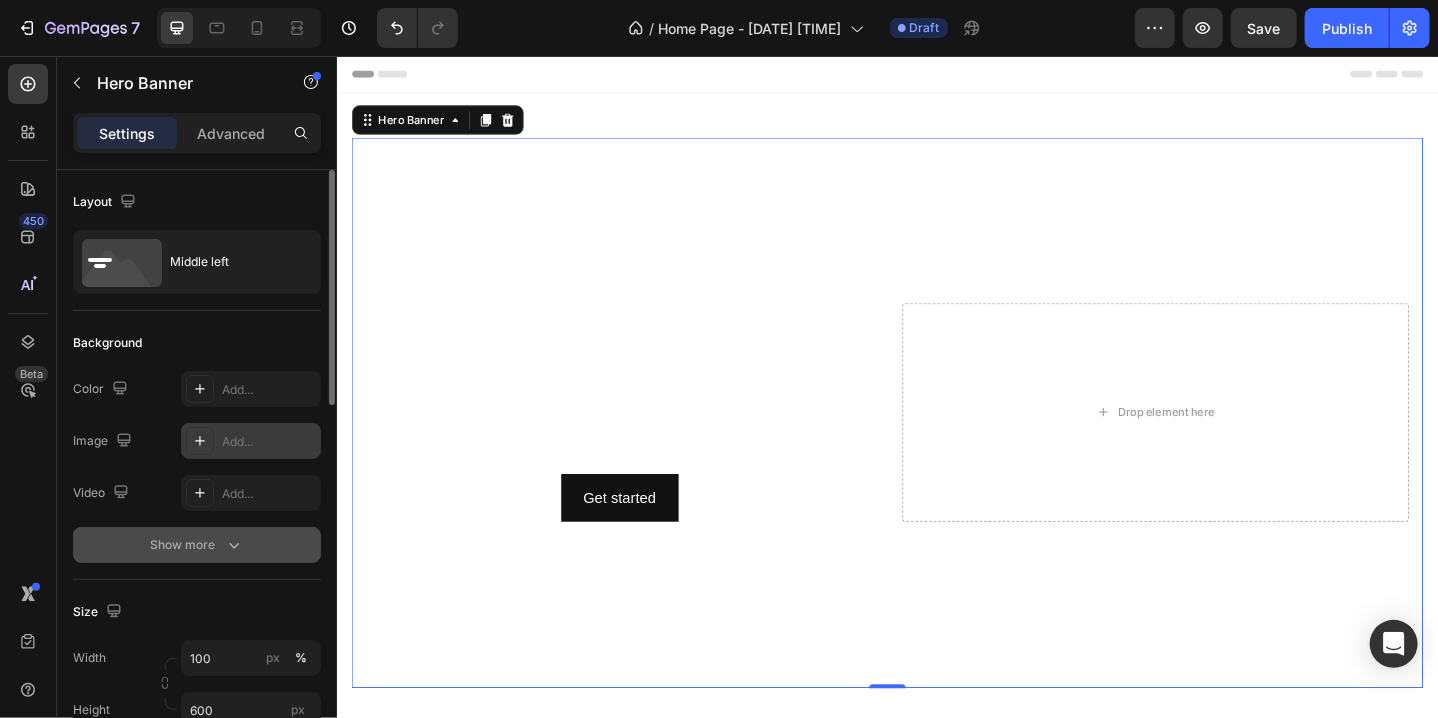 click on "Show more" at bounding box center [197, 545] 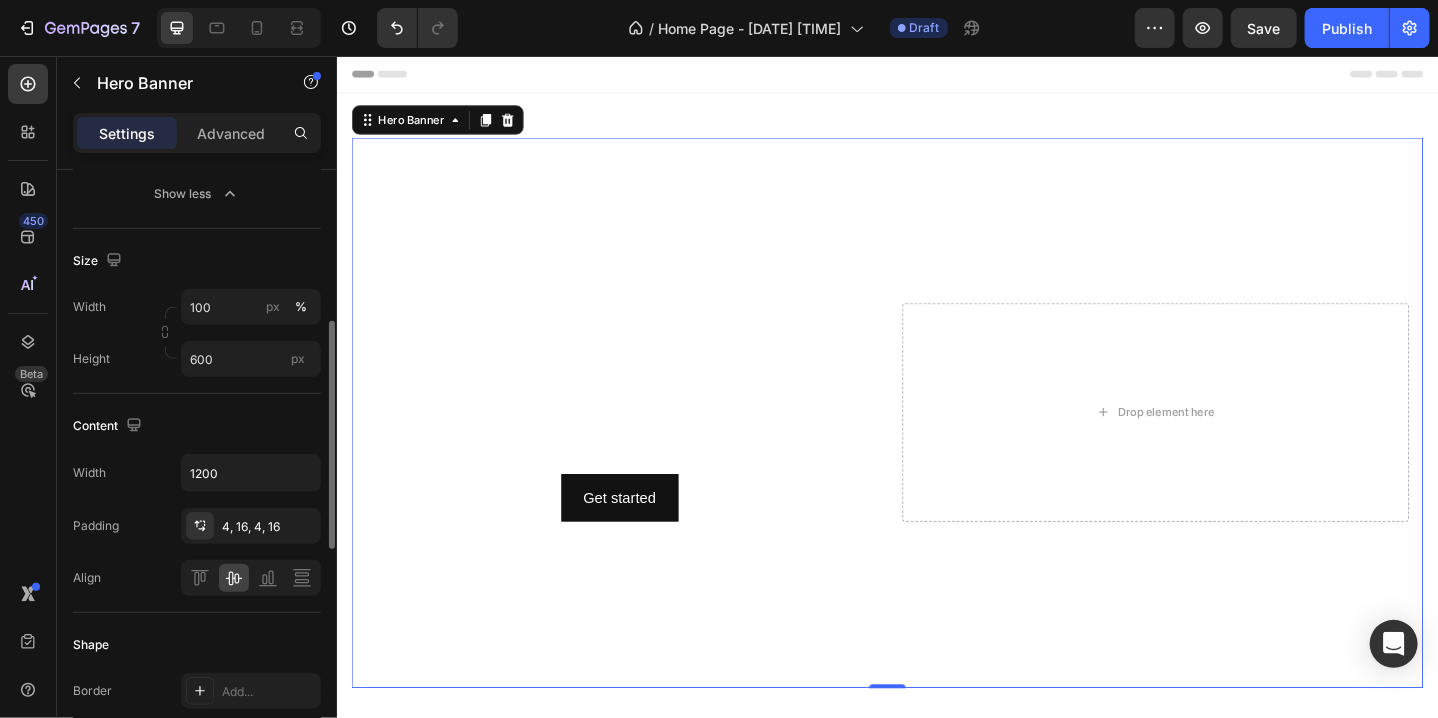 scroll, scrollTop: 0, scrollLeft: 0, axis: both 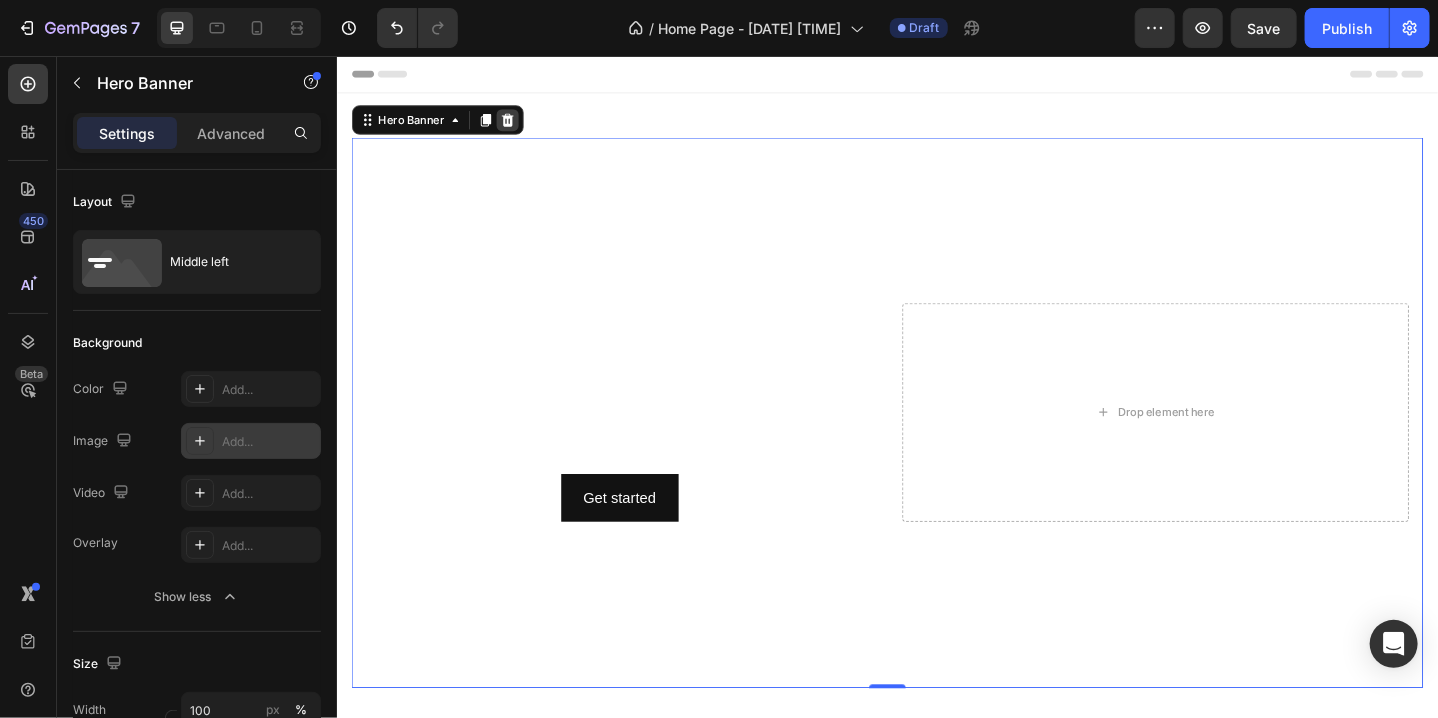 click 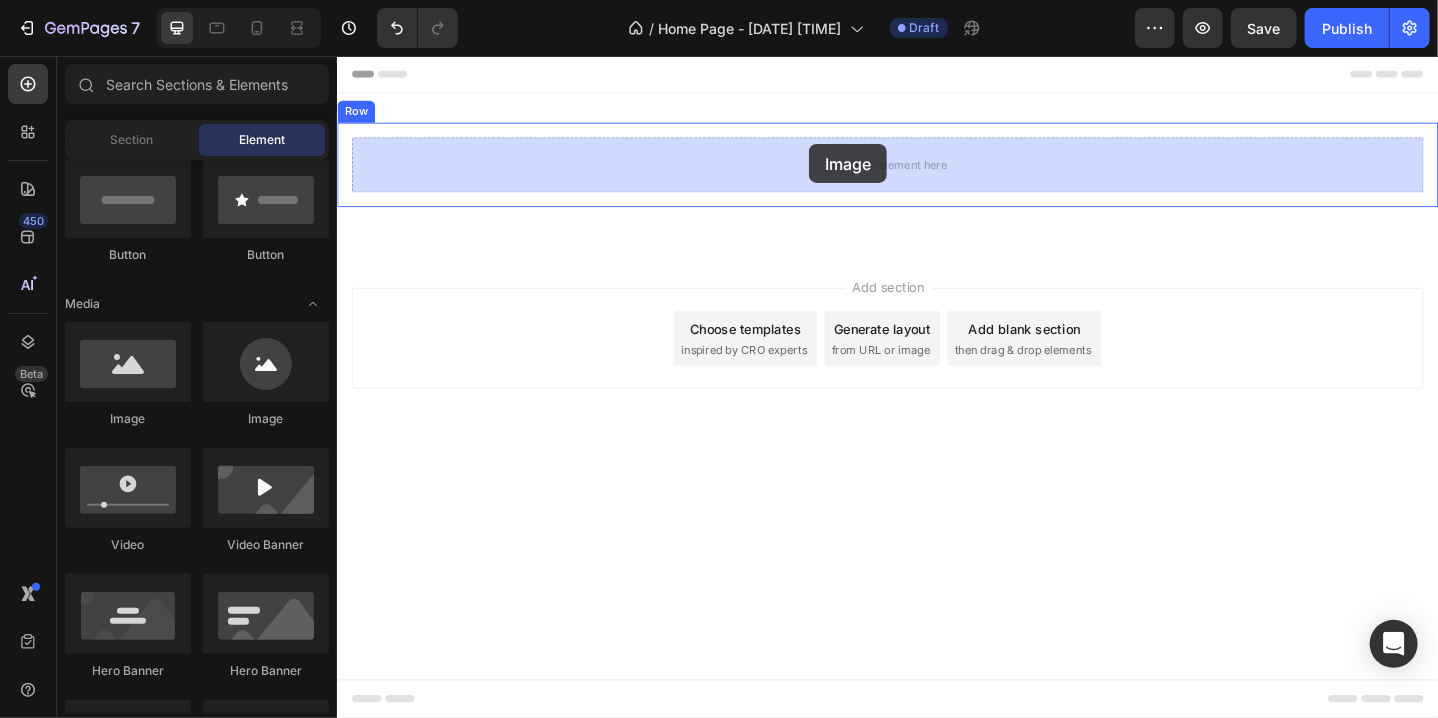 drag, startPoint x: 607, startPoint y: 449, endPoint x: 850, endPoint y: 152, distance: 383.7421 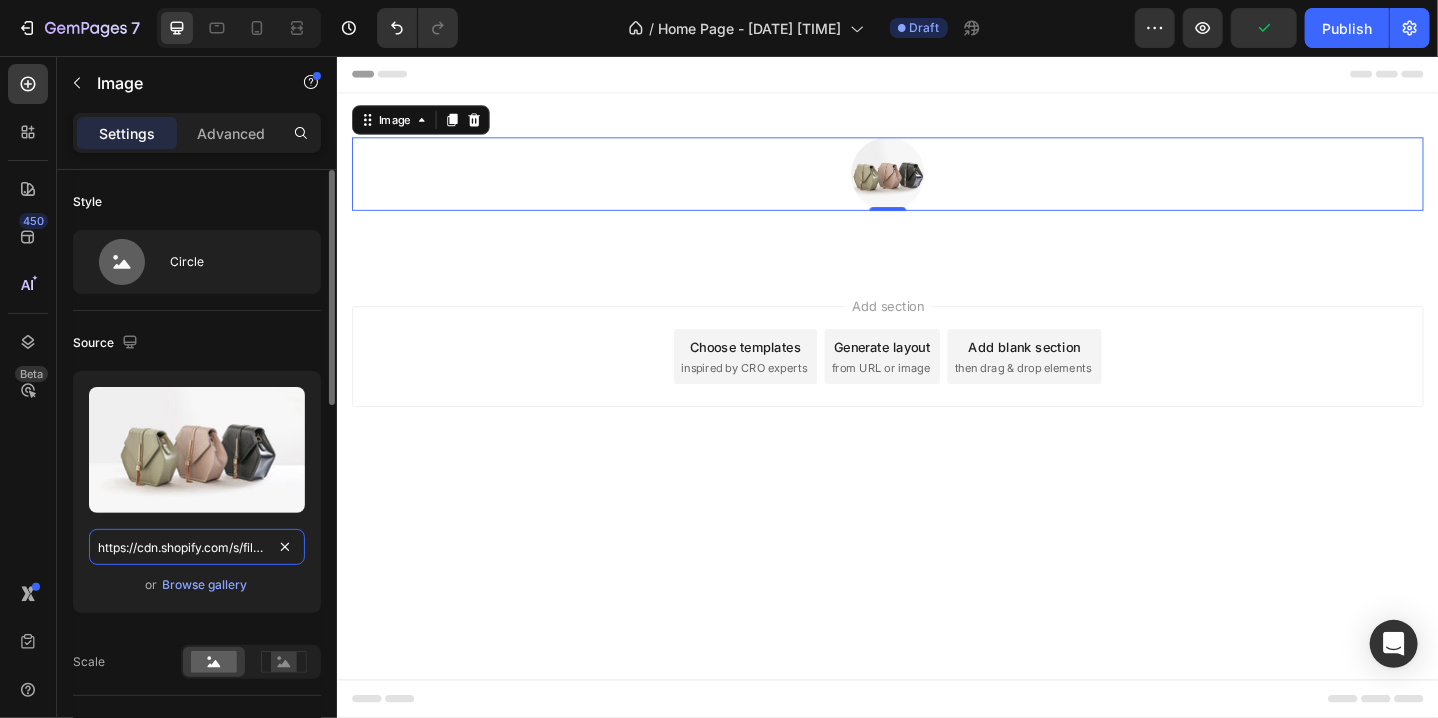 click on "https://cdn.shopify.com/s/files/1/2005/9307/files/image_demo.jpg" at bounding box center [197, 547] 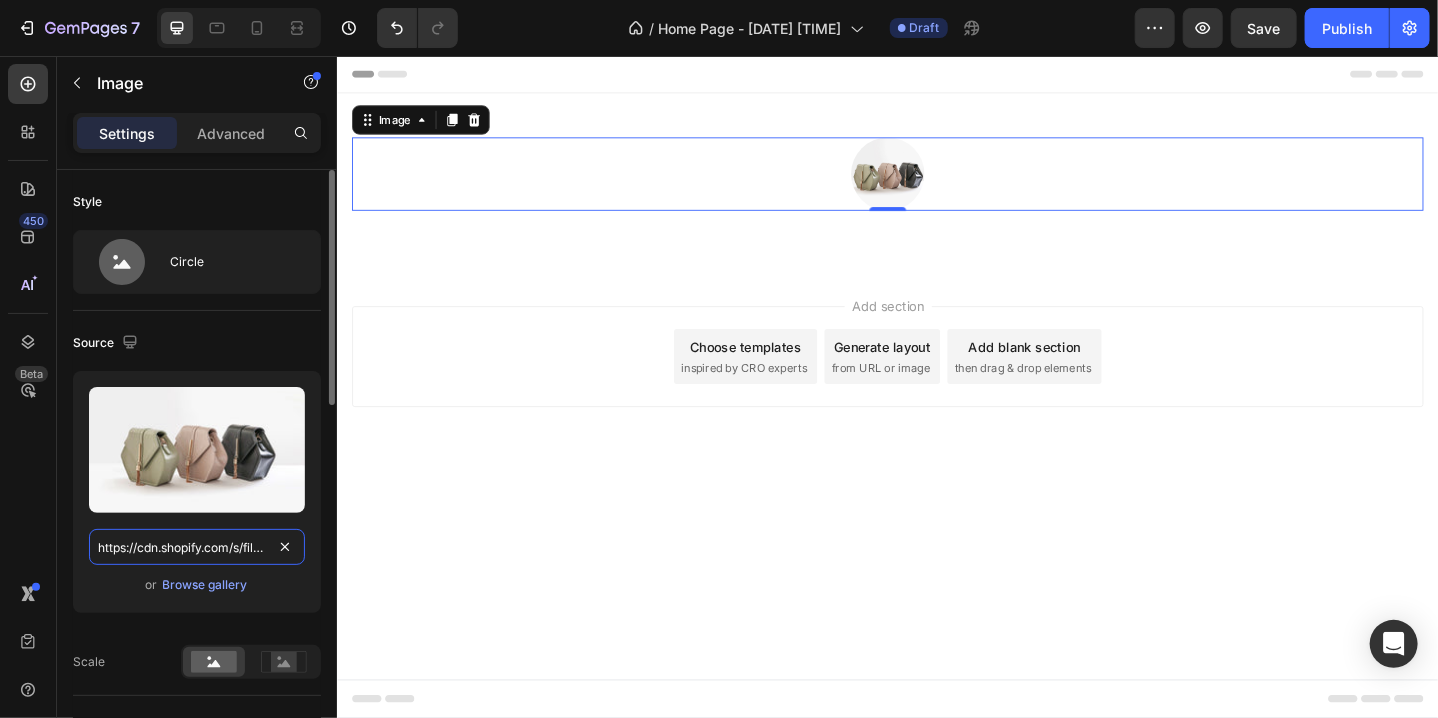 paste on "nordicbiolabs.com/collections/all-products-1#:~:text=Hair%20Growth%20Products" 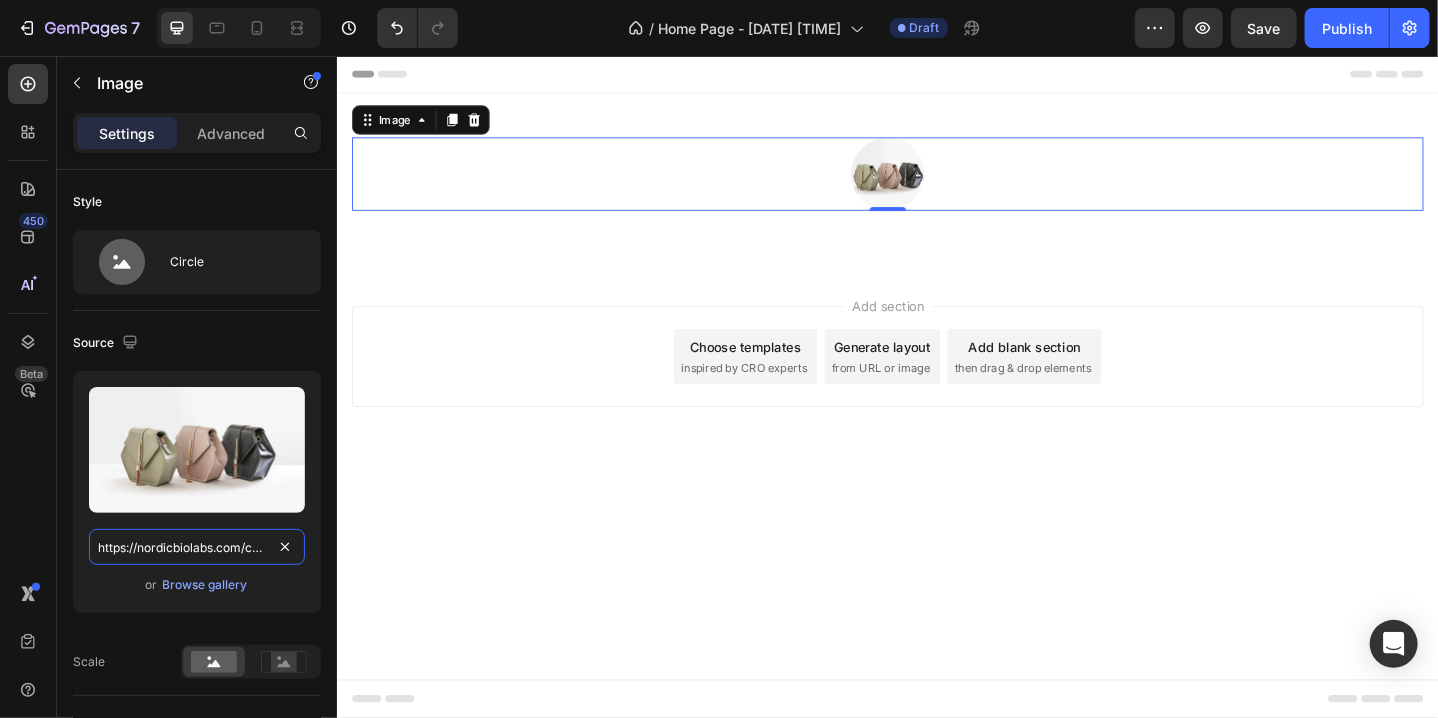 scroll, scrollTop: 0, scrollLeft: 347, axis: horizontal 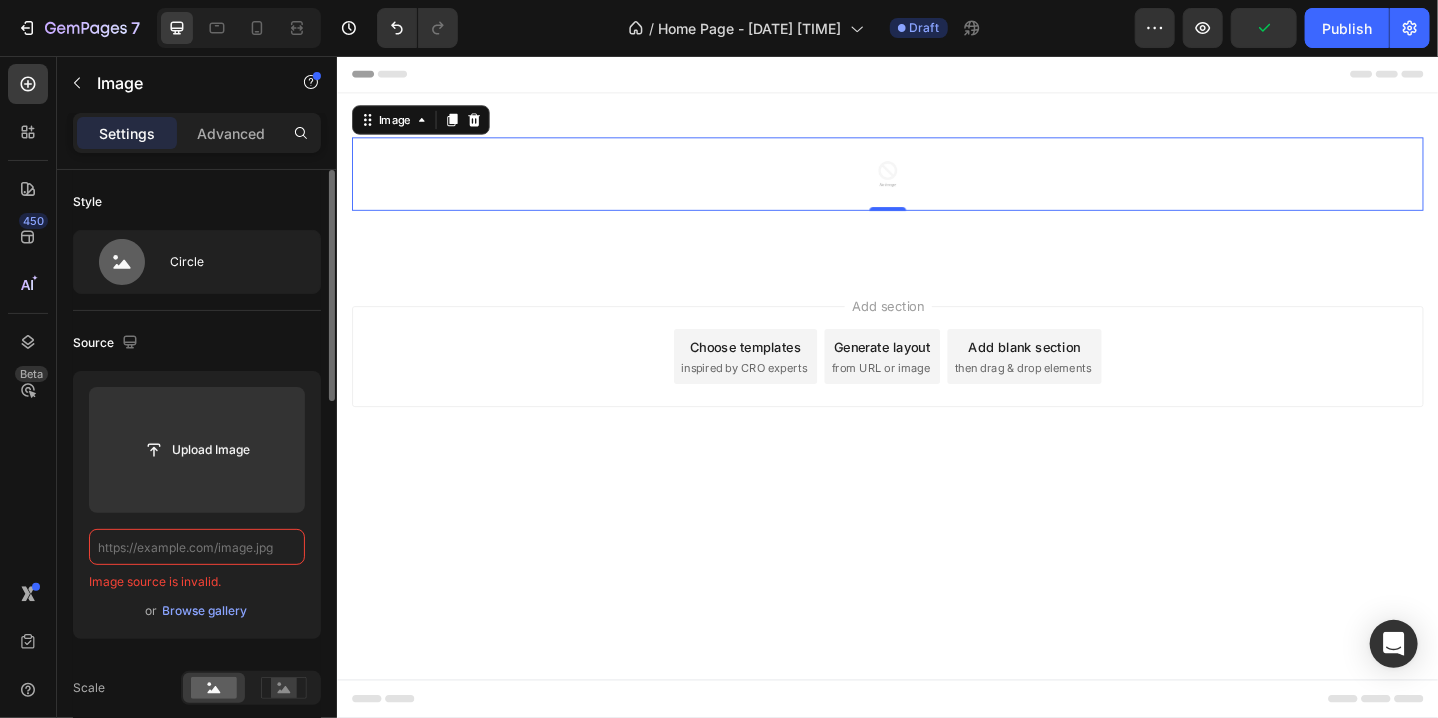 click at bounding box center [197, 547] 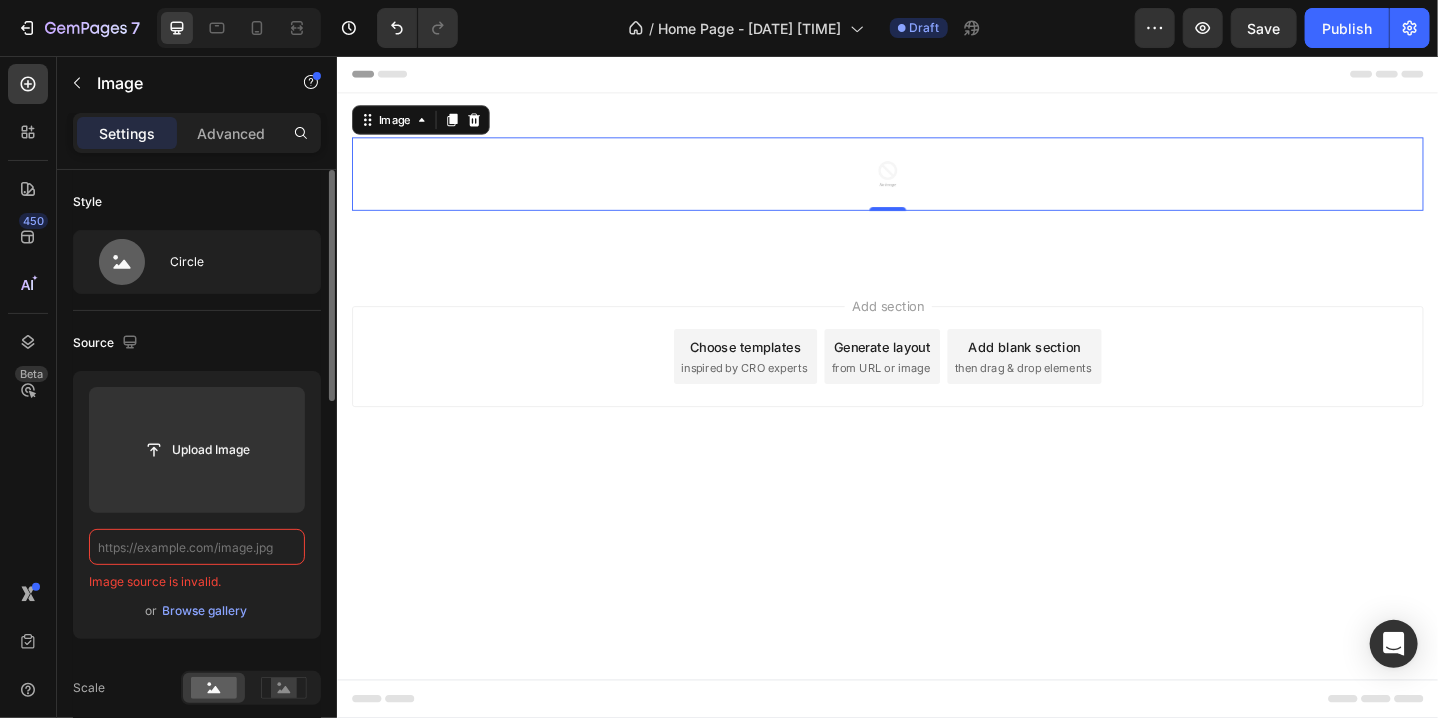 paste on "Hair Growth Products" 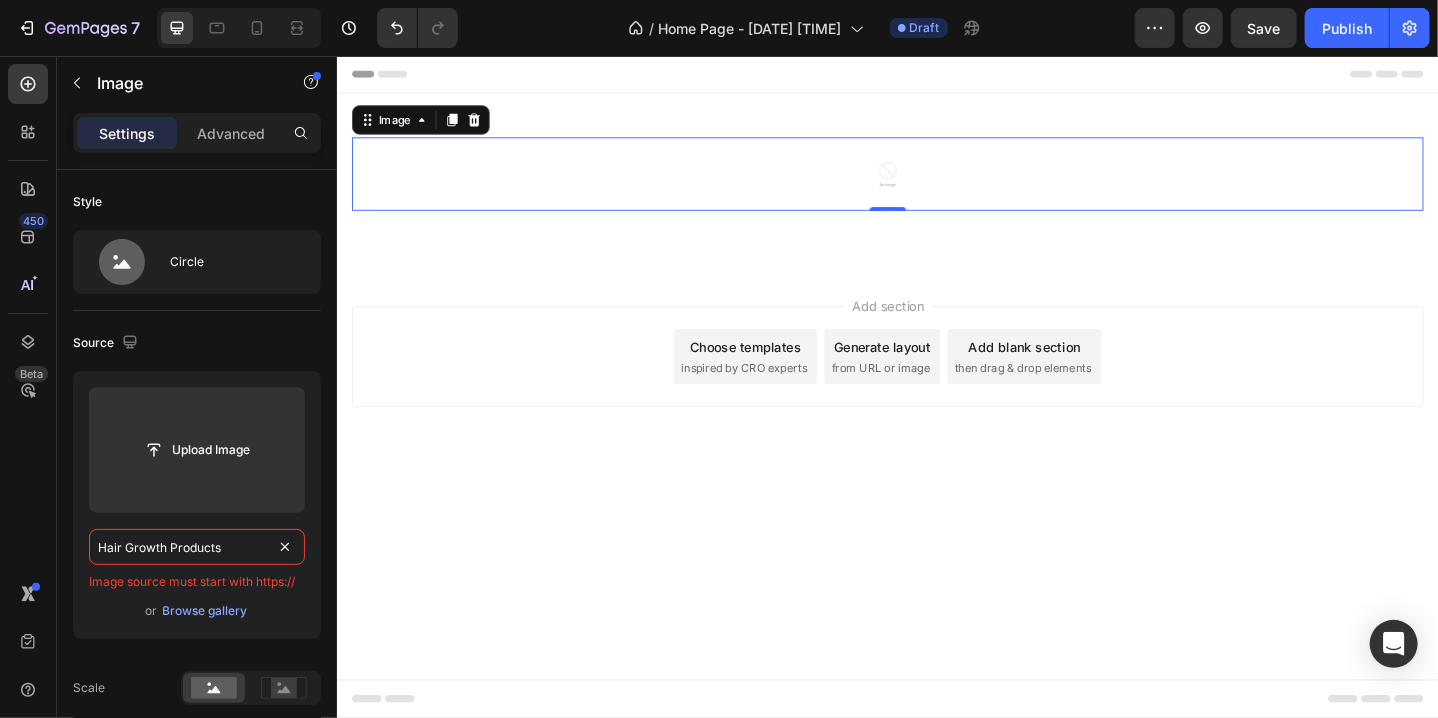 type on "Hair Growth Products" 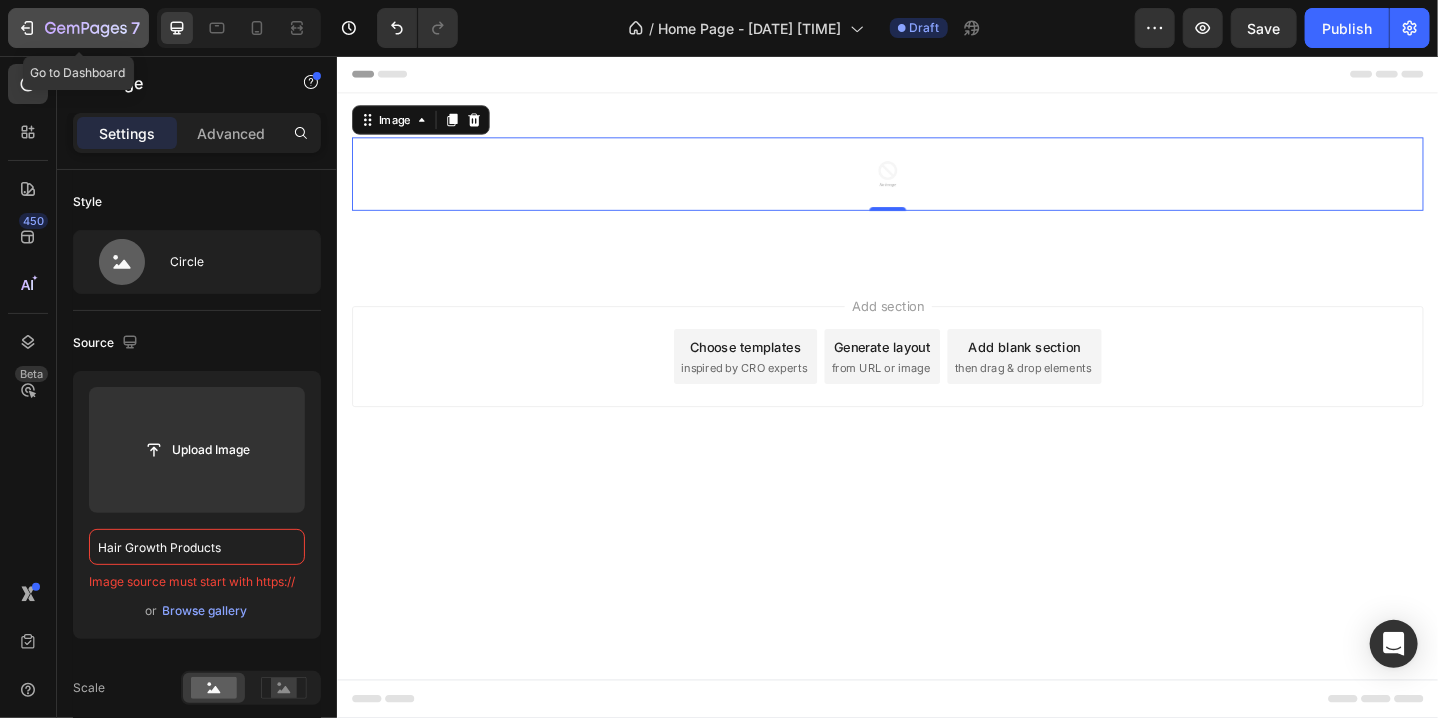 click 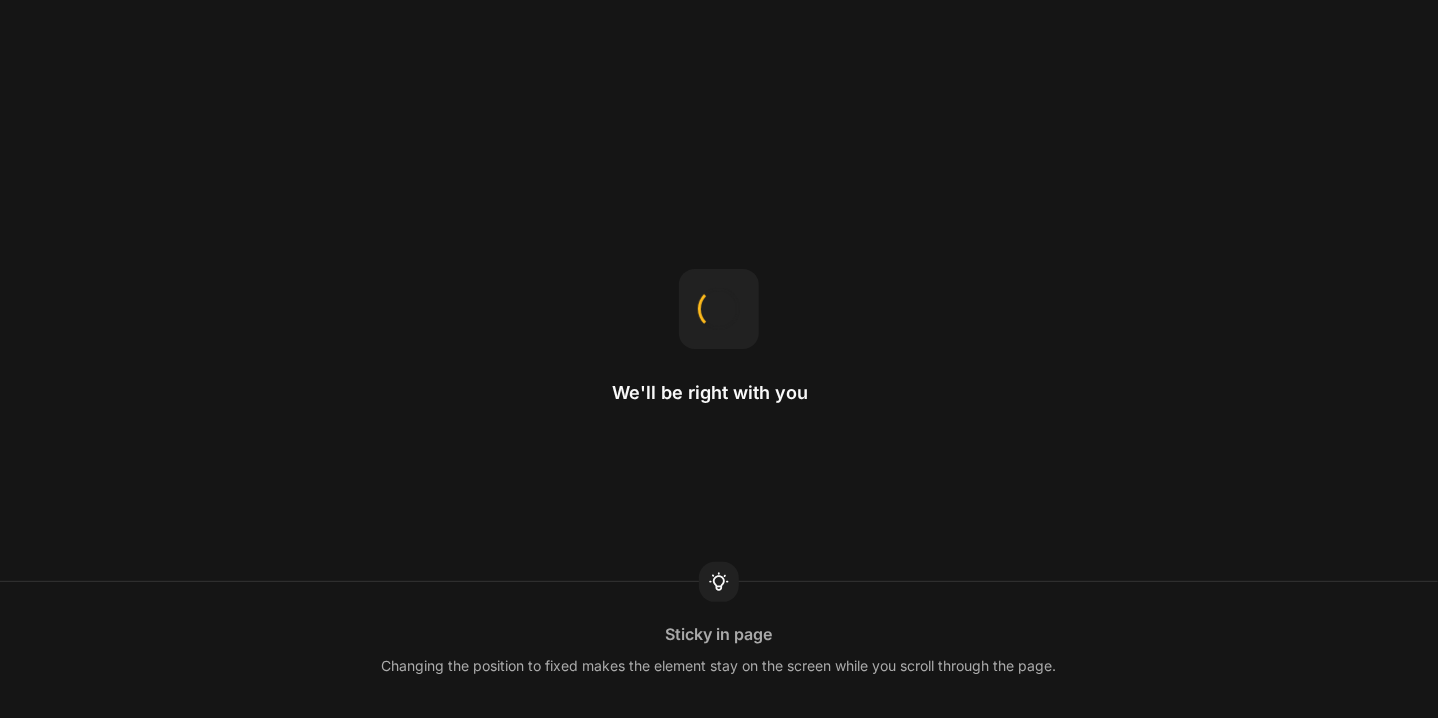 scroll, scrollTop: 0, scrollLeft: 0, axis: both 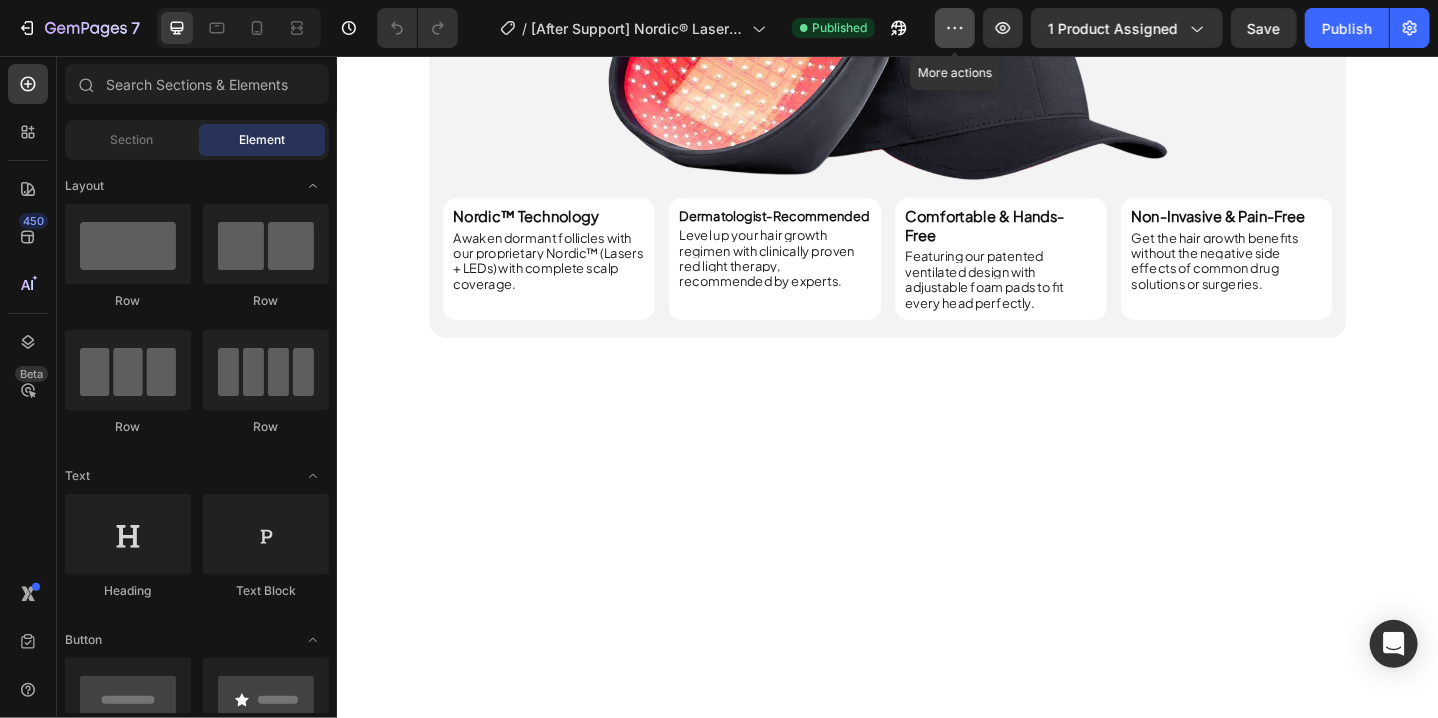 click 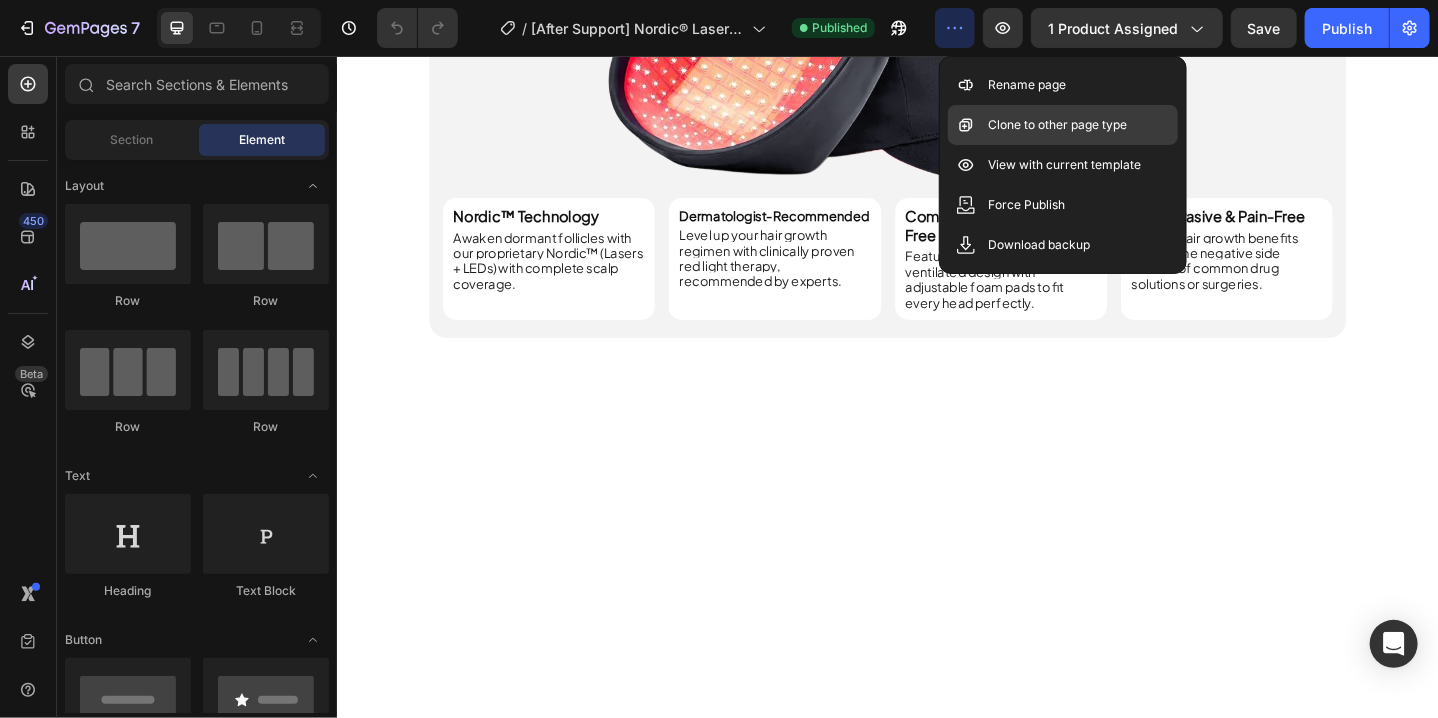 click on "Clone to other page type" at bounding box center [1057, 125] 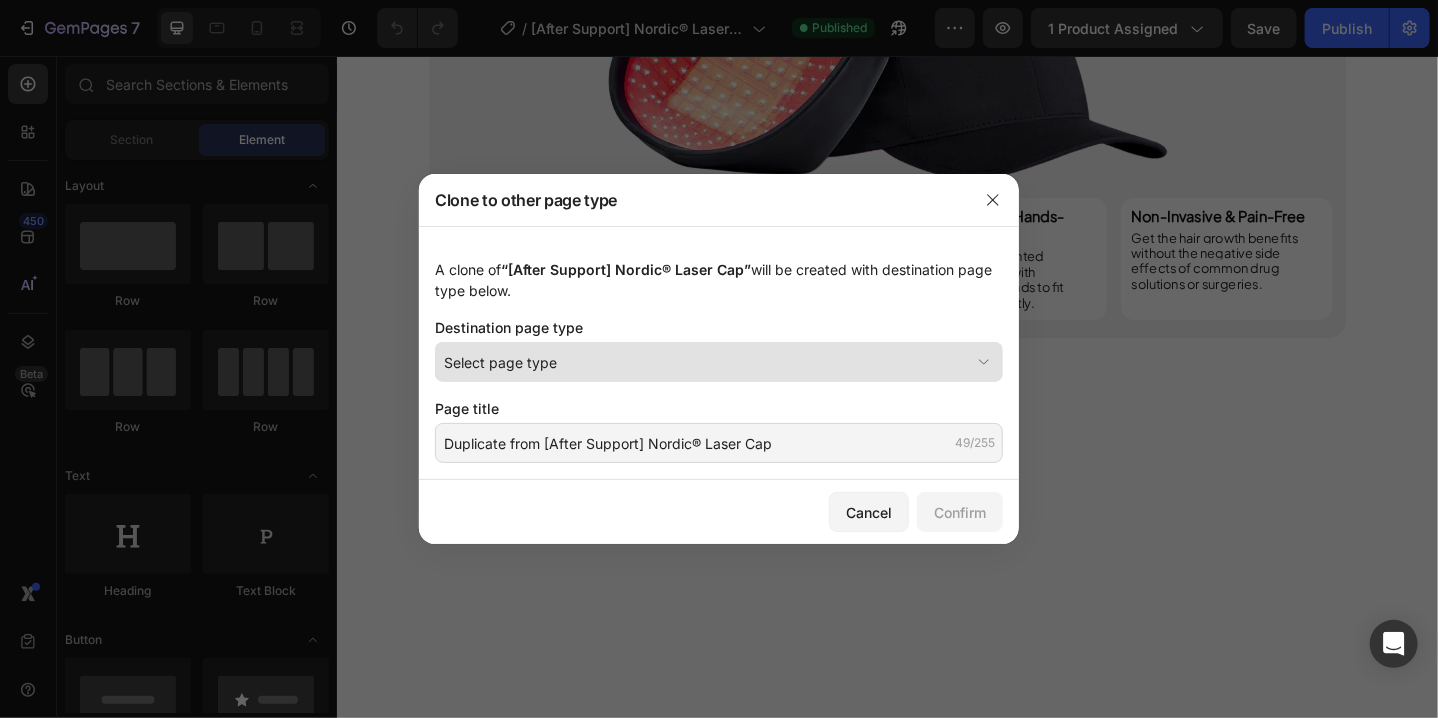 click on "Select page type" at bounding box center [707, 362] 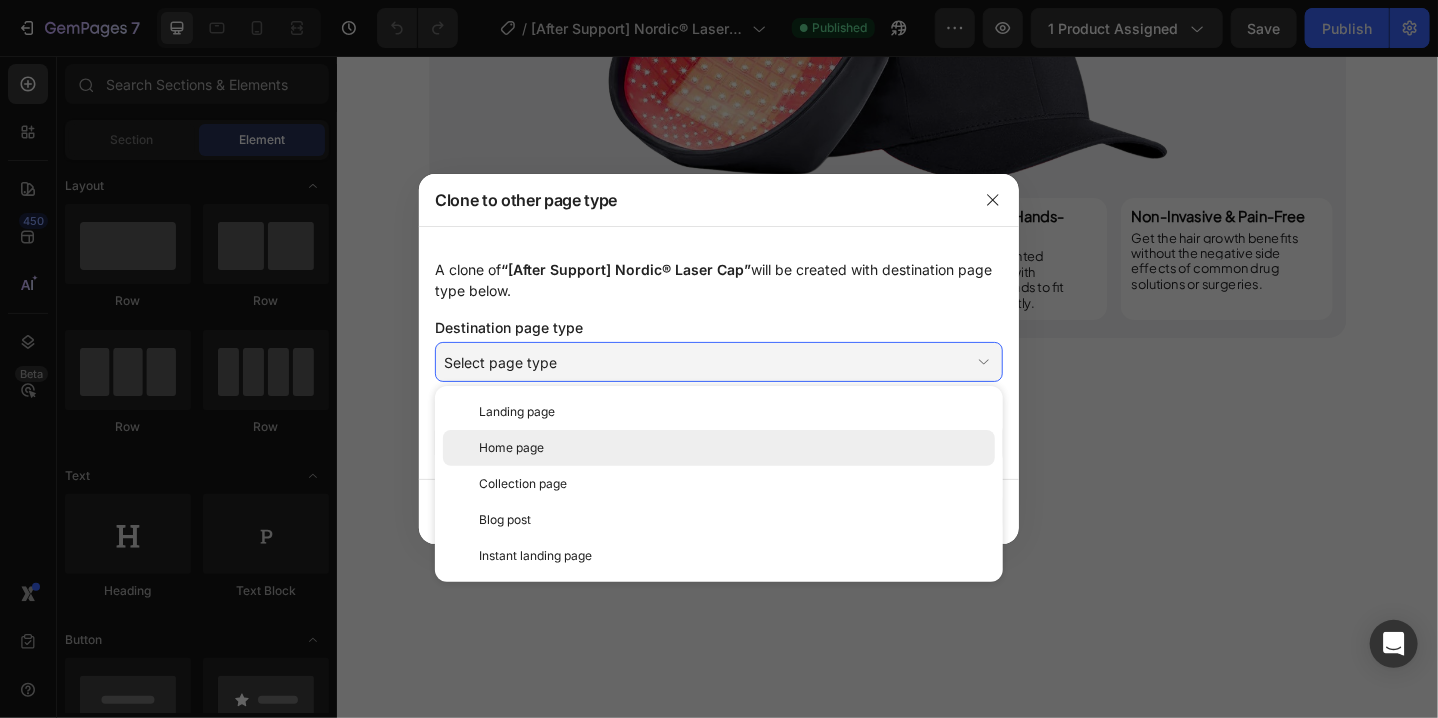 click on "Home page" at bounding box center (733, 448) 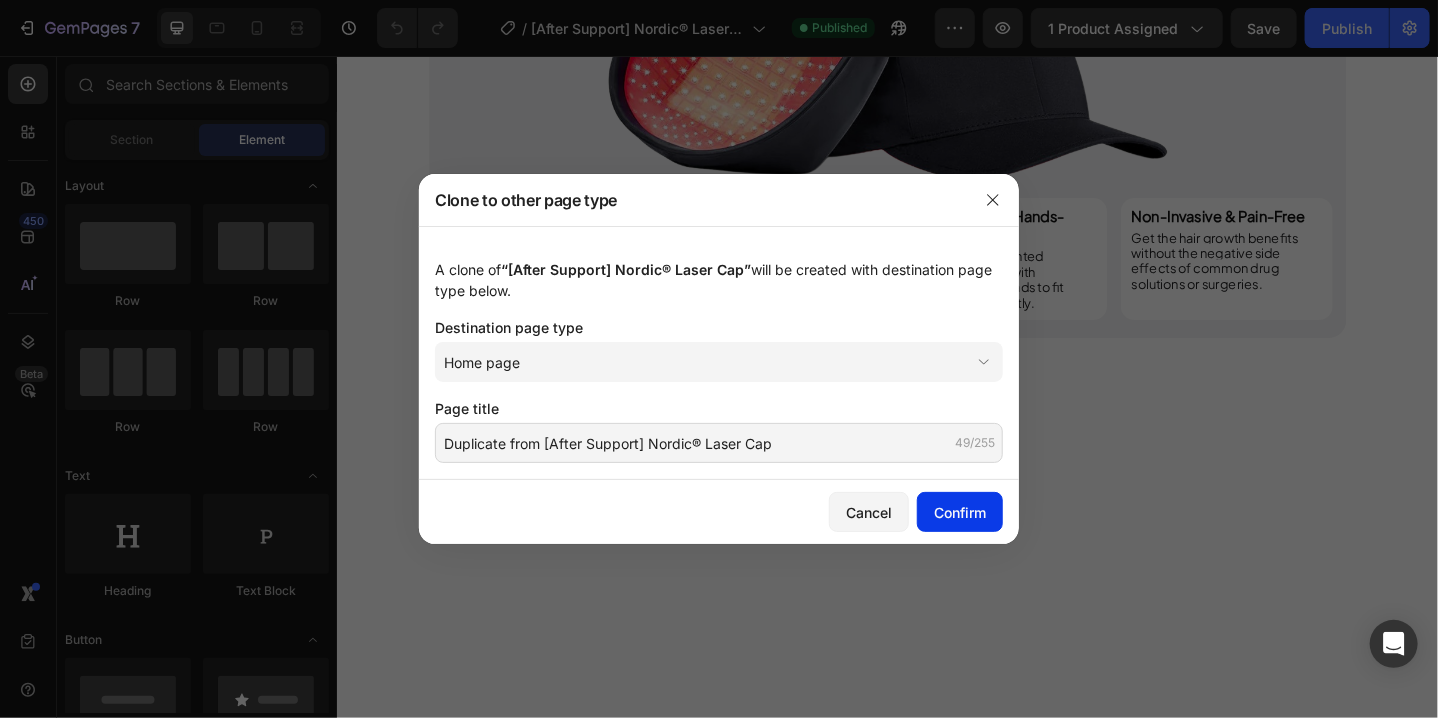 click on "Confirm" at bounding box center [960, 512] 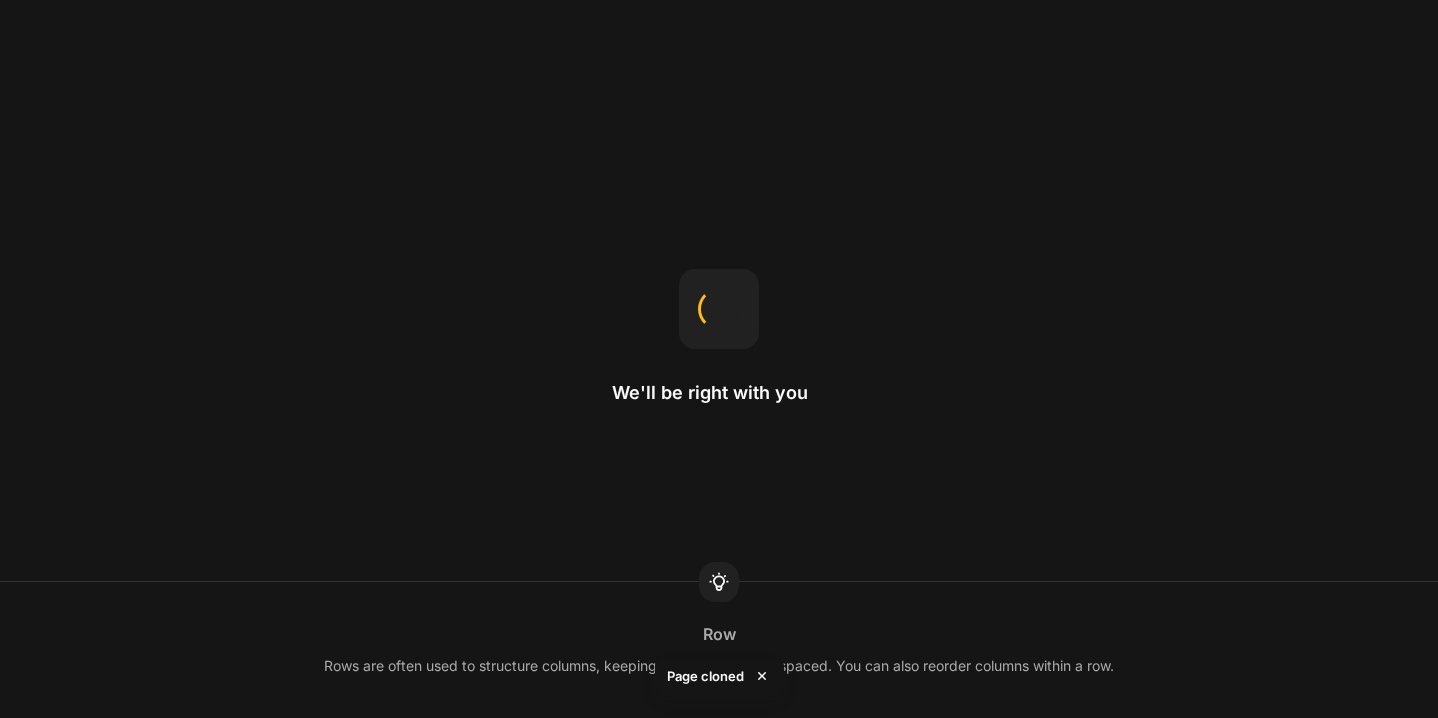 scroll, scrollTop: 0, scrollLeft: 0, axis: both 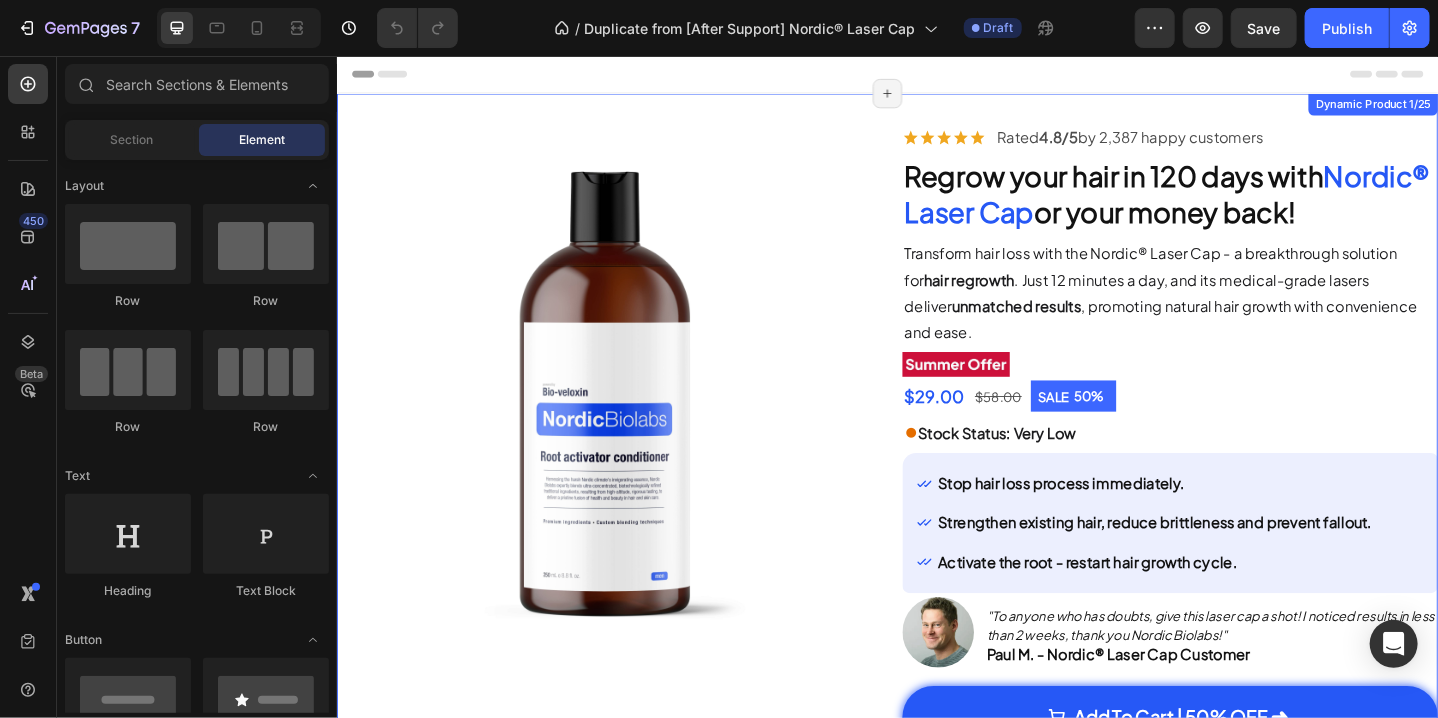 click on "Product Images Image Rated  4.8/5  by 2,387 happy customers Text Block Advanced List Regrow your hair in 120 days with  Nordic® Laser Cap  or your money back! Heading Transform hair loss with the Nordic® Laser Cap - a breakthrough solution for  hair regrowth  . Just 12 minutes a day, and its medical-grade lasers deliver  unmatched results  , promoting natural hair growth with convenience and ease. Text Block Image $29.00 Product Price Product Price $58.00 Product Price Product Price SALE 50% Discount Tag Row ●   Stock Status: Very Low Text Block
Stop hair loss process immediately.
Strengthen existing hair, reduce brittleness and prevent fallout.
Activate the root - restart hair growth cycle. Item List Row Image "To anyone who has doubts, give this laser cap a shot! I noticed results in less than 2 weeks, thank you Nordic Biolabs!" [FIRST] [LAST] - Nordic® Laser Cap Customer Text Block -  [FIRST]  [LAST]  . Text Block Row
Add To Cart | 50% OFF ➜ Add to Cart" at bounding box center [936, 514] 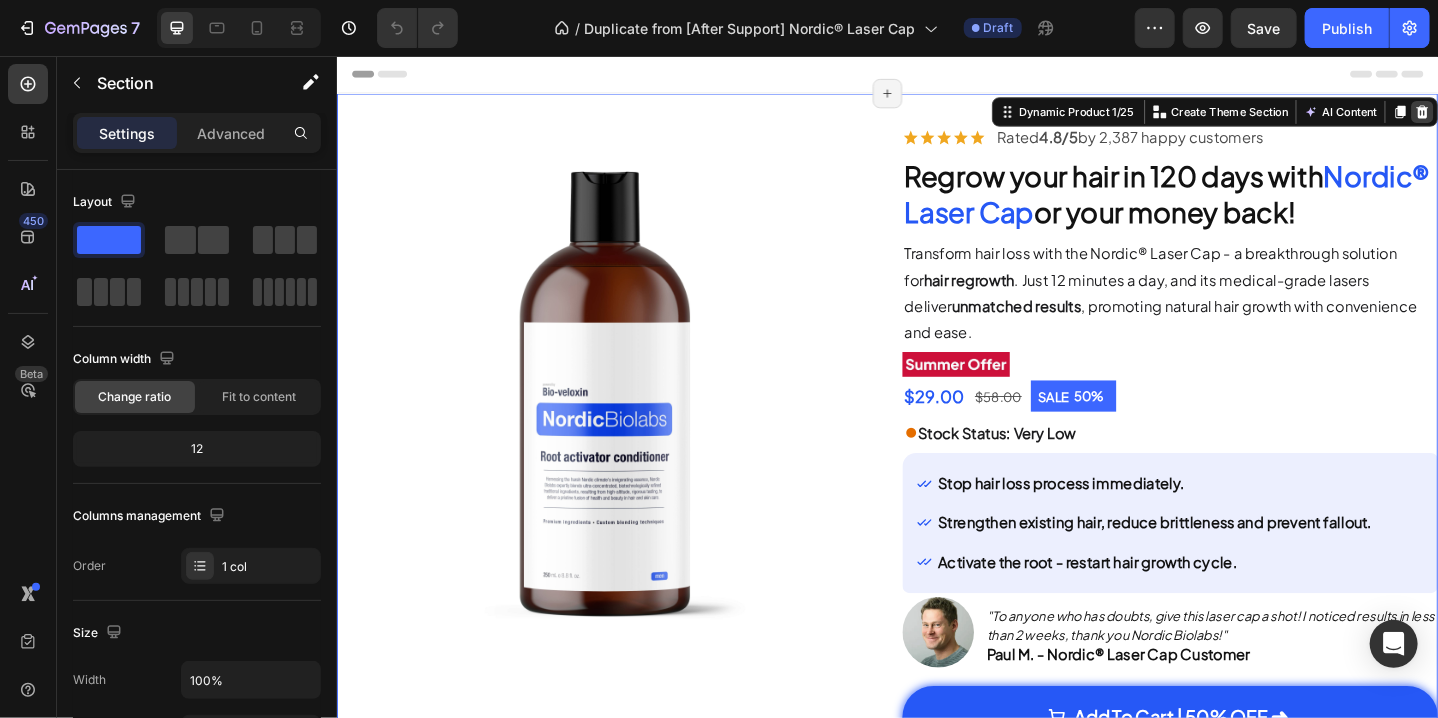 click 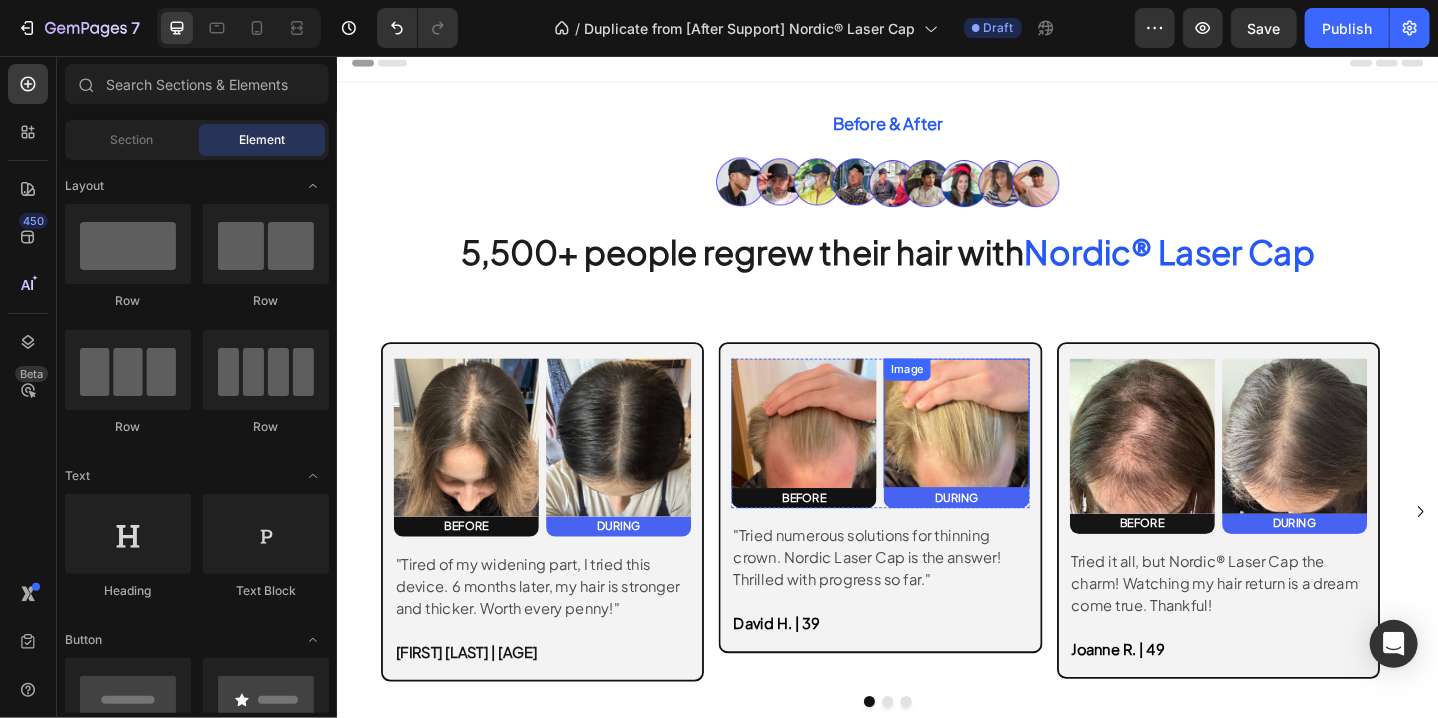 scroll, scrollTop: 0, scrollLeft: 0, axis: both 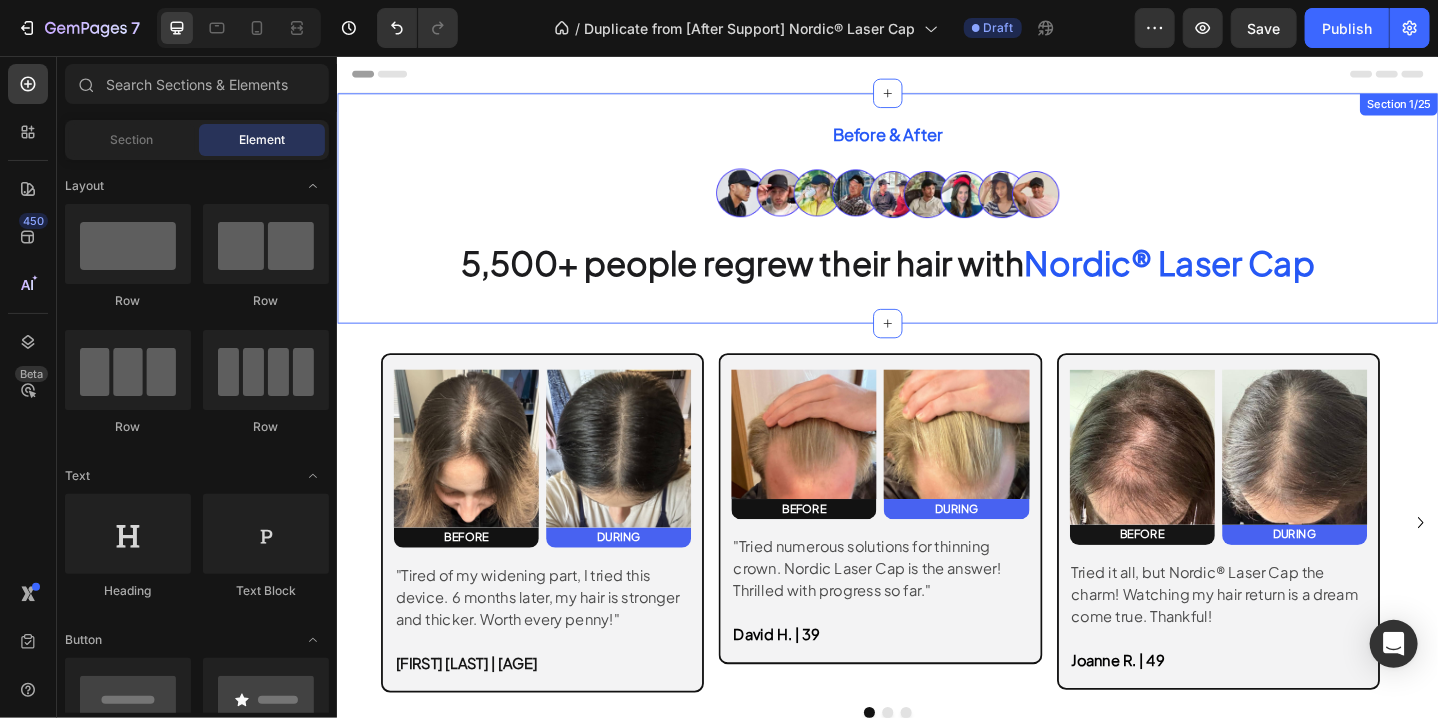 click on "Before & After Text Block Image Row 5,500+ people regrew their hair with  Nordic® Laser Cap Heading Section 1/25" at bounding box center [936, 222] 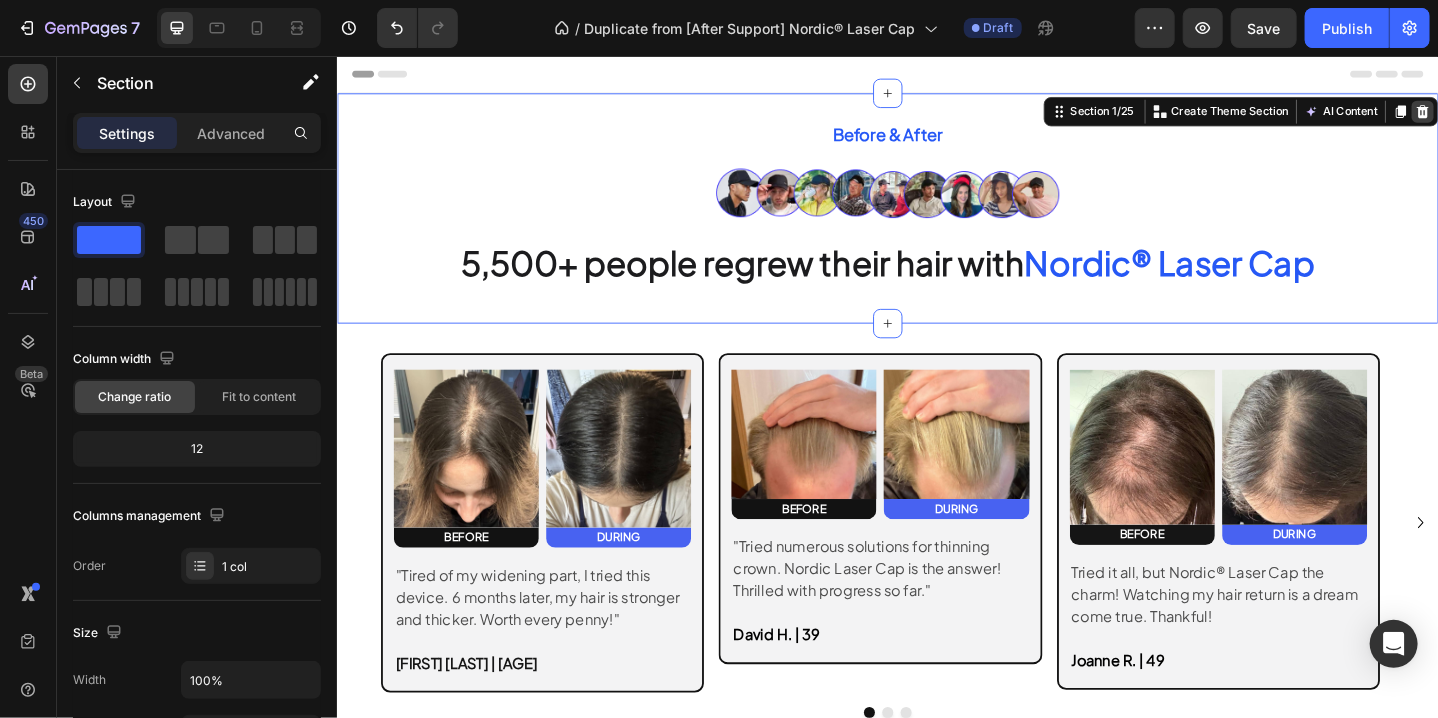 click 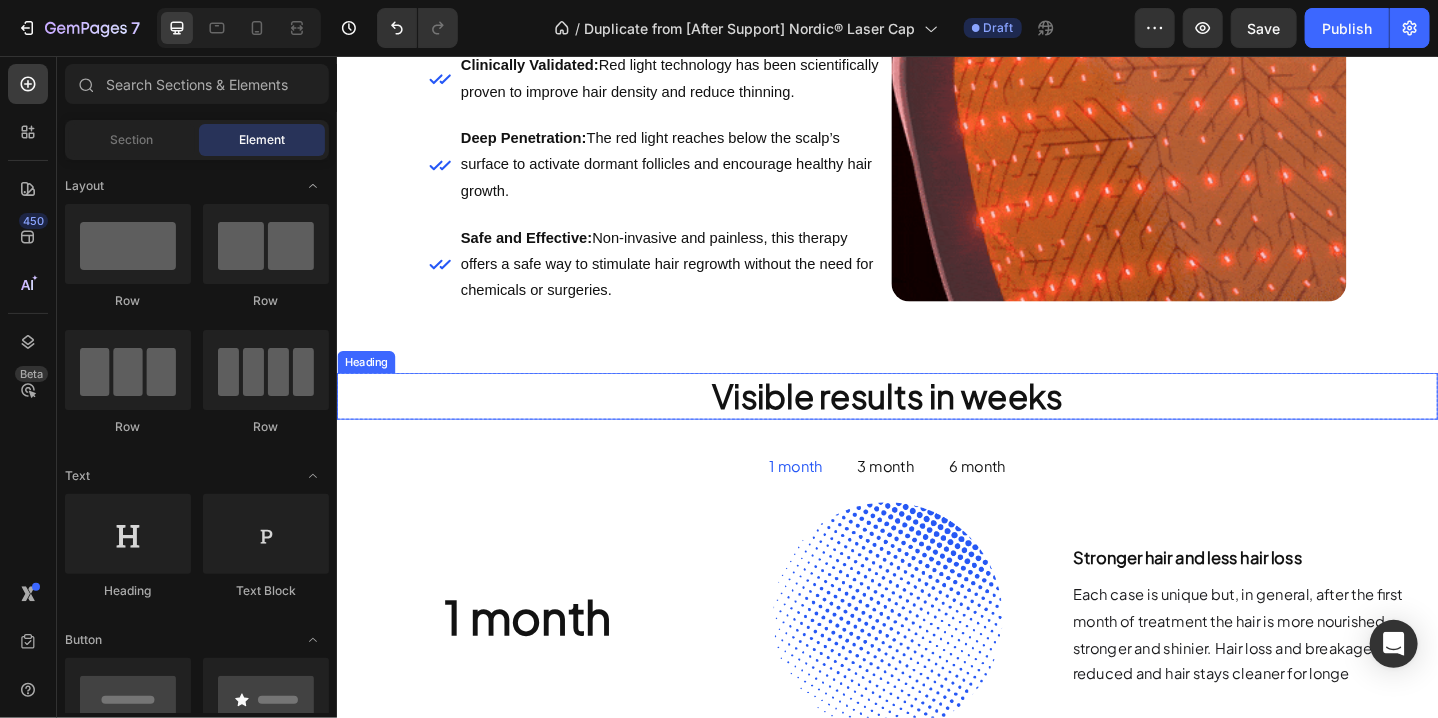 scroll, scrollTop: 7600, scrollLeft: 0, axis: vertical 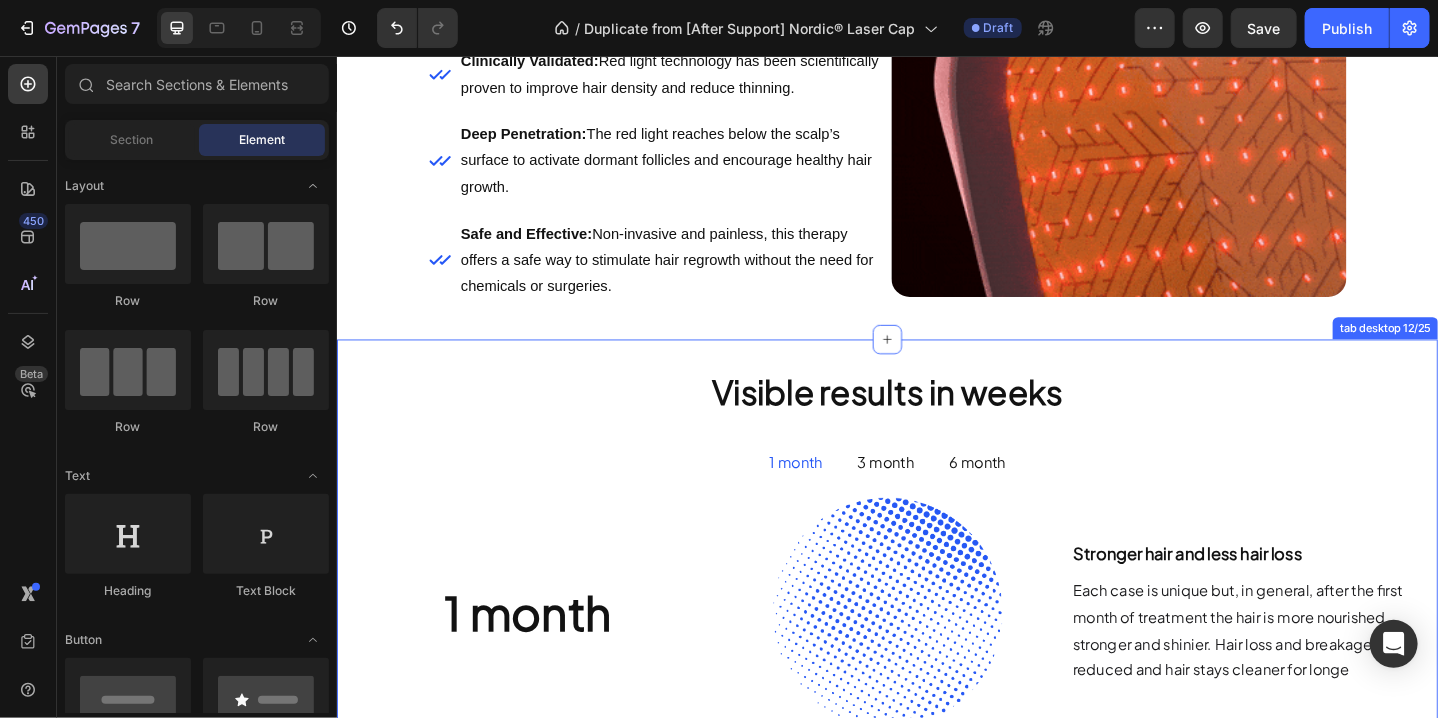 click on "Visible results in weeks Heading Row Row 1 month 3 month 6 month 1 month Heading Image Stronger hair and less hair loss Heading Each case is unique but, in general, after the first month of treatment the hair is more nourished, stronger and shinier. Hair loss and breakage are reduced and hair stays cleaner for longe Text Block Row 3 month Heading Image More quantity, volume and thickness Heading In most cases, the results become more evident after 3 months. Hair quantity, thickness and volume increase. You will start to notice changes beyond the hair, including glowing skin. Text Block Row 6 month Heading Image Healthy hair and overall well being Heading The vast majority of people feel a noticeable change after 6 months. Hair and skin are renewed. Hair looks thicker, healthier and stronger and grows faster and more resilient. Text Block Row Tab Row Row tab desktop 12/25" at bounding box center [936, 616] 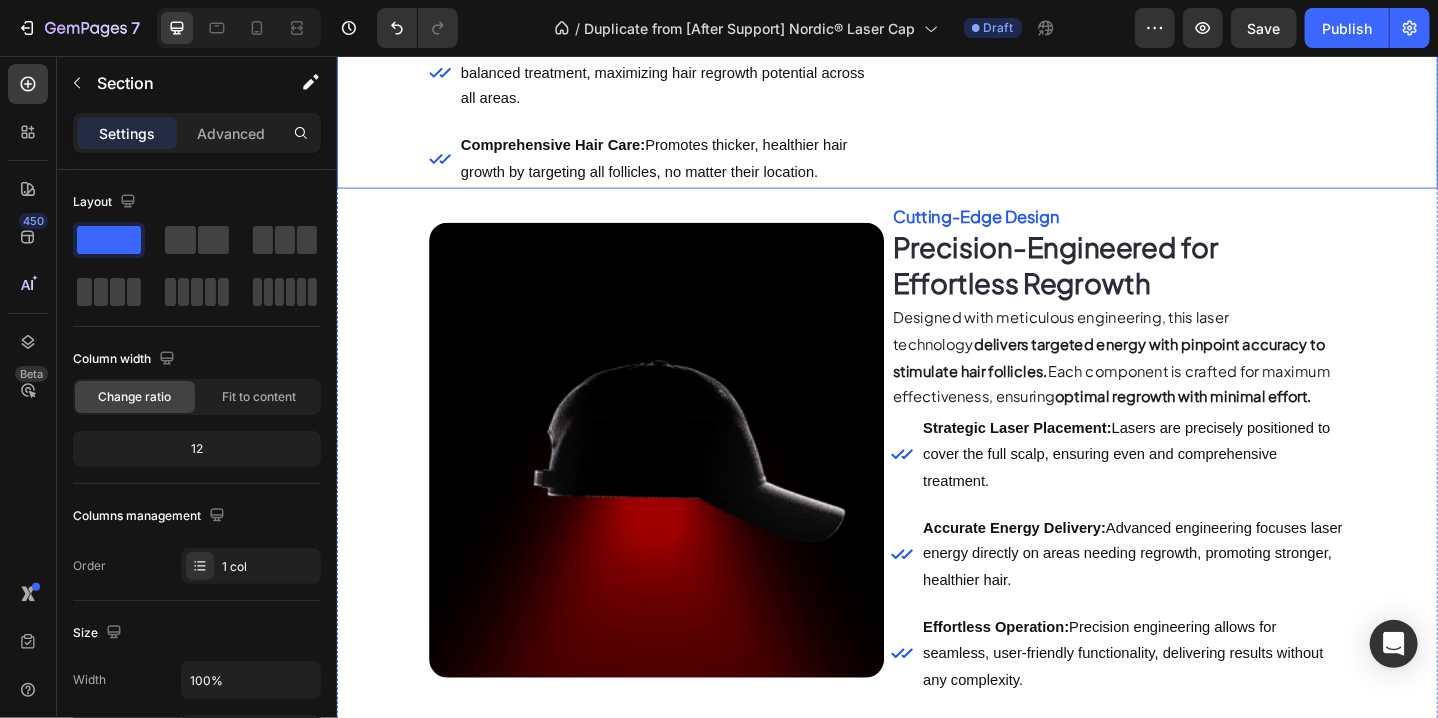 scroll, scrollTop: 6100, scrollLeft: 0, axis: vertical 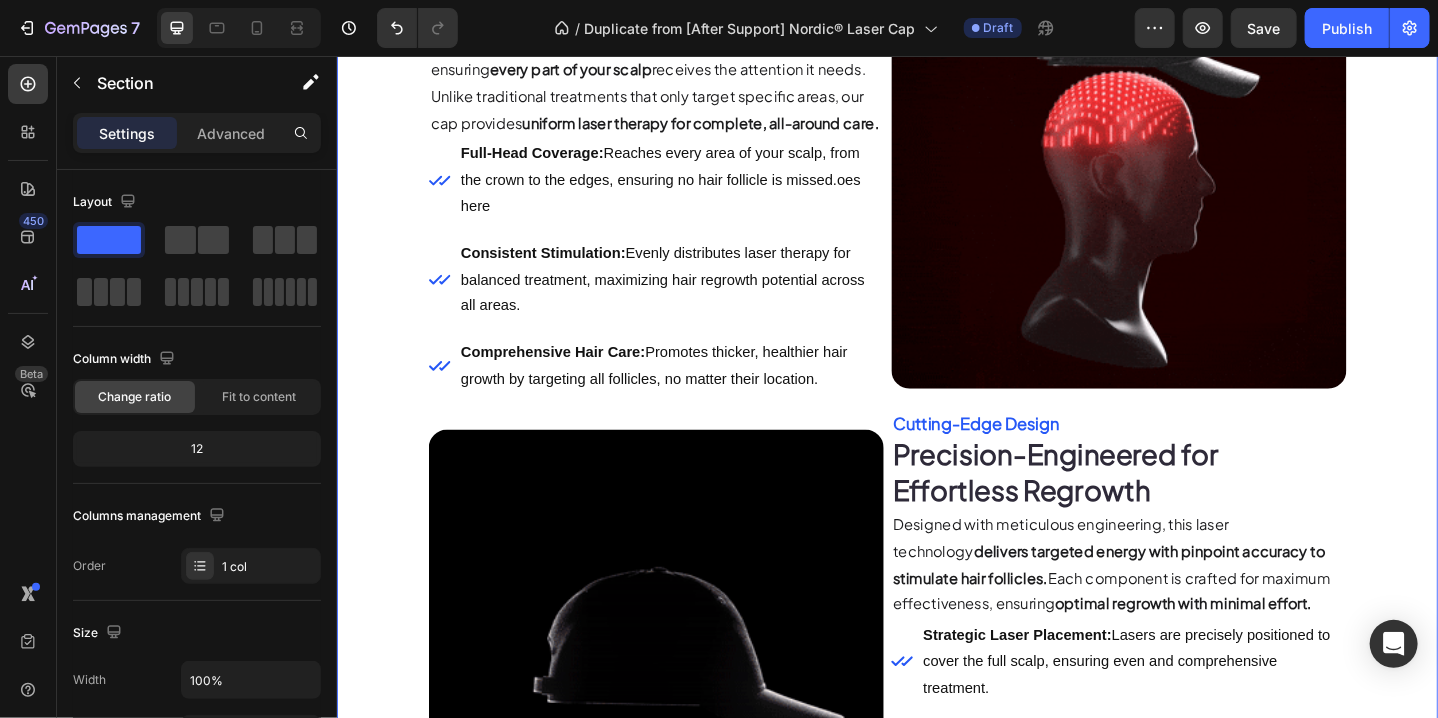 click on "Target Every Hair Follicle Heading Complete 360° Scalp Coverage for Maximum Results Heading Our Nordic Laser Cap is designed with  360° full scalp coverage , ensuring  every part of your scalp  receives the attention it needs. Unlike traditional treatments that only target specific areas, our cap provides  uniform laser therapy for complete, all-around care. Text Block
Full-Head Coverage:  Reaches every area of your scalp, from the crown to the edges, ensuring no hair follicle is missed.oes here
Consistent Stimulation:  Evenly distributes laser therapy for balanced treatment, maximizing hair regrowth potential across all areas.
Comprehensive Hair Care:  Promotes thicker, healthier hair growth by targeting all follicles, no matter their location. Item List Row Image Row Row Row Cutting-Edge Design Heading Precision-Engineered for Effortless Regrowth Heading Designed with meticulous engineering, this laser technology  optimal regrowth with minimal effort. Row" at bounding box center [936, 717] 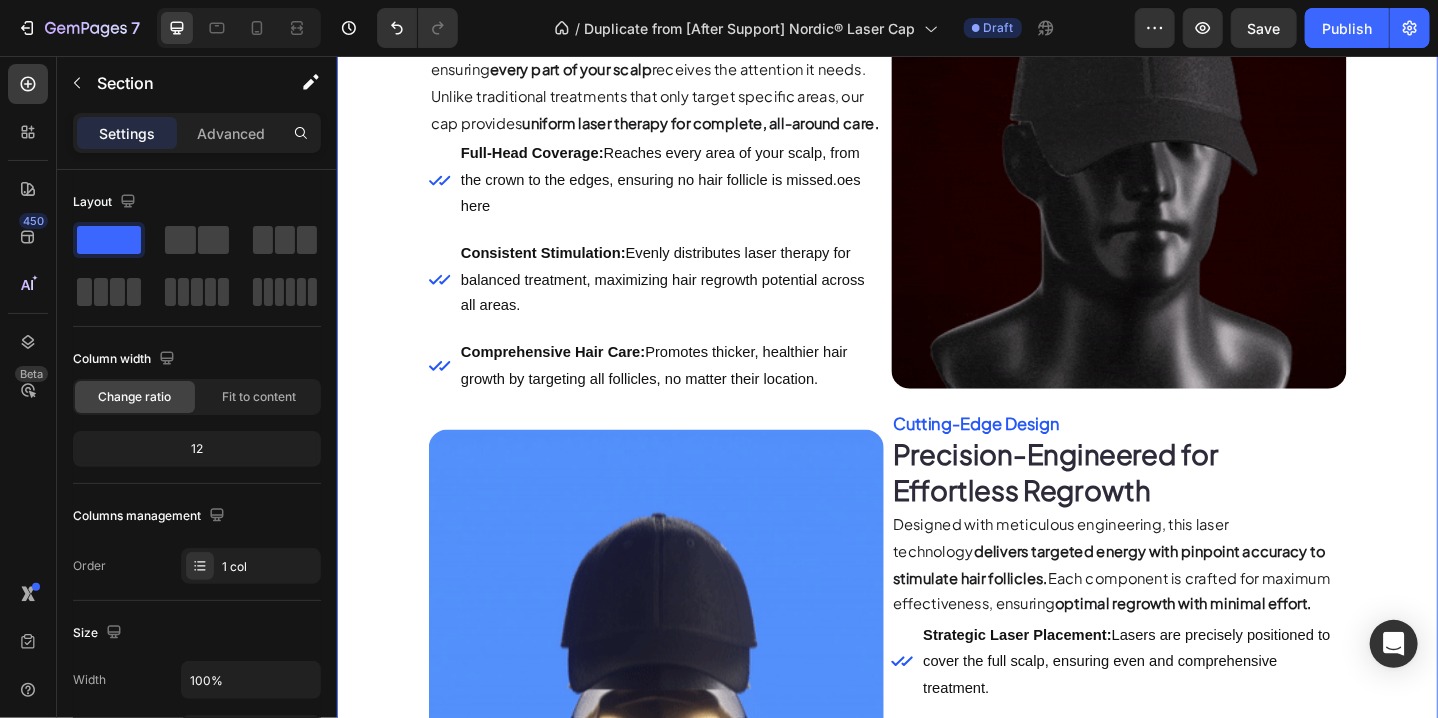 click 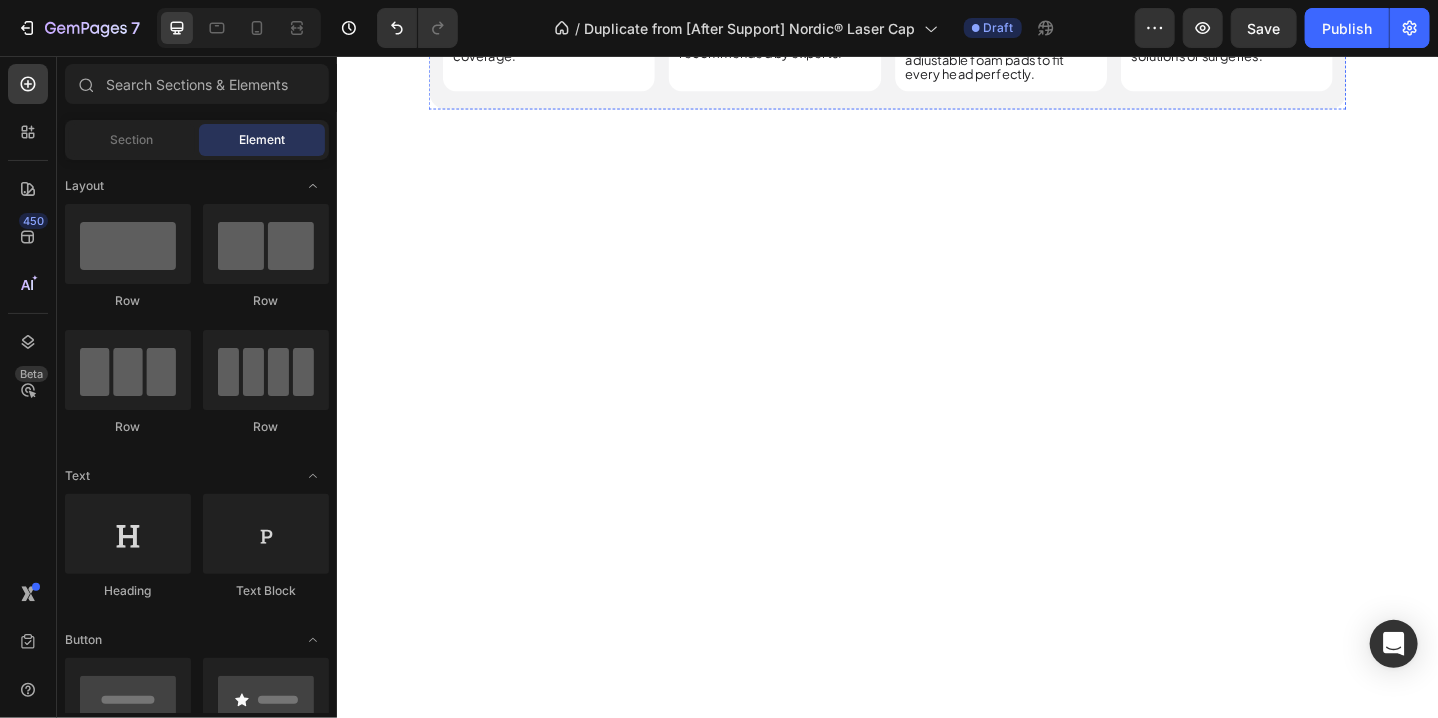 scroll, scrollTop: 5232, scrollLeft: 0, axis: vertical 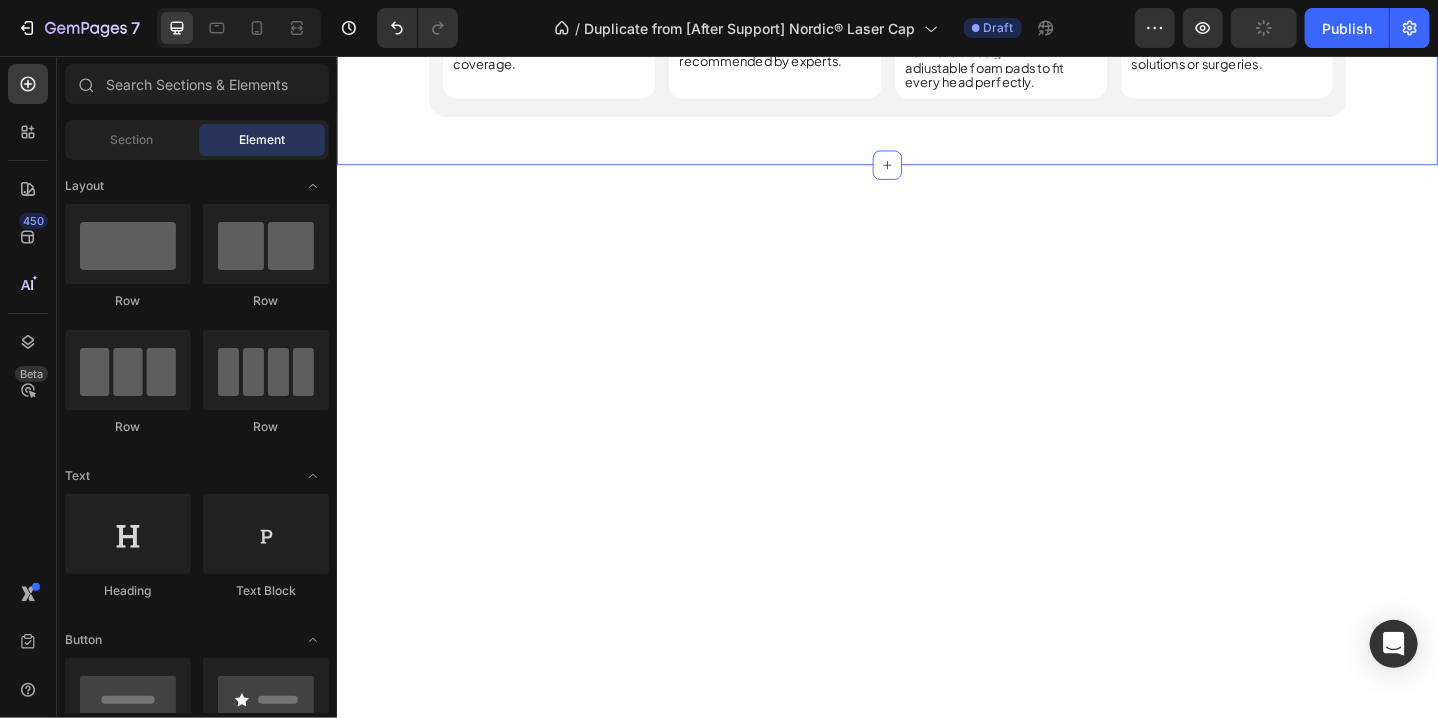 click on "Hair Today, Hair Tomorrow. Heading Image Nordic™ Technology Heading Awaken dormant follicles with our proprietary Nordic™ (Lasers + LEDs) with complete scalp coverage. Text Block Row Dermatologist-Recommended Heading Level up your hair growth regimen with clinically proven red light therapy, recommended by experts. Text Block Row Comfortable & Hands-Free Heading Featuring our patented ventilated design with adjustable foam pads to fit every head perfectly. Text Block Row Non-Invasive & Pain-Free Heading Get the hair growth benefits without the negative side effects of common drug solutions or surgeries. Text Block Row Row Row Row Section 10/25" at bounding box center [936, -46] 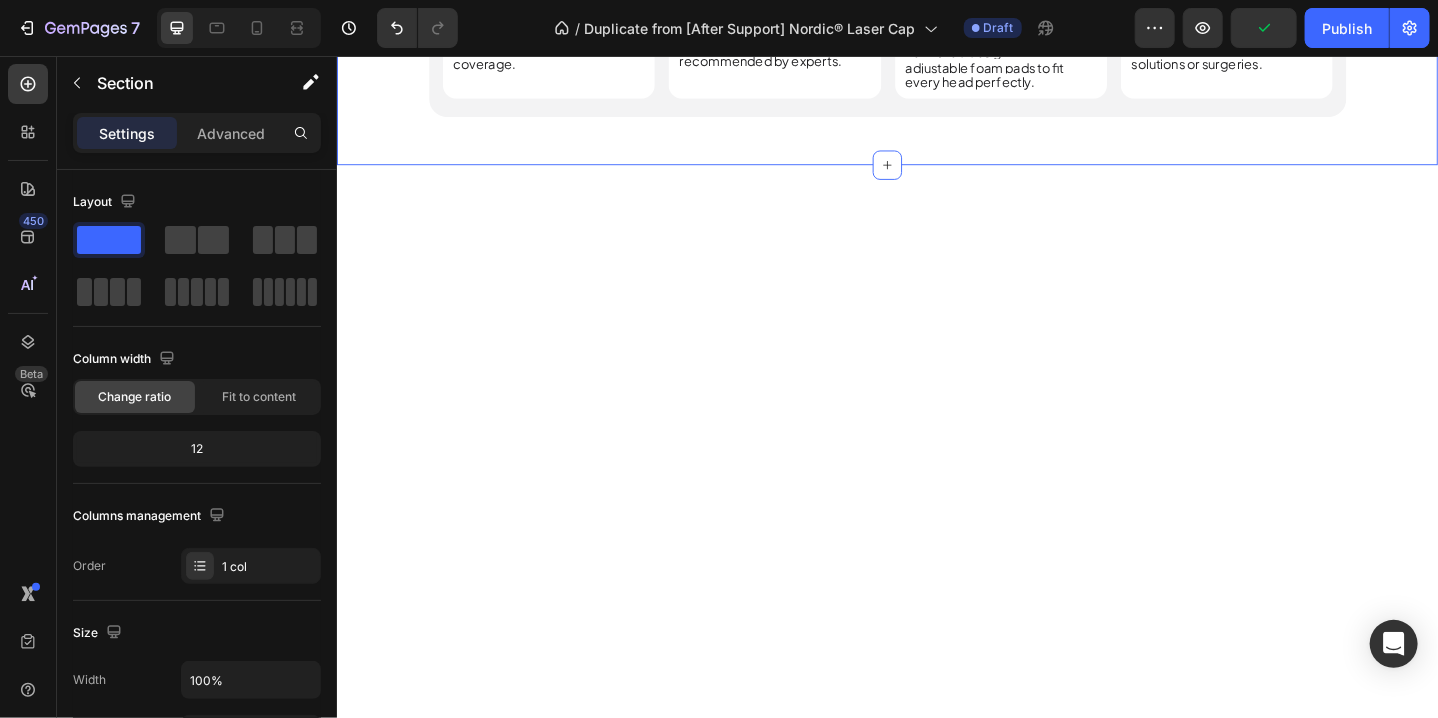 click 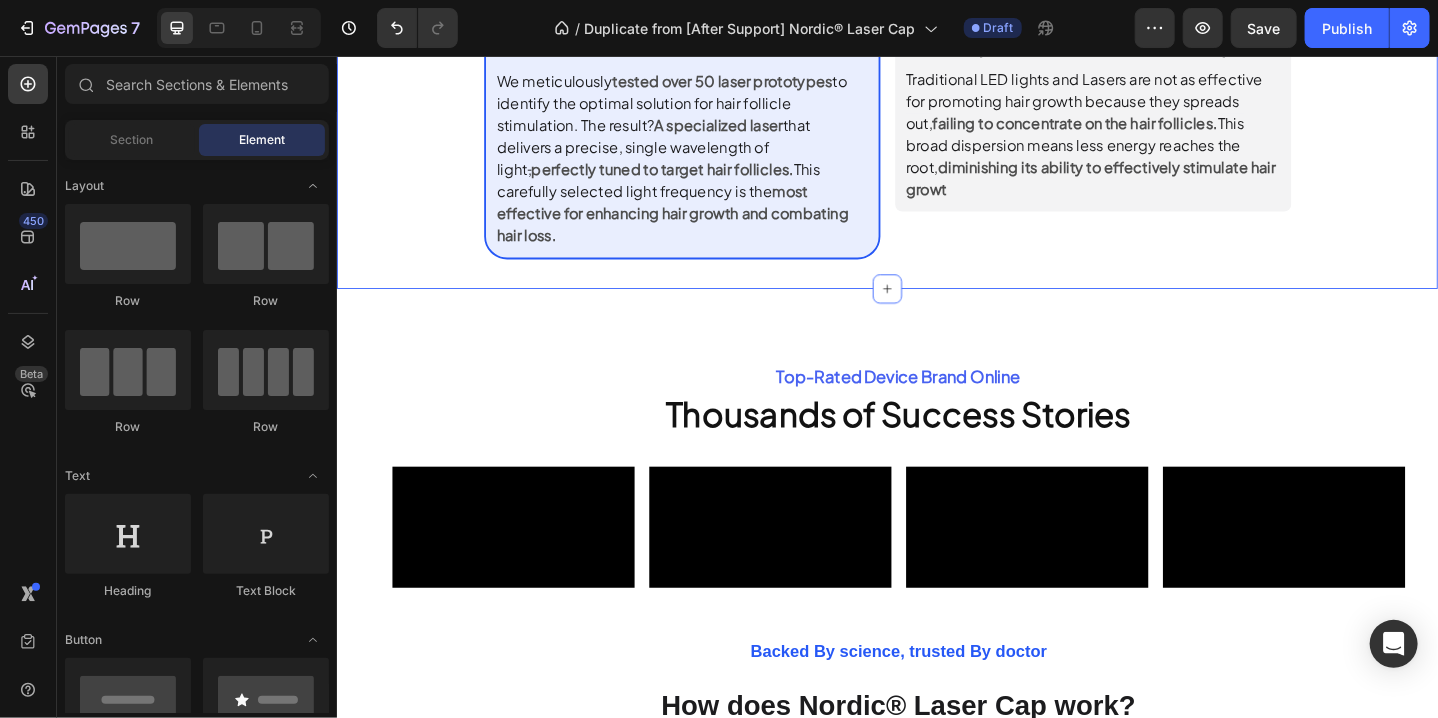 scroll, scrollTop: 3632, scrollLeft: 0, axis: vertical 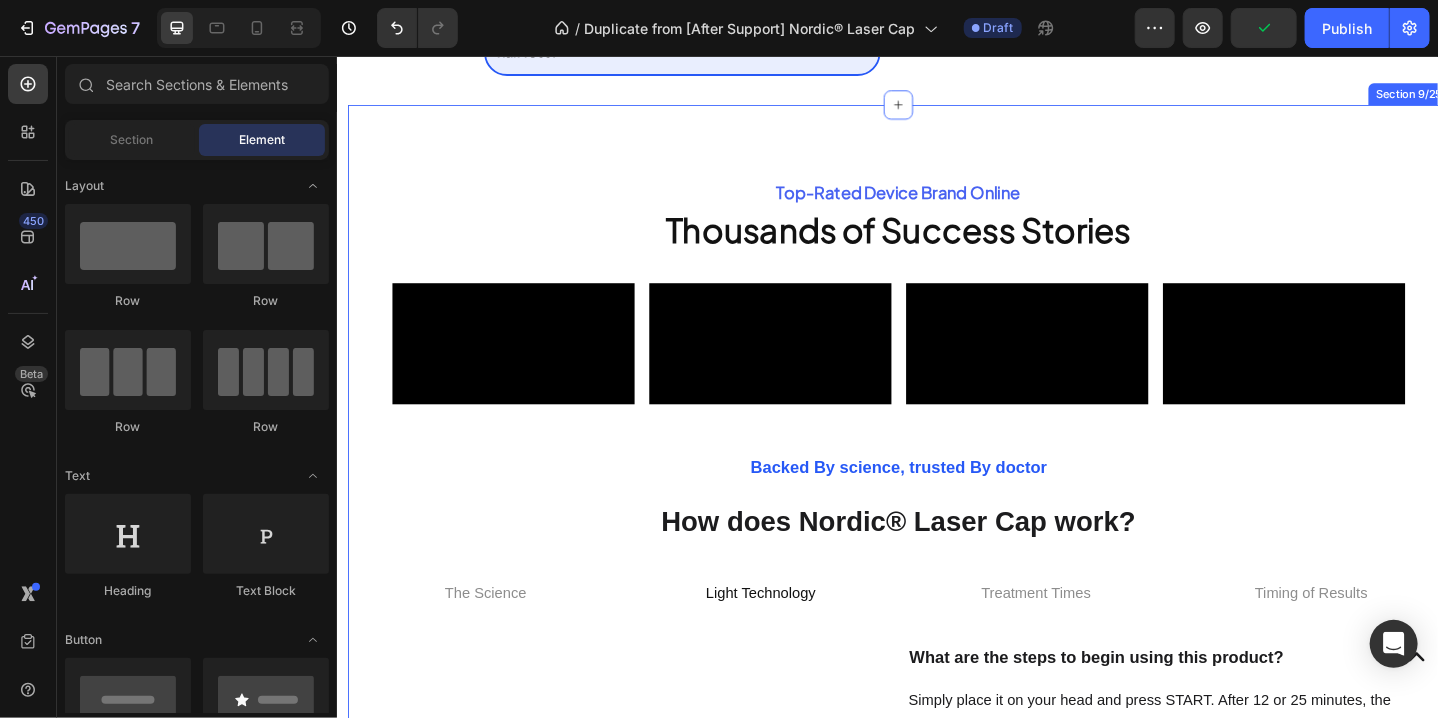 click on "Top-Rated Device Brand Online Text Block Thousands of Success Stories Heading Row Video Row Video Row Video Row Video Row Row Row Row Backed By science, trusted By doctor Heading How does Nordic® Laser Cap work? Heading Row The Science Light Technology Treatment Times Timing of Results Image
I heard only lasers work and LEDs don't. Is it true? It's a myth and simply not true. LEDs are highly effective and backed by over 50 years of NASA research and thousands of studies. Clinically, both lasers and LEDs have shown to combat hair loss. LEDs, unlike lasers, cover a broader scalp surface area – ensuring a uniform, deep-reaching light energy. What matters most when it comes to hair growth is the wavelength, power, and total energy delivered to the scalp. All of these conditions are met in Nordic® Laser Cap and we only use clinically studied levels of each. Text Block
How does red light therapy work to regrow hair?
matter? Accordion Row" at bounding box center (948, 590) 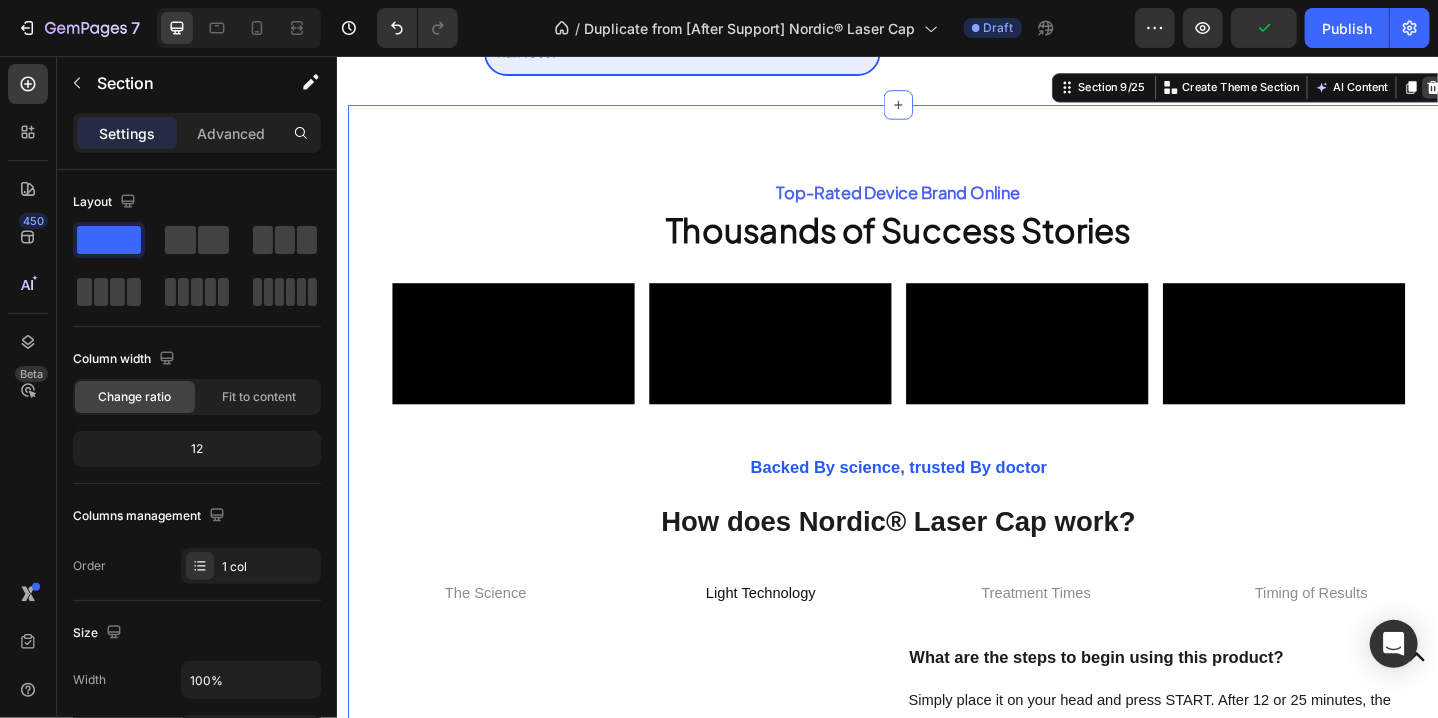 click 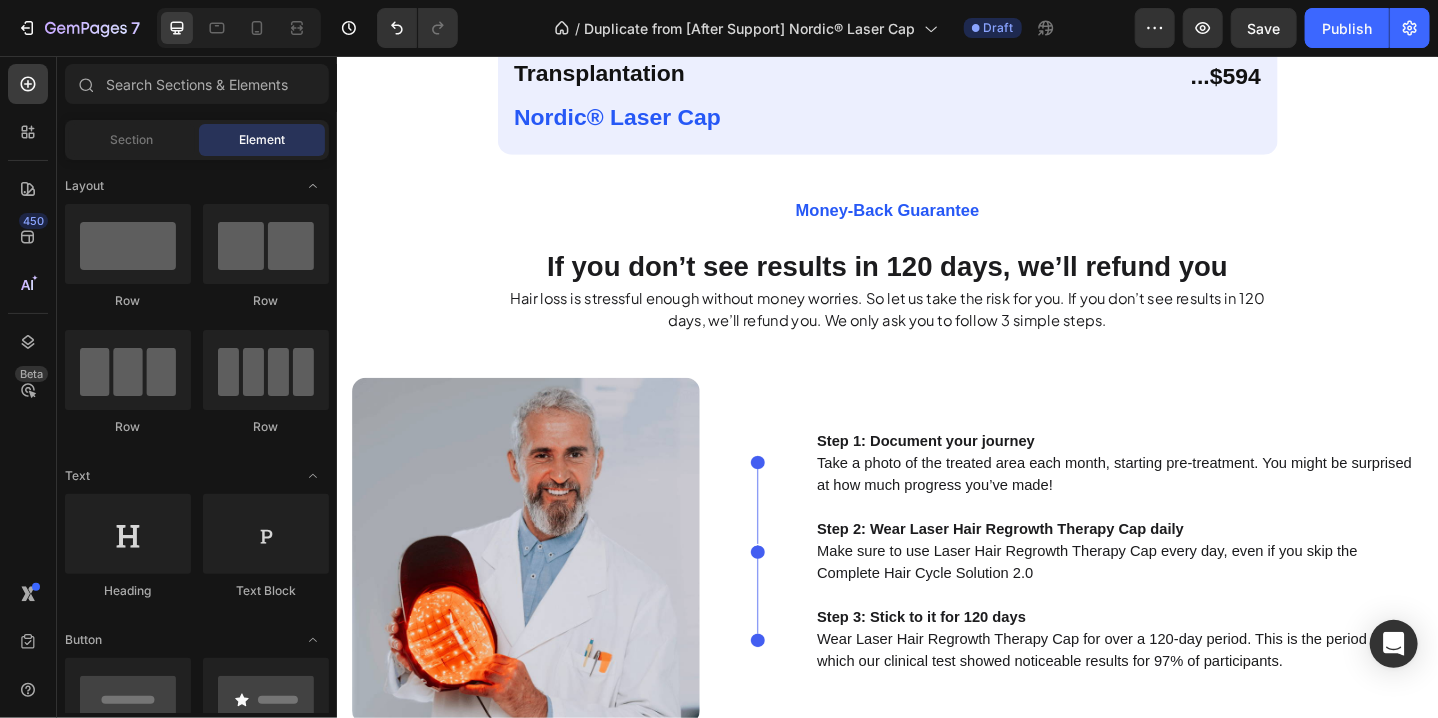 scroll, scrollTop: 9100, scrollLeft: 0, axis: vertical 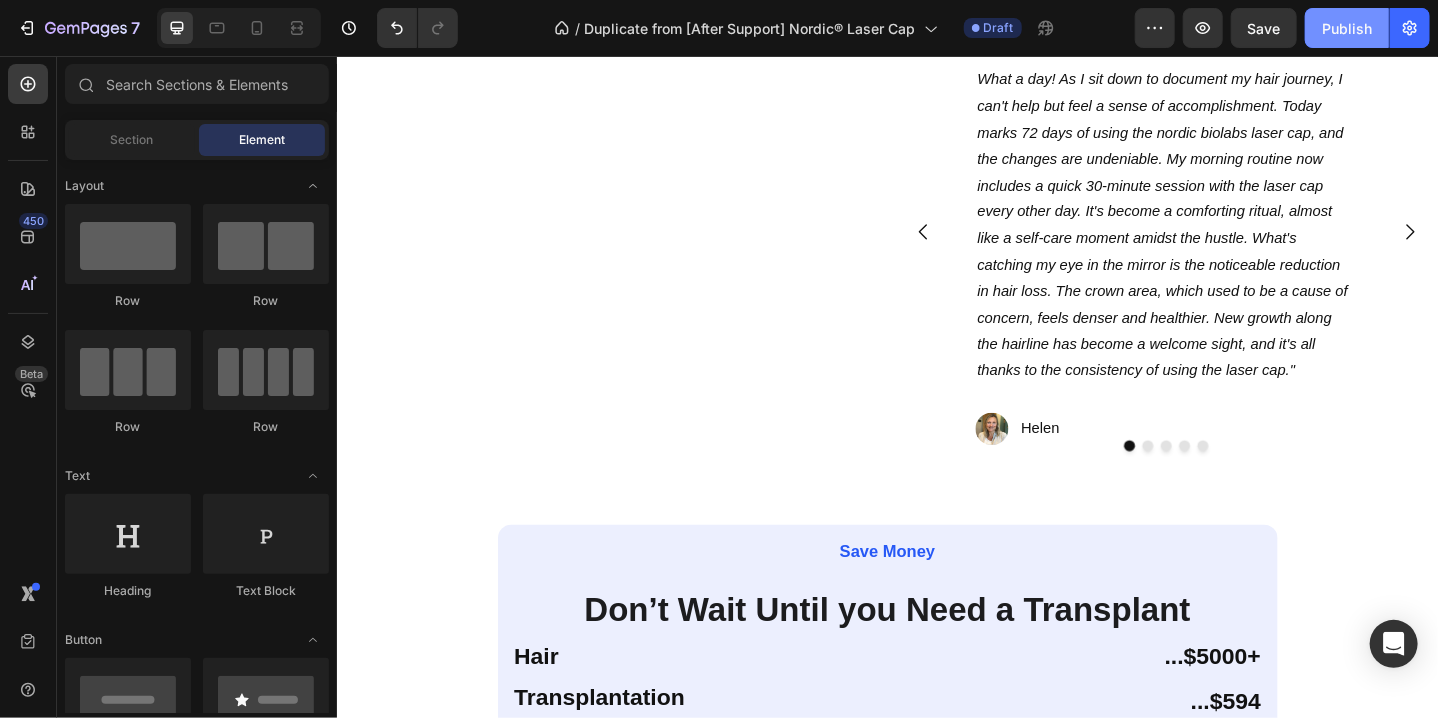 click on "Publish" at bounding box center [1347, 28] 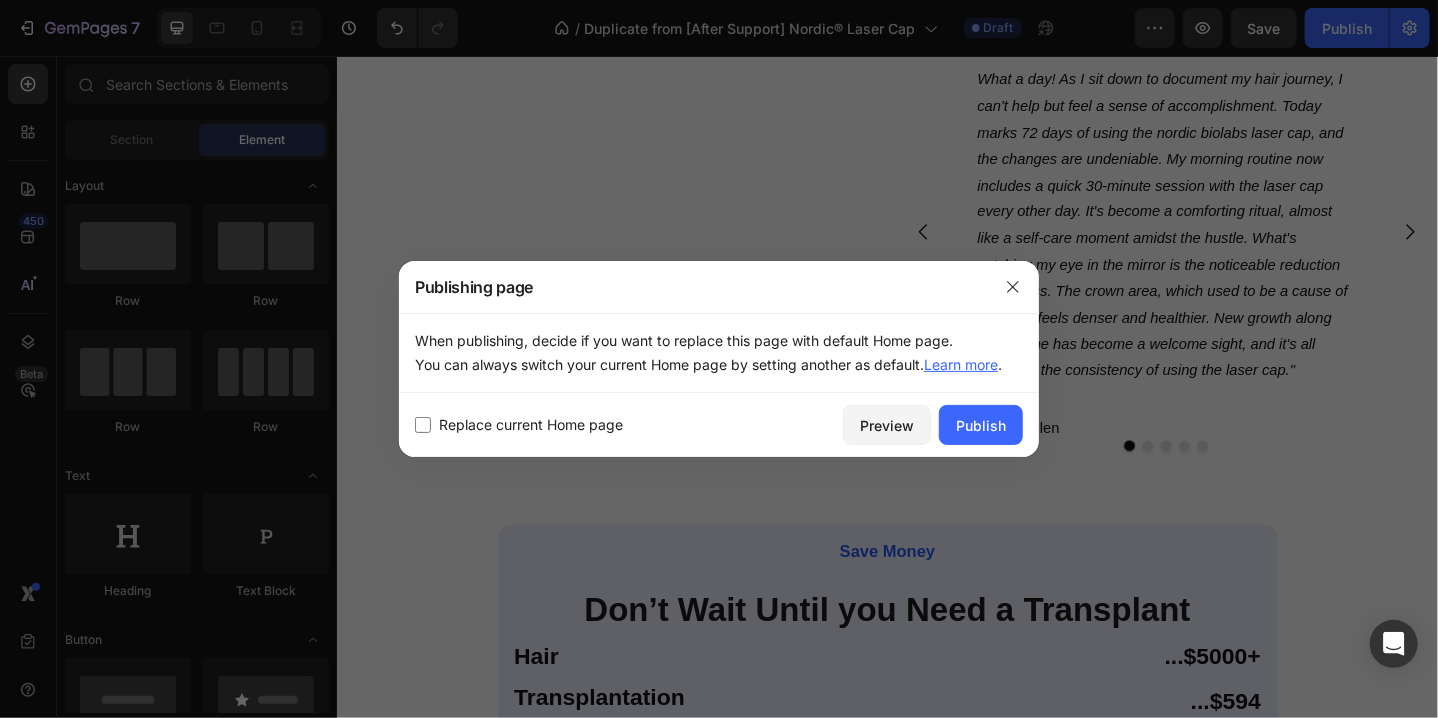 click at bounding box center [423, 425] 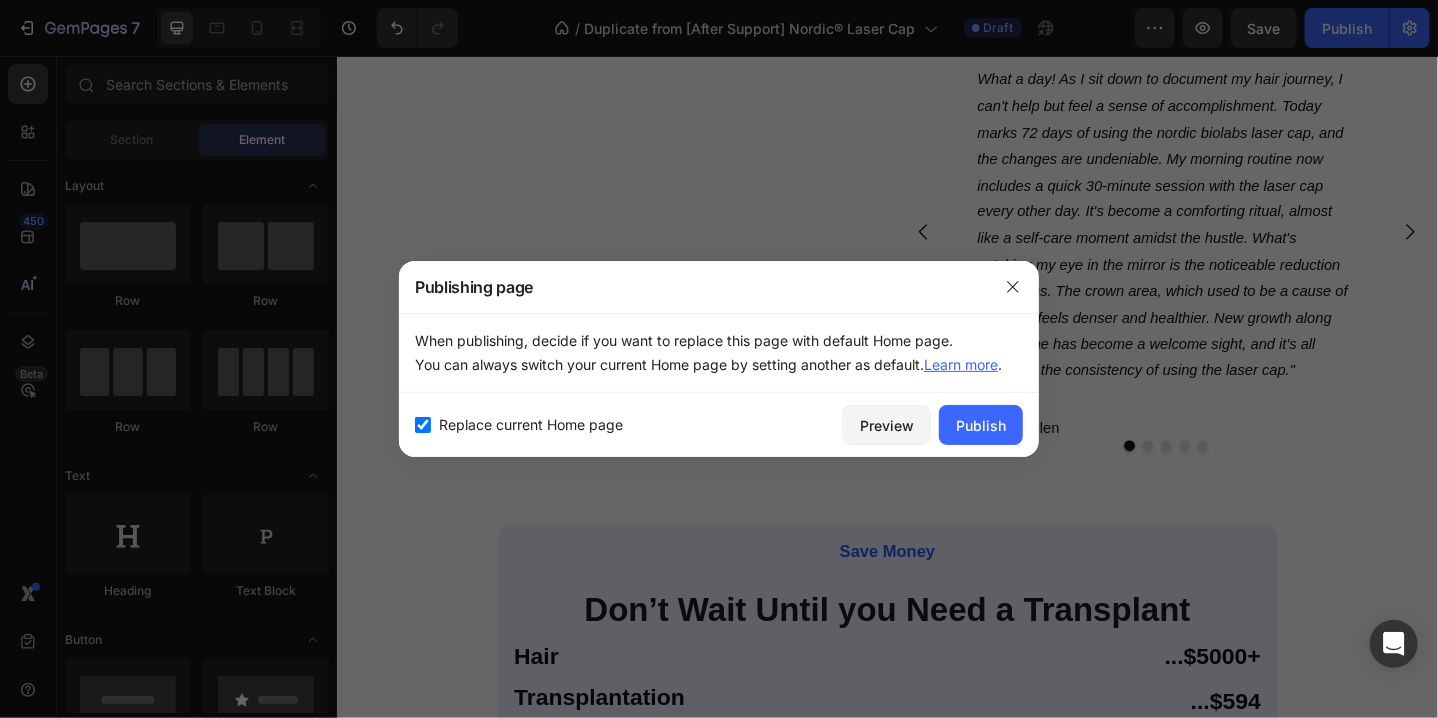 checkbox on "true" 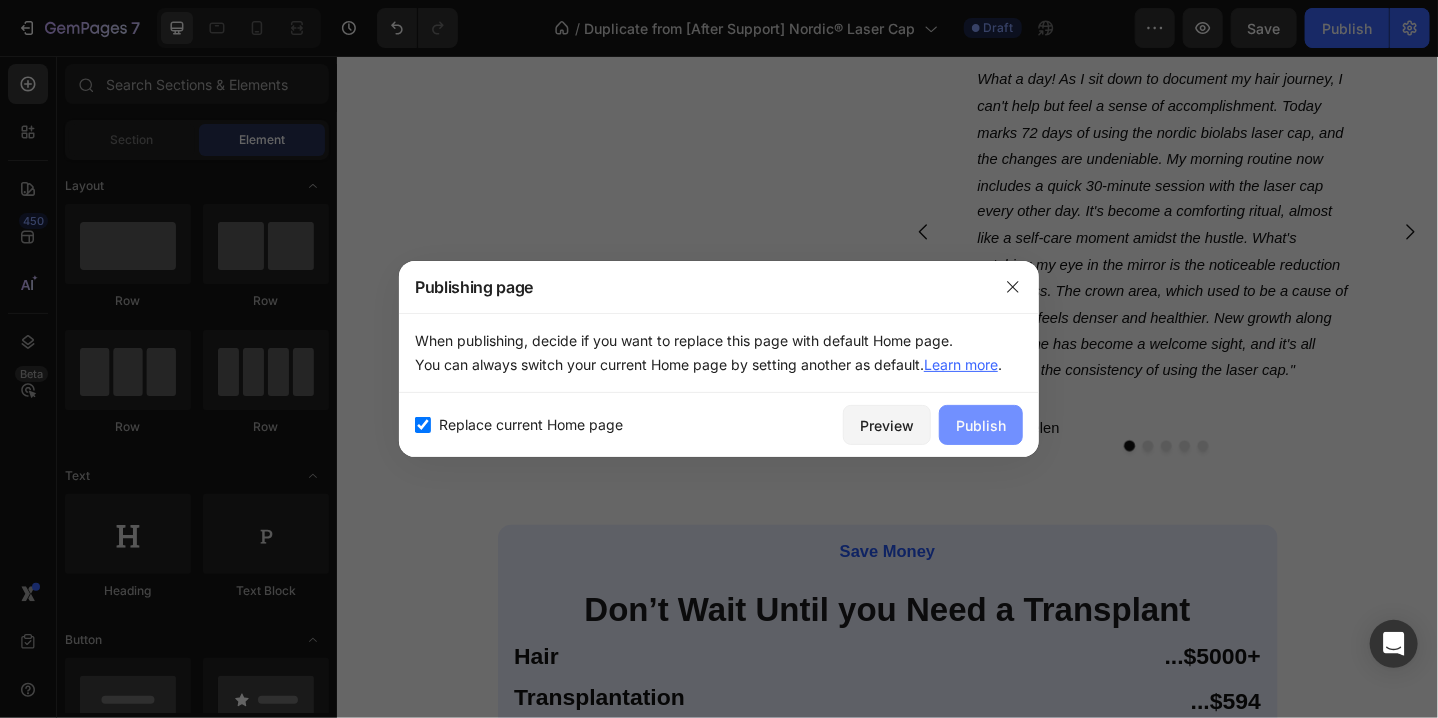 click on "Publish" at bounding box center (981, 425) 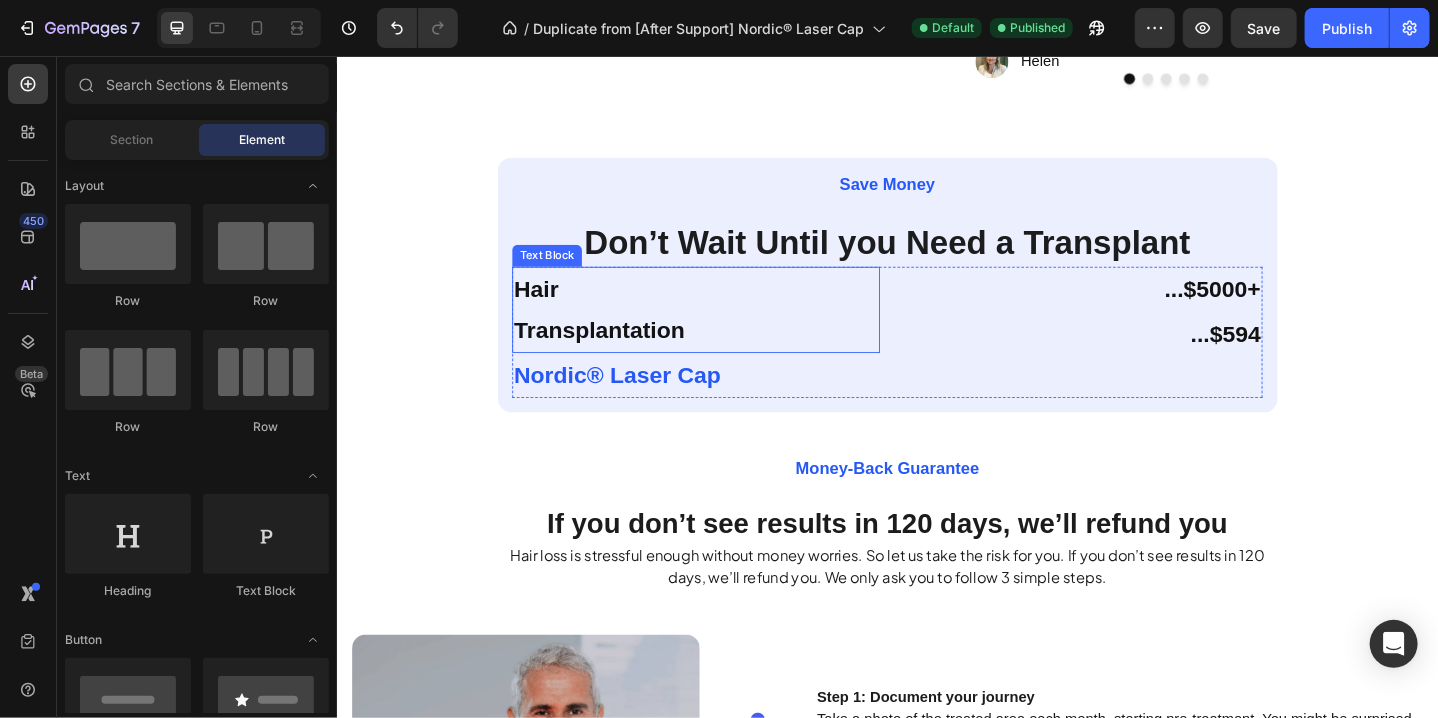 scroll, scrollTop: 9900, scrollLeft: 0, axis: vertical 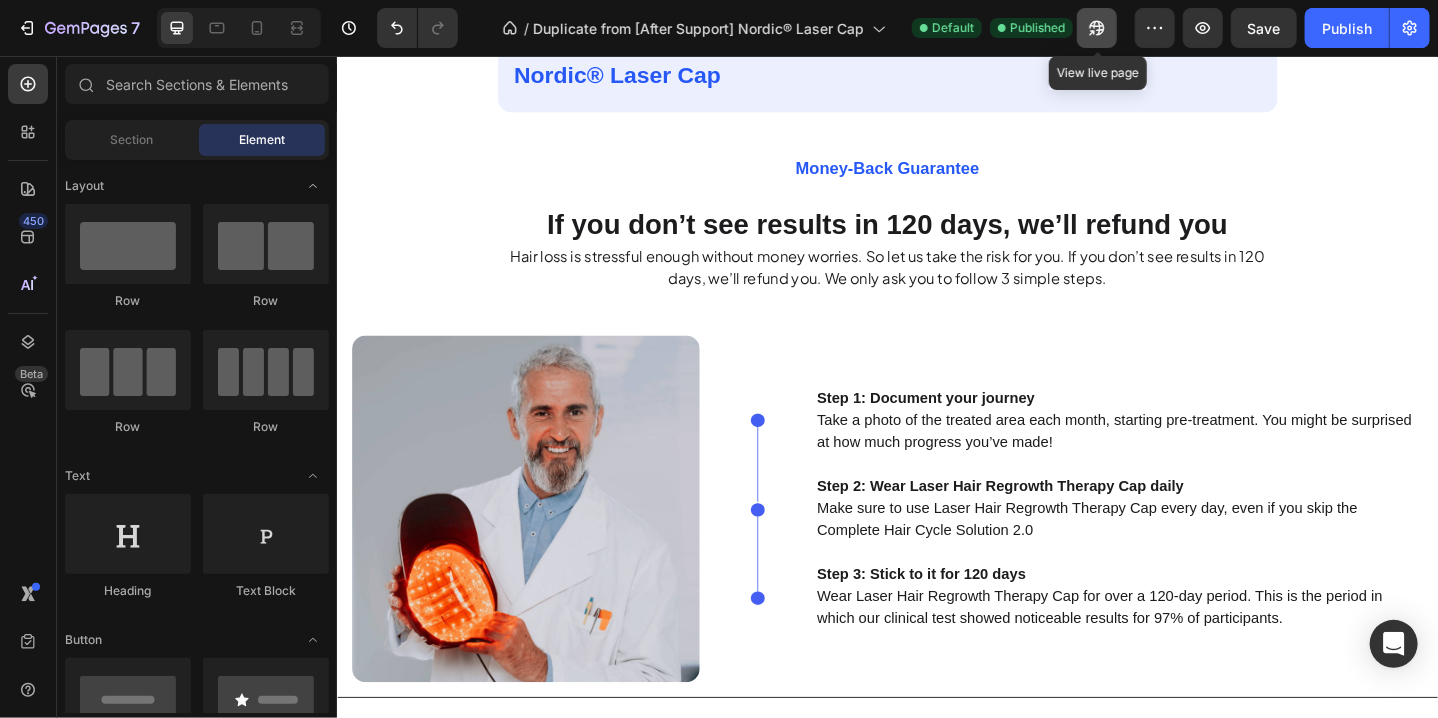 click 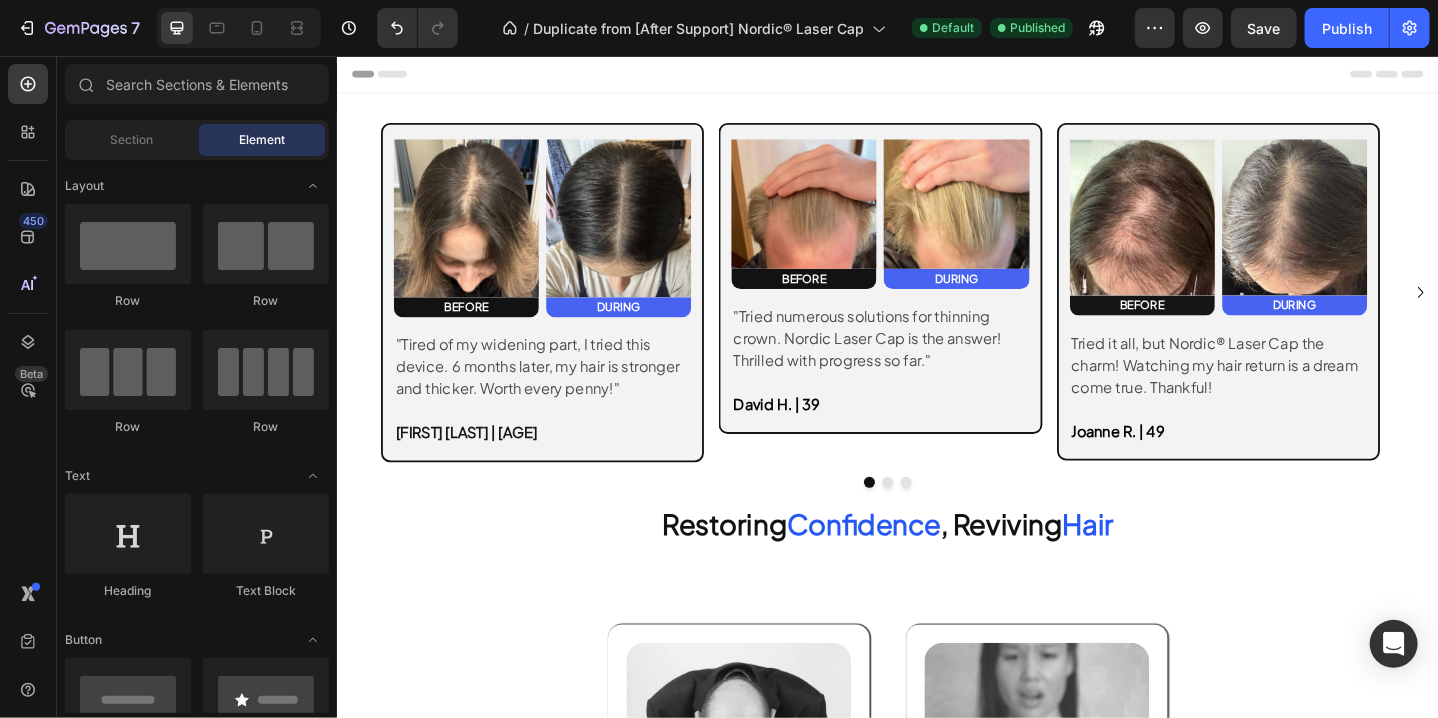 scroll, scrollTop: 0, scrollLeft: 0, axis: both 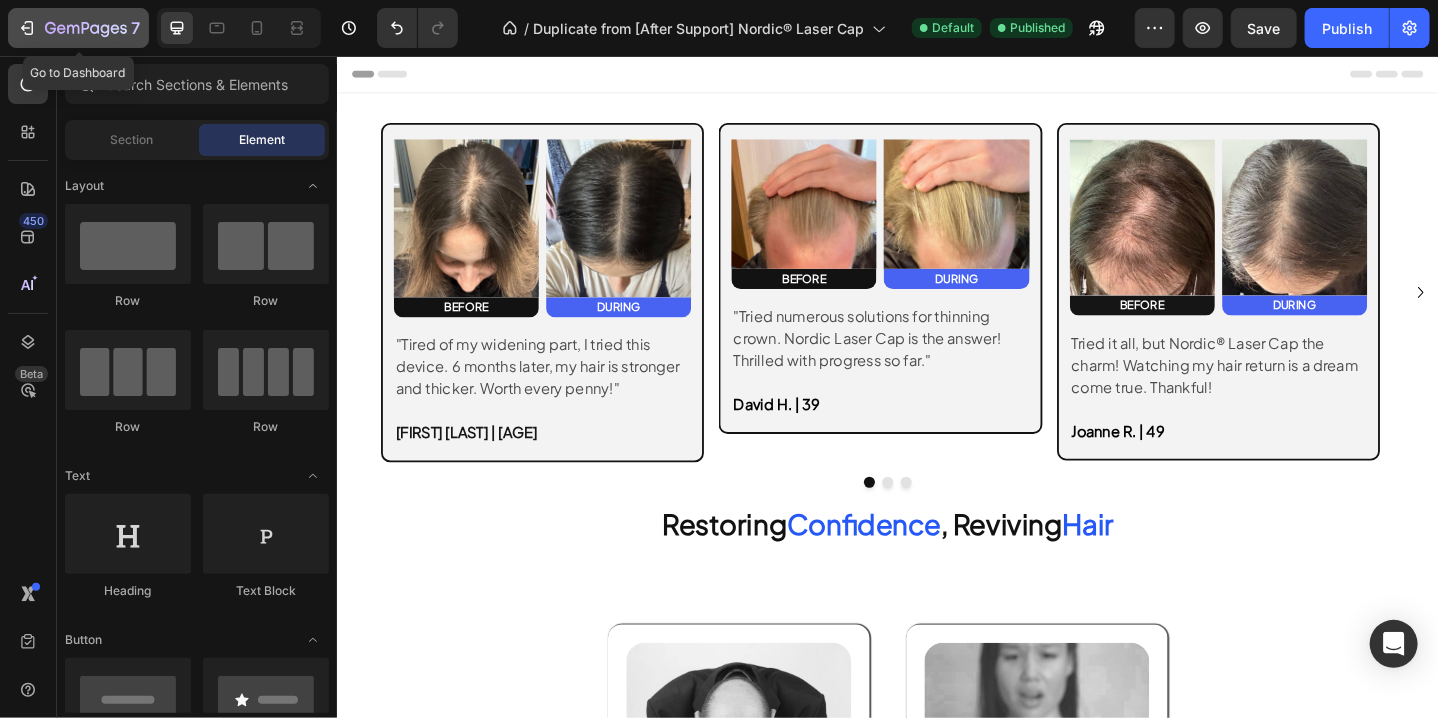 click 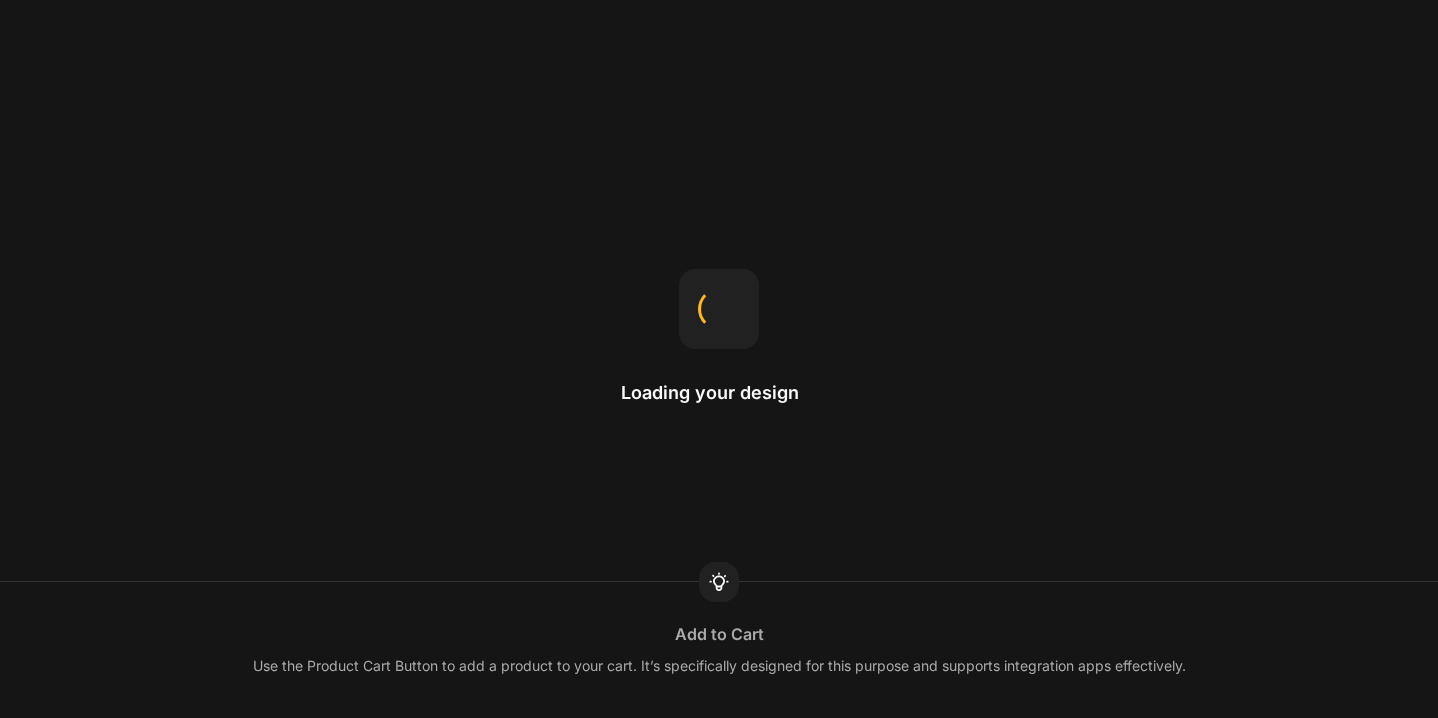 scroll, scrollTop: 0, scrollLeft: 0, axis: both 